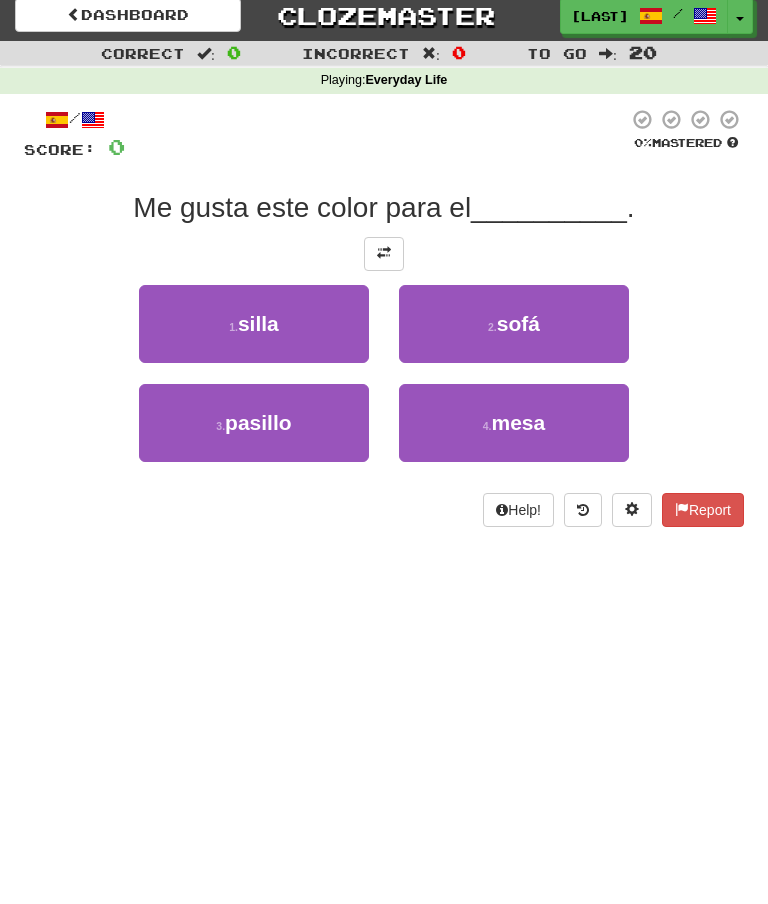 scroll, scrollTop: 0, scrollLeft: 0, axis: both 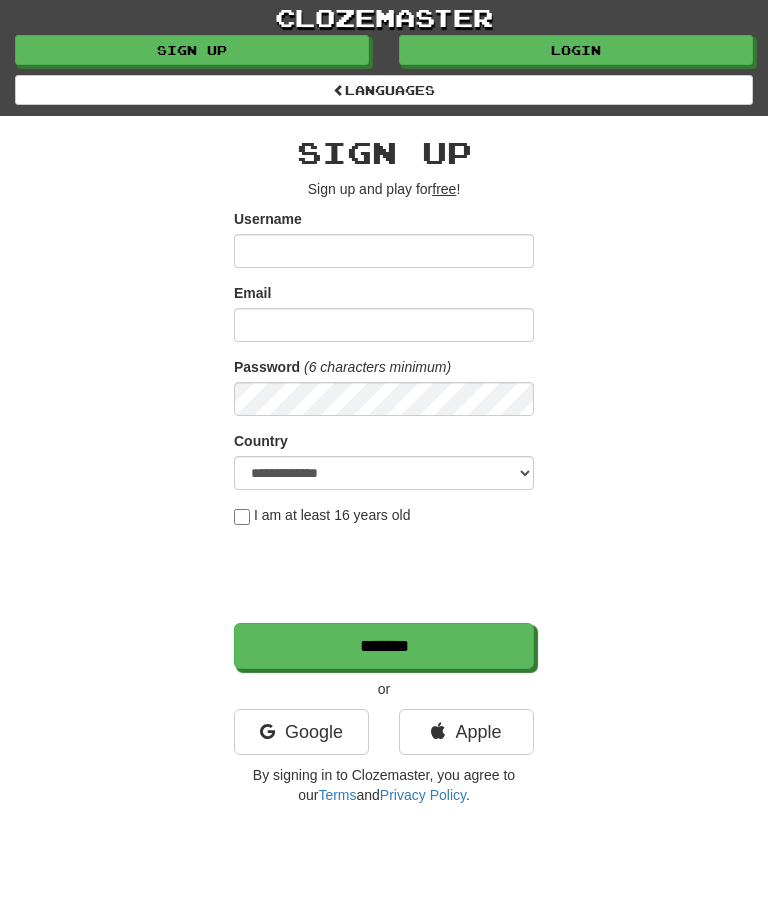 click on "Username" at bounding box center [384, 238] 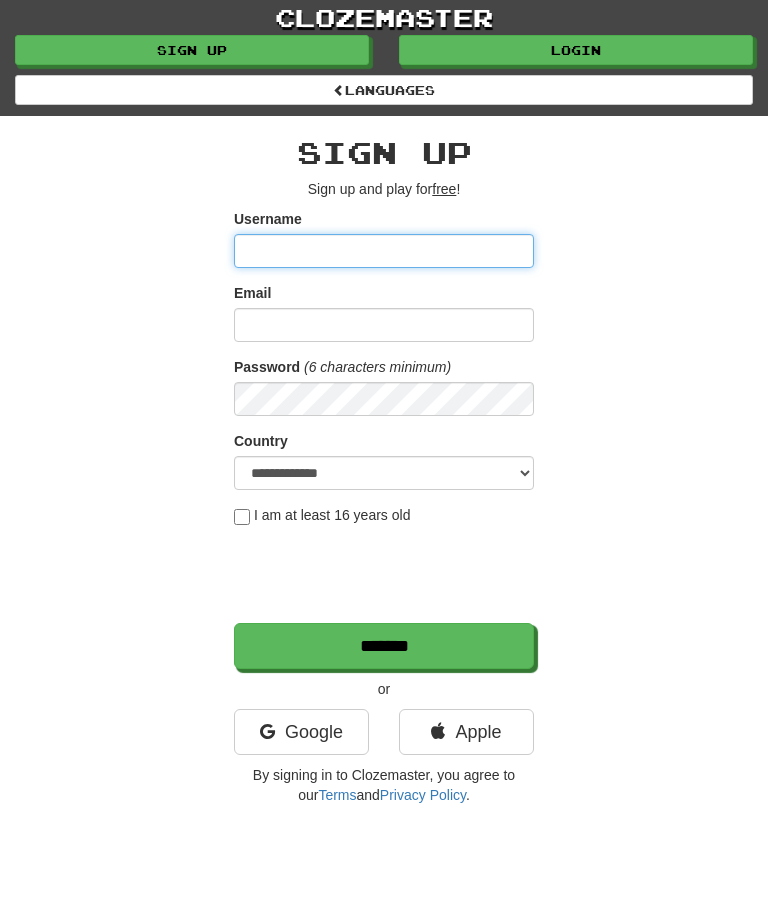 click on "Username" at bounding box center [384, 251] 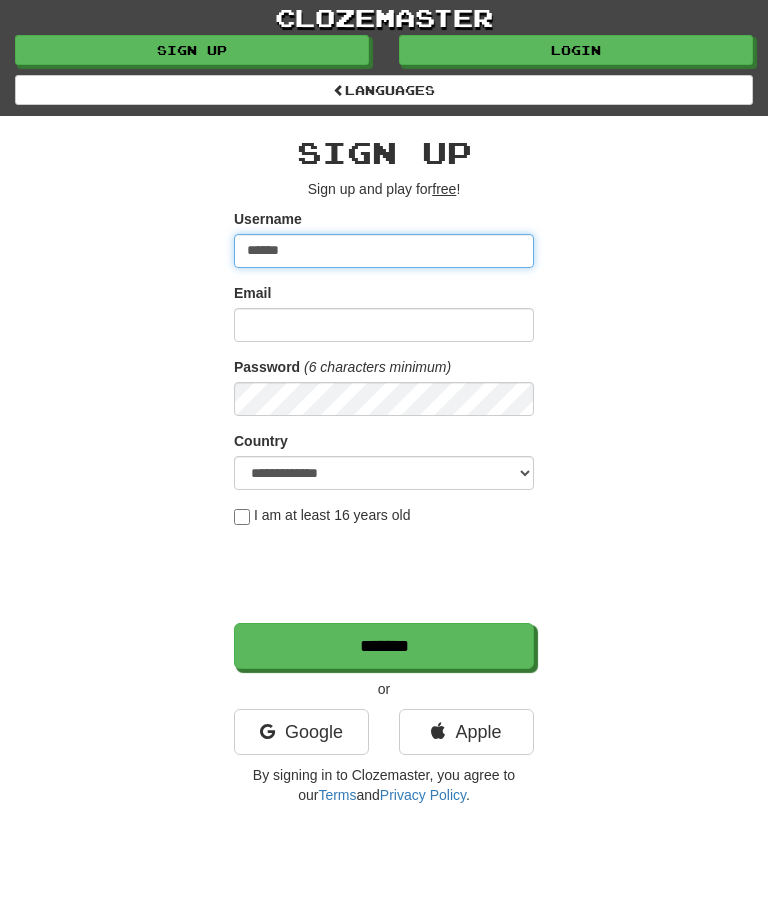 type on "******" 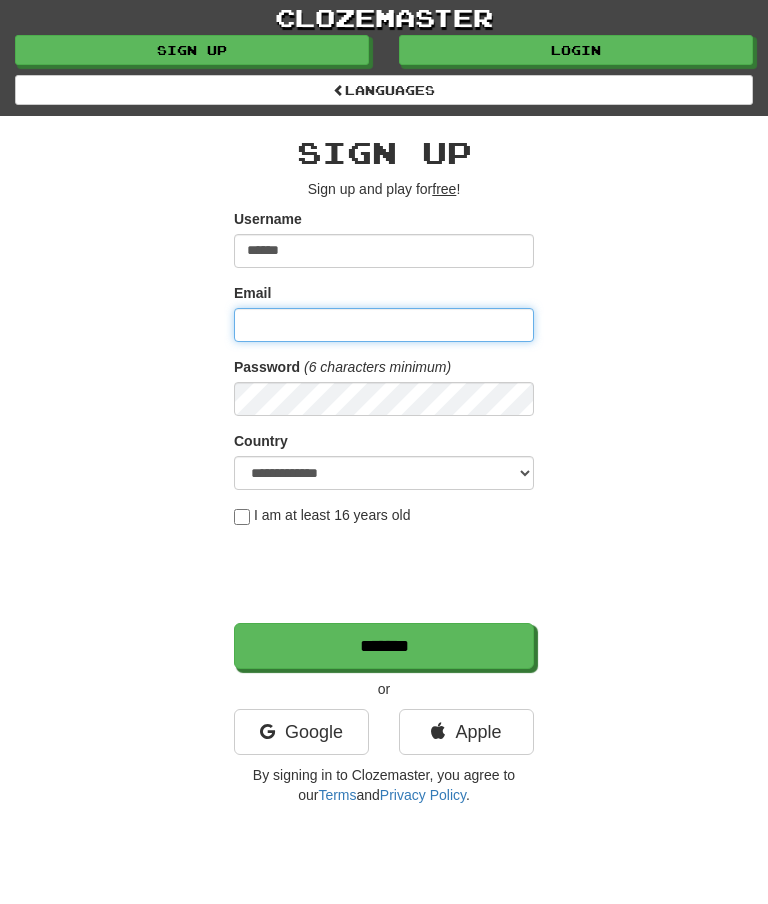 click on "Email" at bounding box center (384, 325) 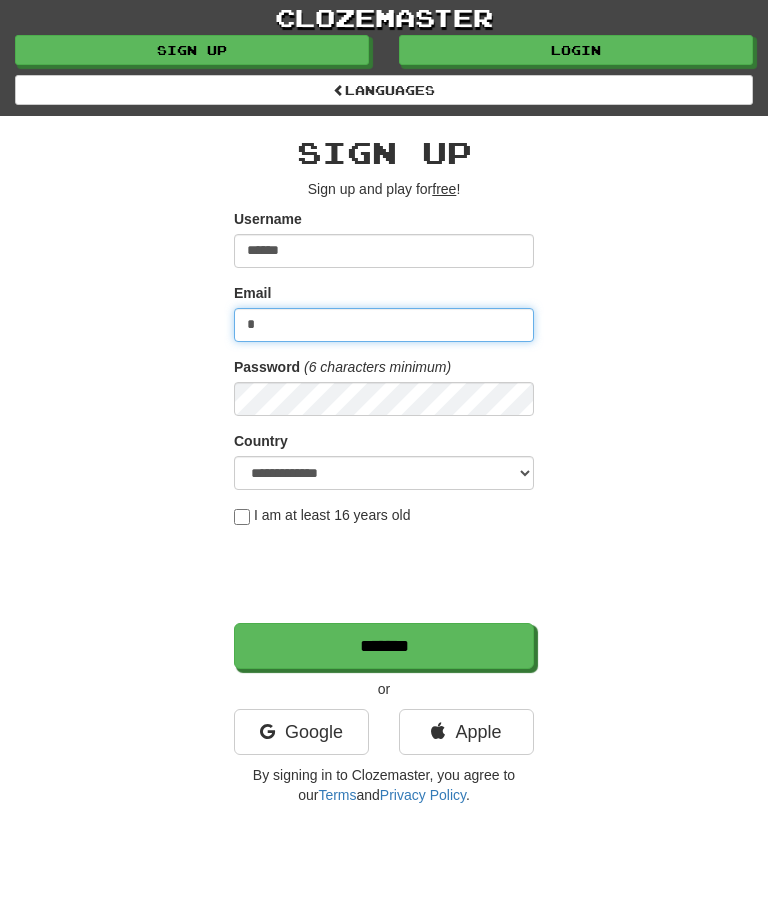 type 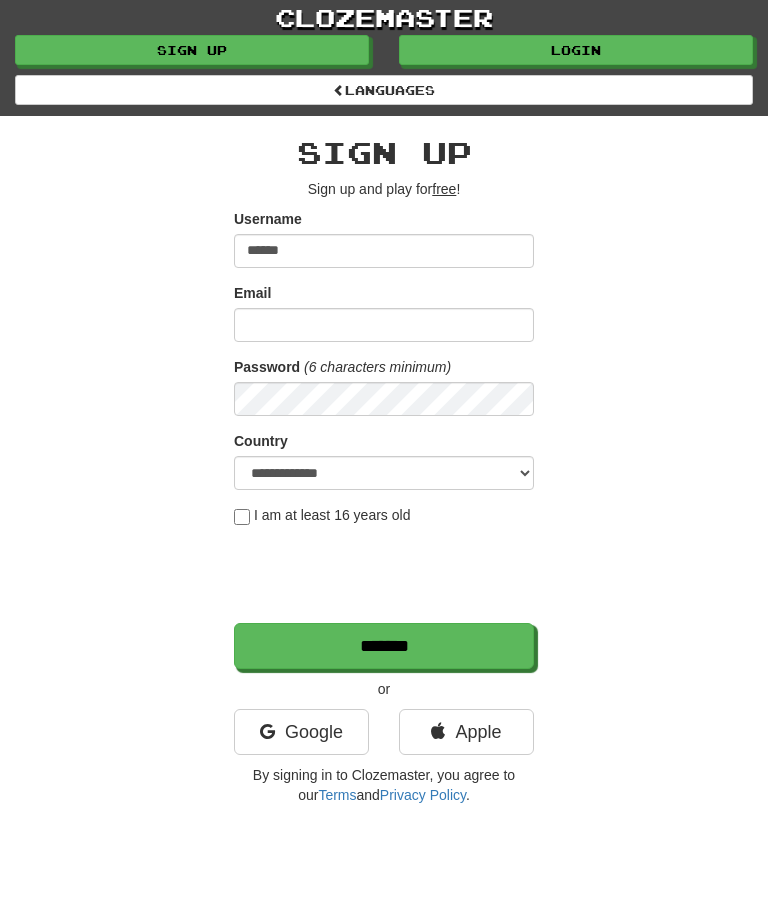 click on "Login" at bounding box center [576, 50] 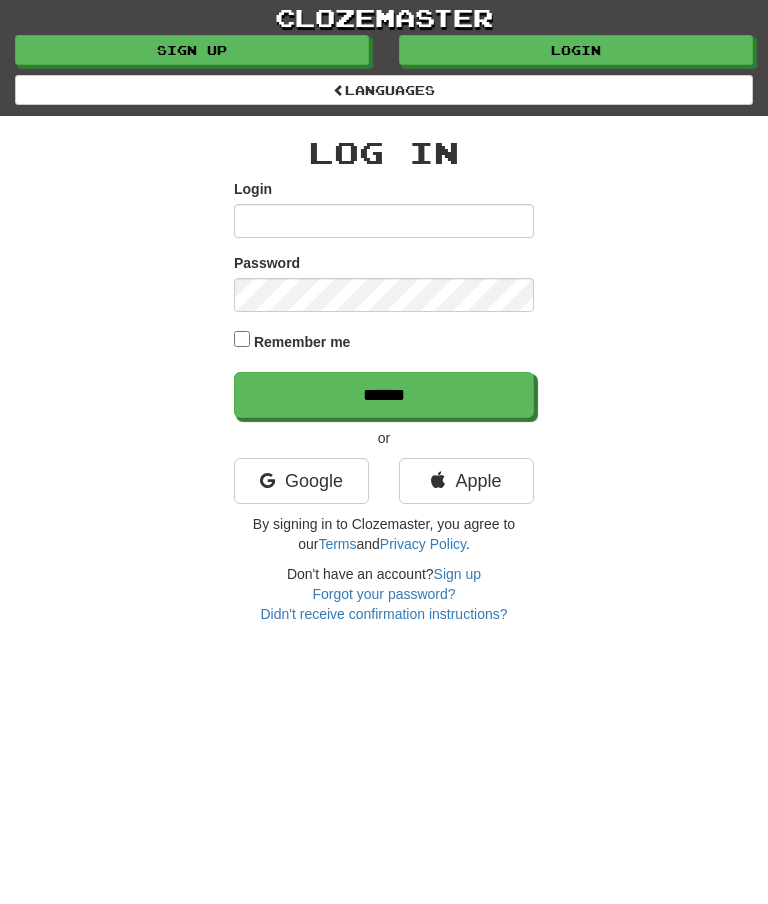 scroll, scrollTop: 0, scrollLeft: 0, axis: both 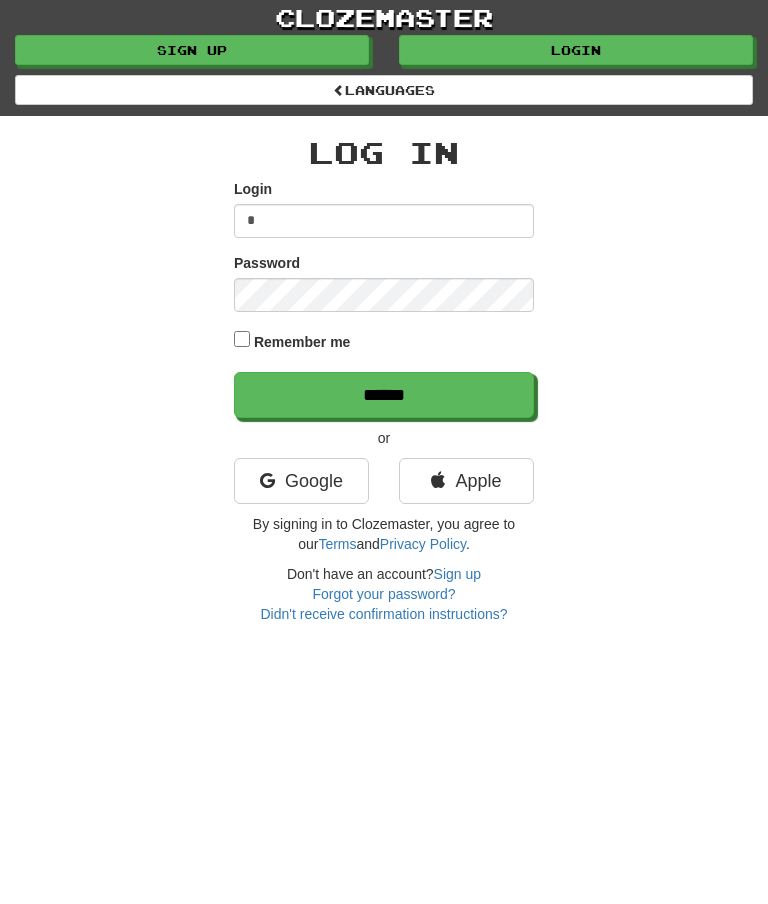 type on "******" 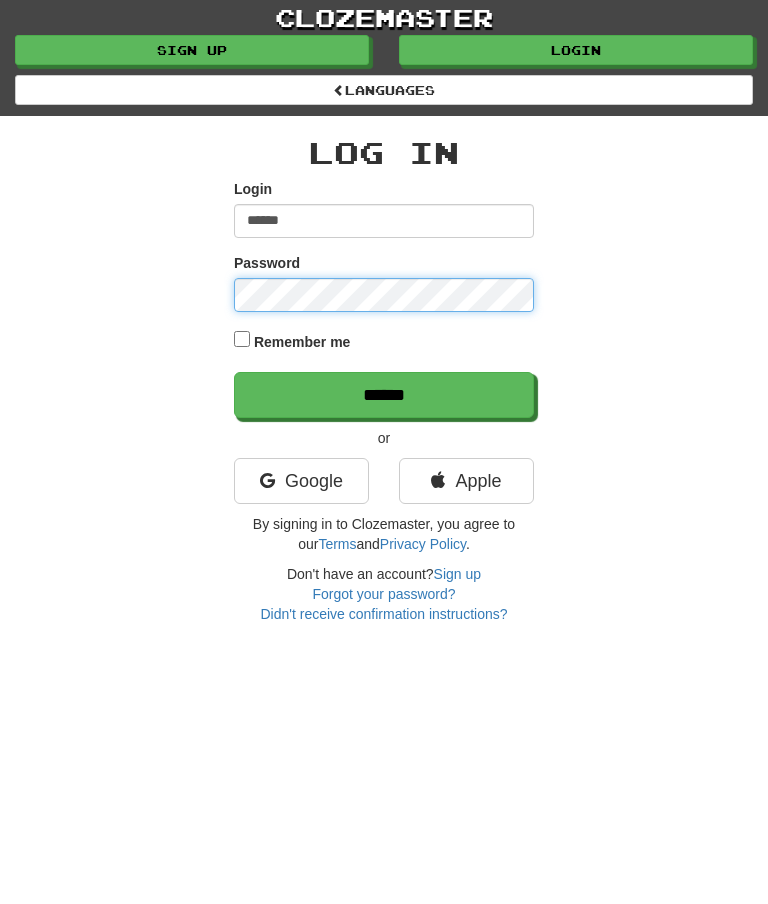 click on "******" at bounding box center [384, 395] 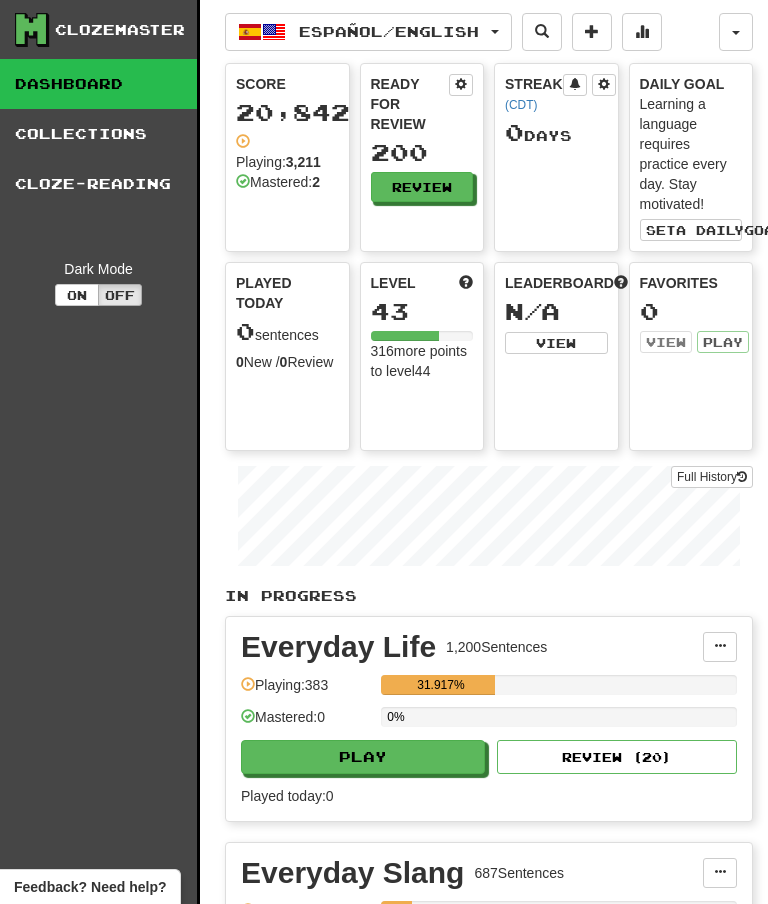 scroll, scrollTop: 0, scrollLeft: 0, axis: both 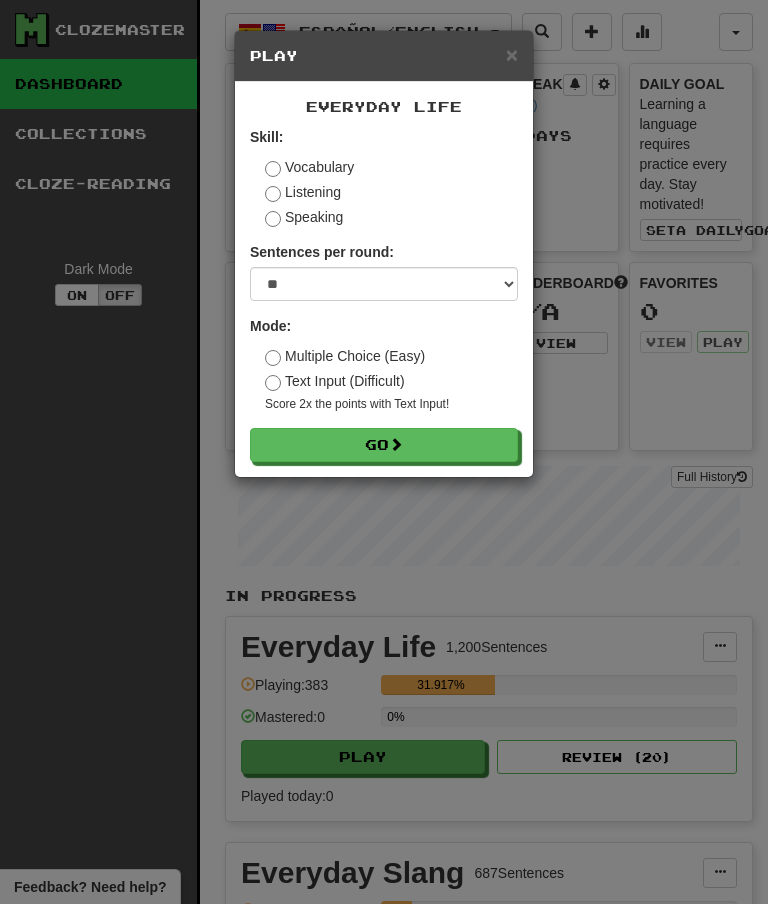 click on "Go" at bounding box center [384, 445] 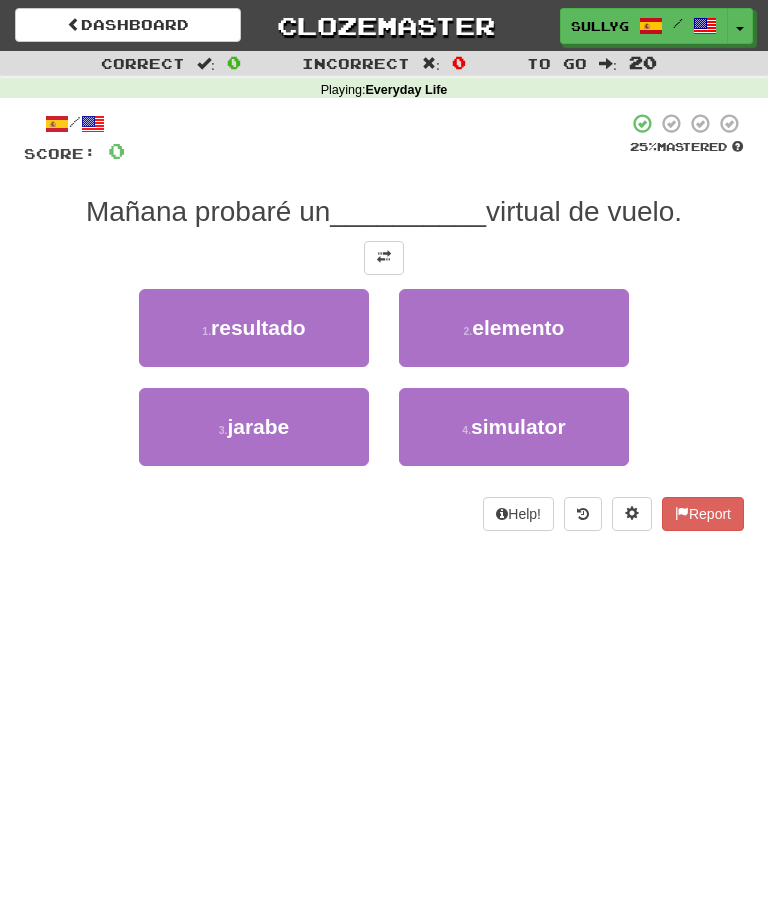 scroll, scrollTop: 0, scrollLeft: 0, axis: both 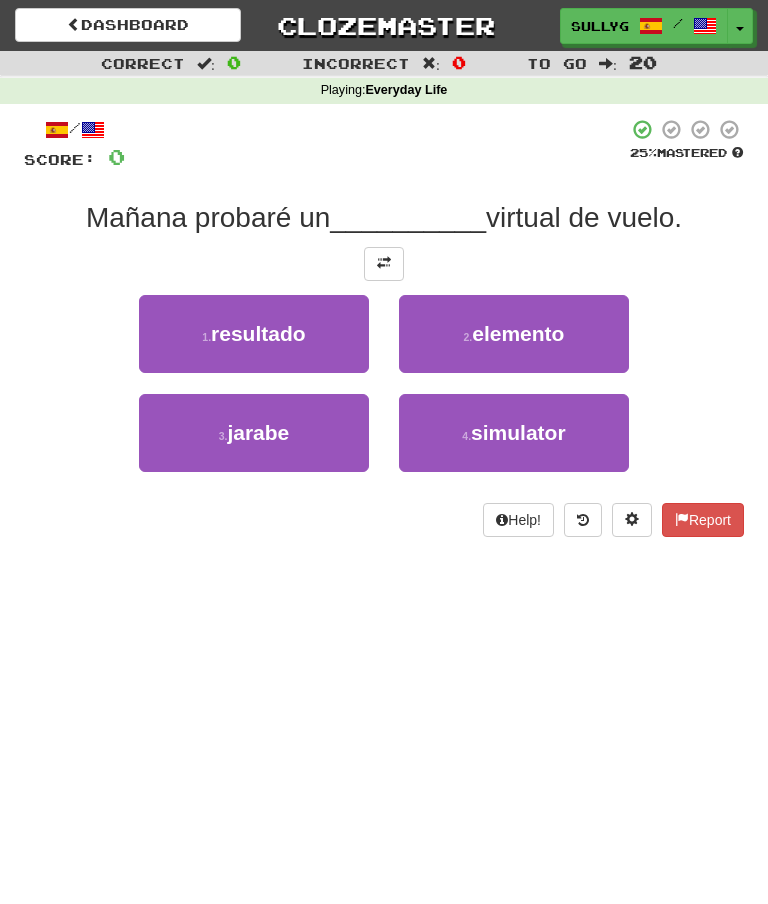 click on "simulator" at bounding box center (514, 433) 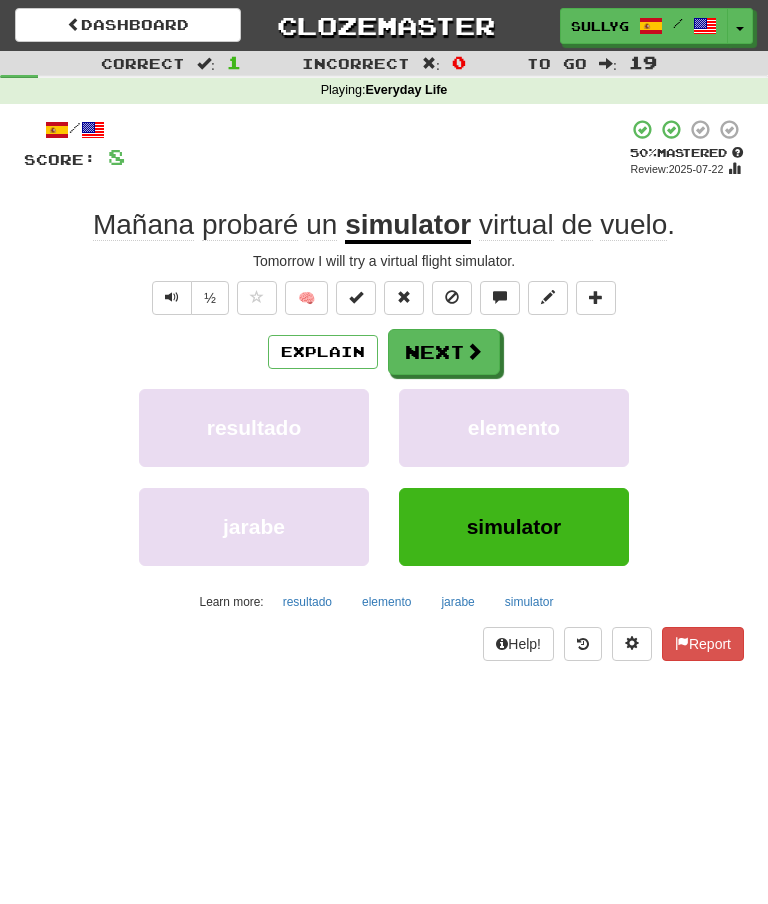 click at bounding box center (474, 351) 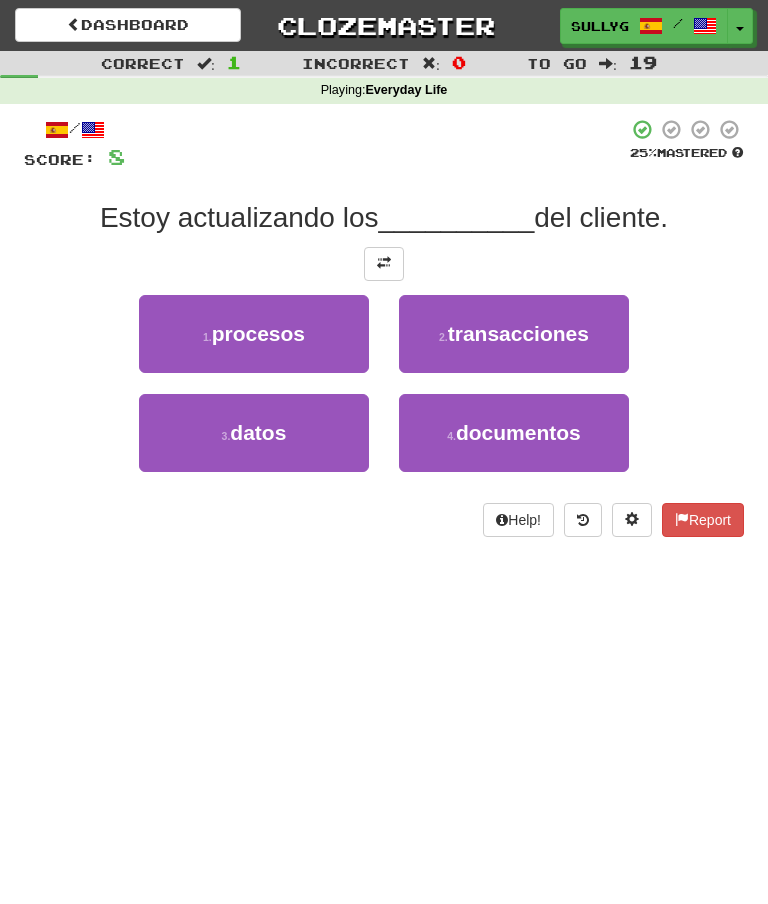 click on "documentos" at bounding box center [518, 432] 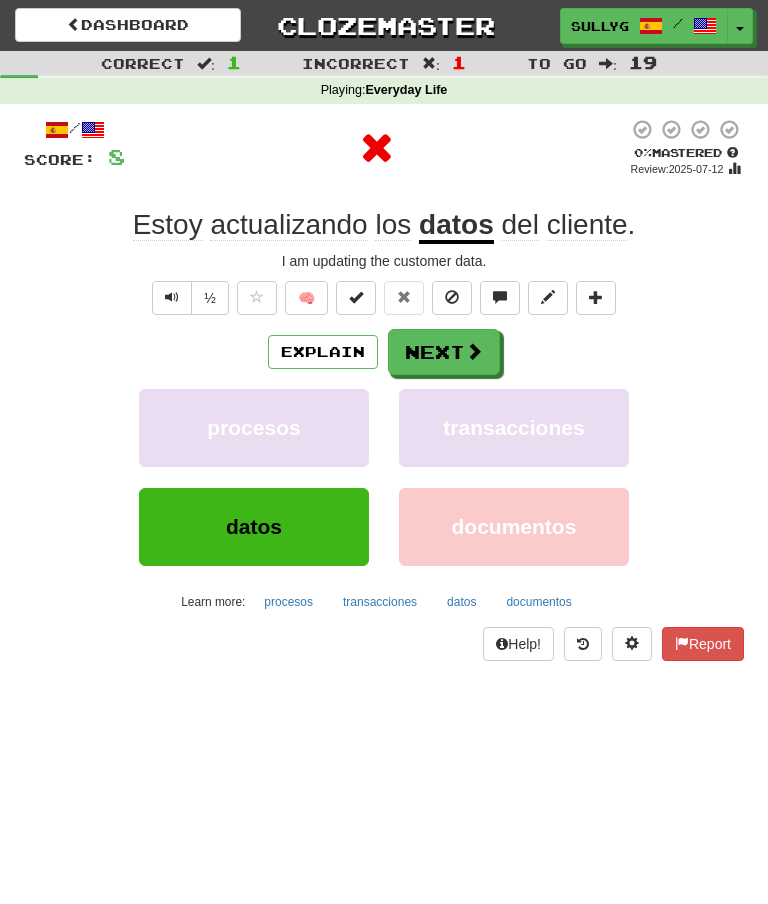 click at bounding box center [474, 351] 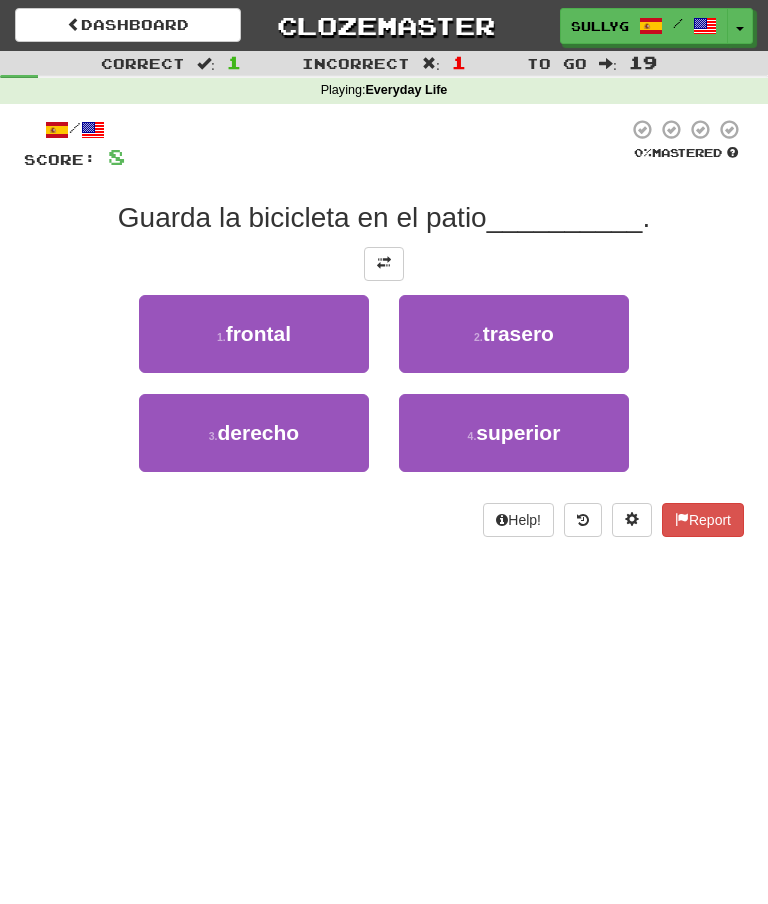 click on "4 .  superior" at bounding box center (514, 433) 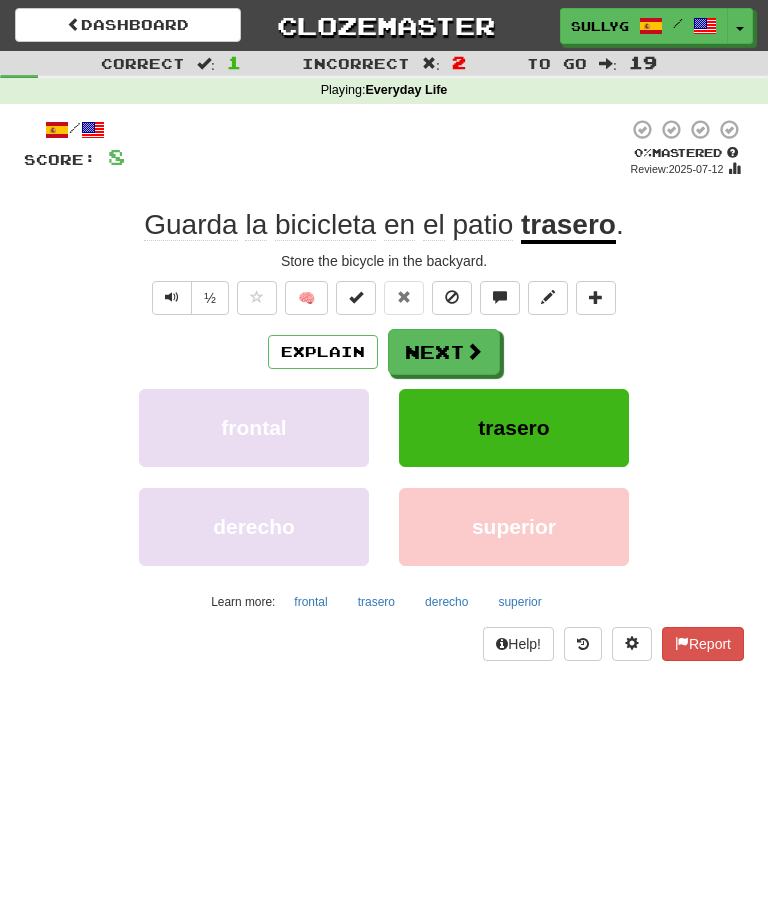 click at bounding box center [474, 351] 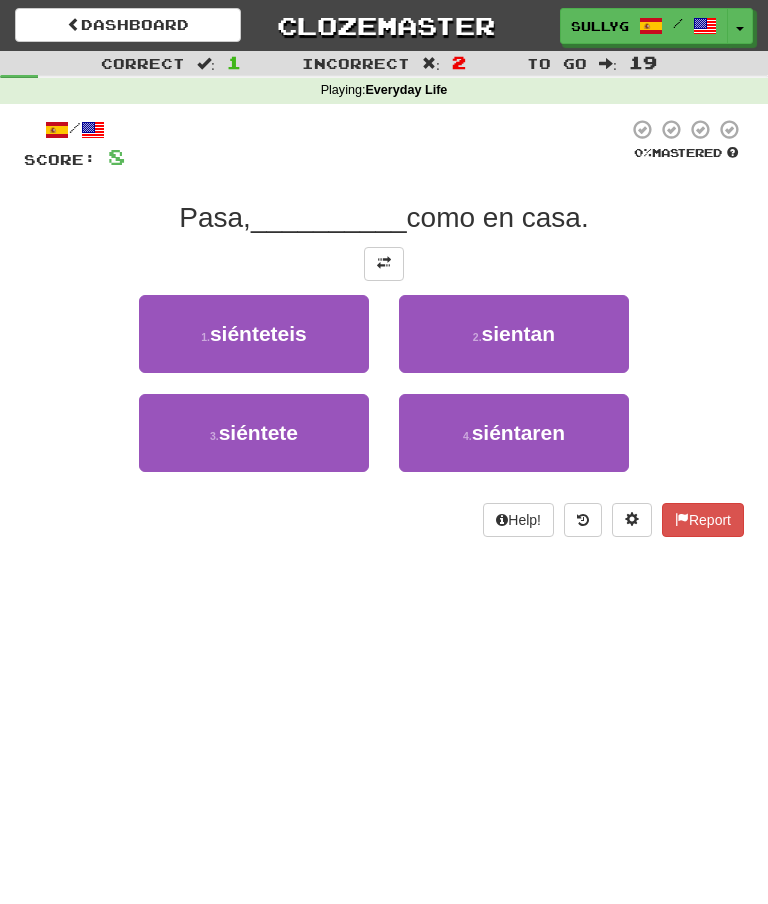 click on "3 .  siéntete" at bounding box center (254, 433) 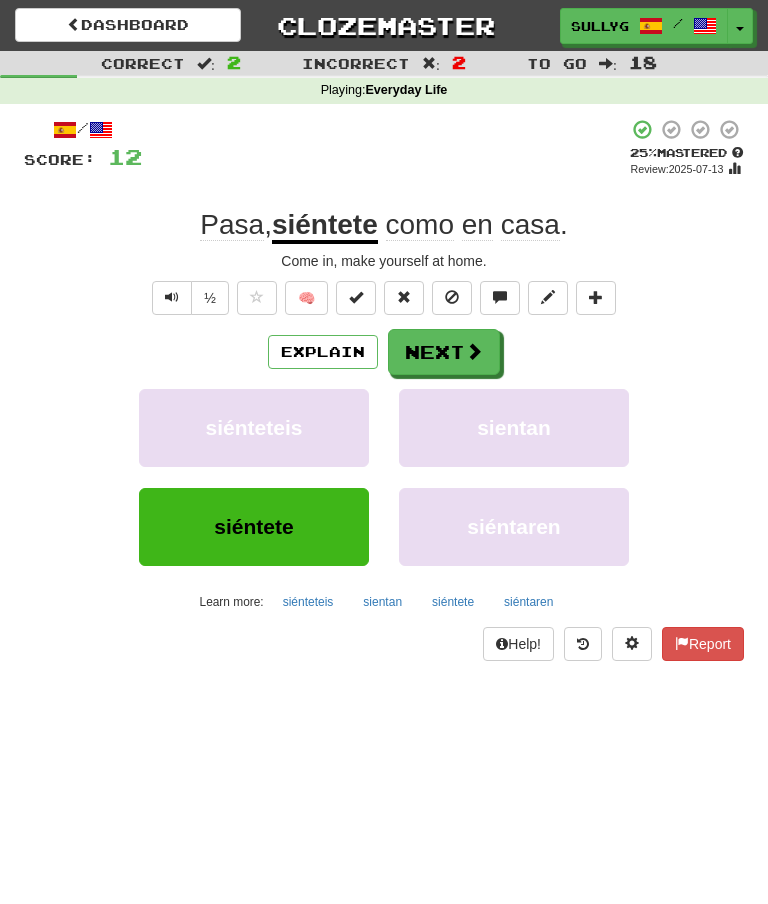 click on "Next" at bounding box center [444, 352] 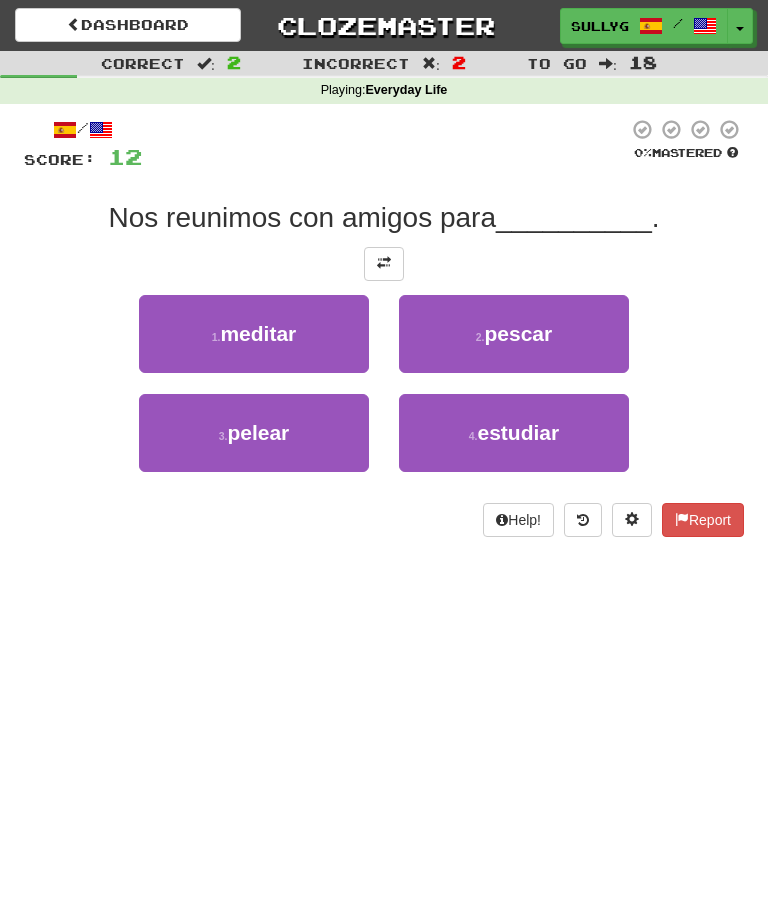 click on "pescar" at bounding box center (518, 333) 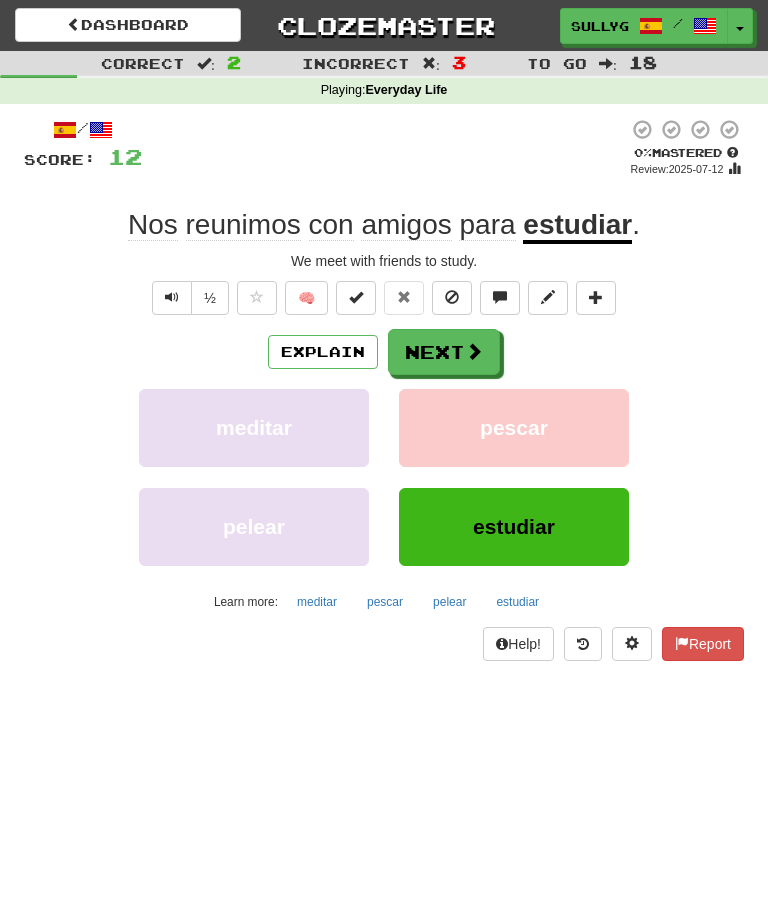 click on "Next" at bounding box center [444, 352] 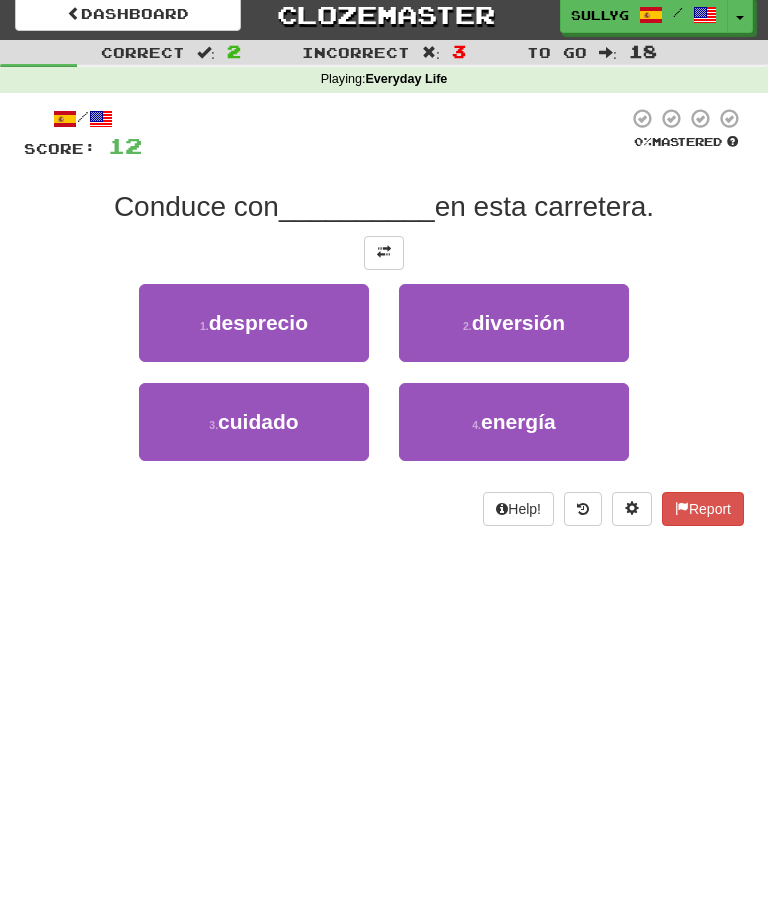 scroll, scrollTop: 0, scrollLeft: 0, axis: both 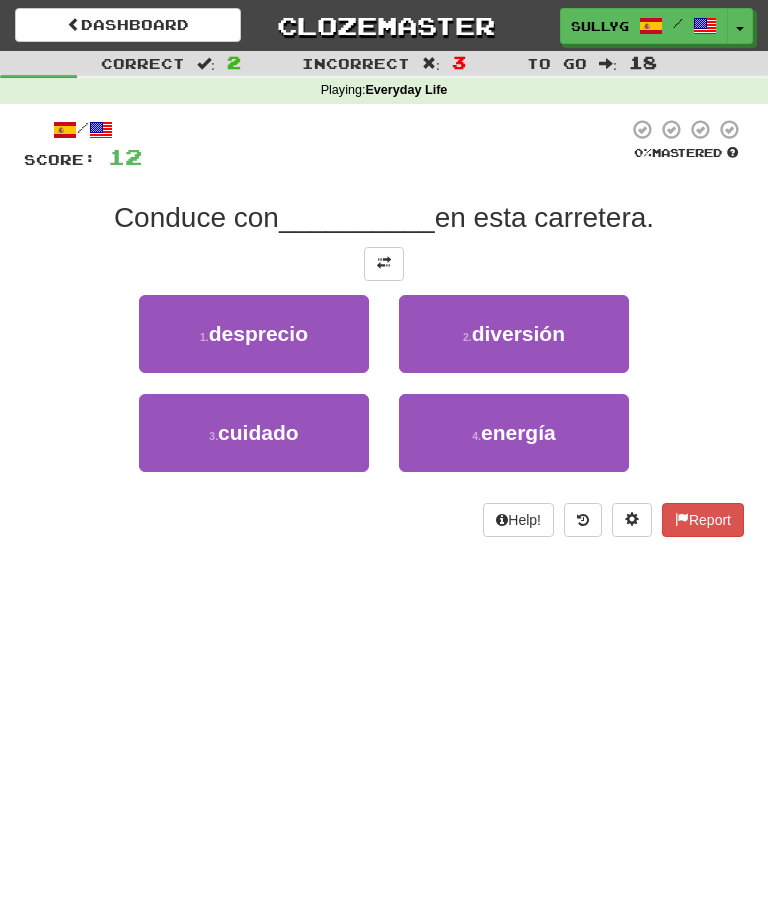 click on "3 .  cuidado" at bounding box center [254, 433] 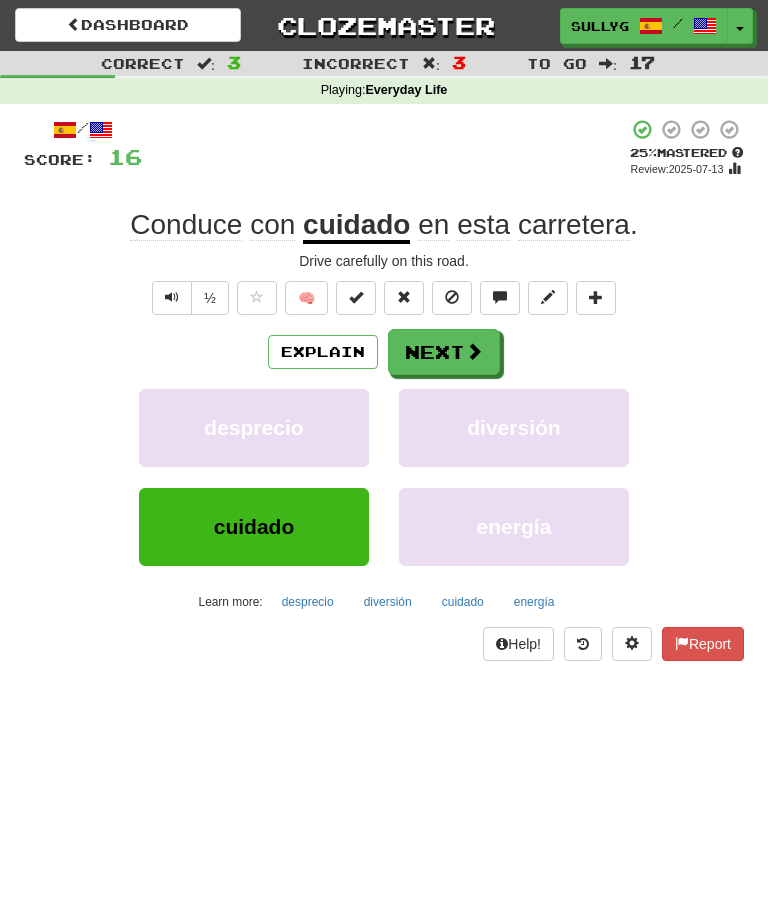 click at bounding box center (474, 351) 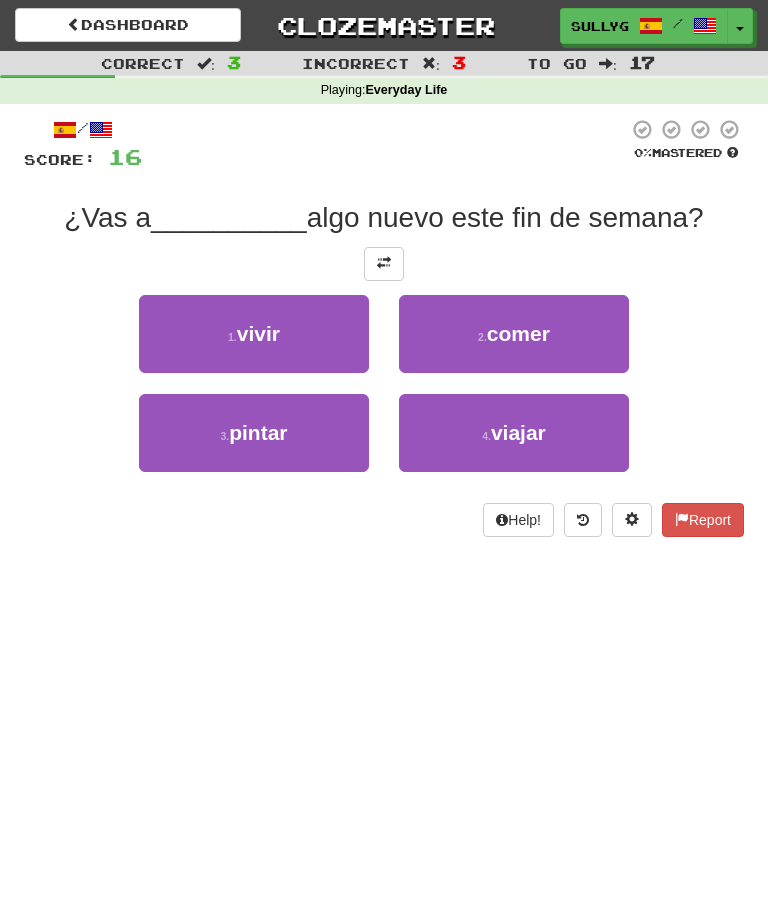 click on "2 .  comer" at bounding box center [514, 334] 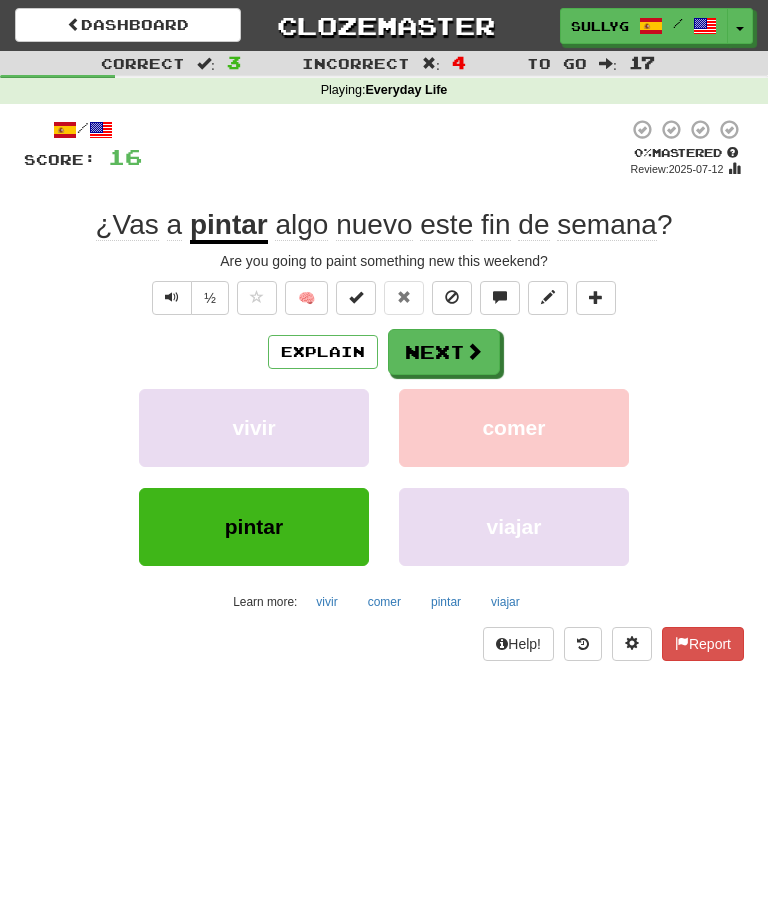 click at bounding box center [474, 351] 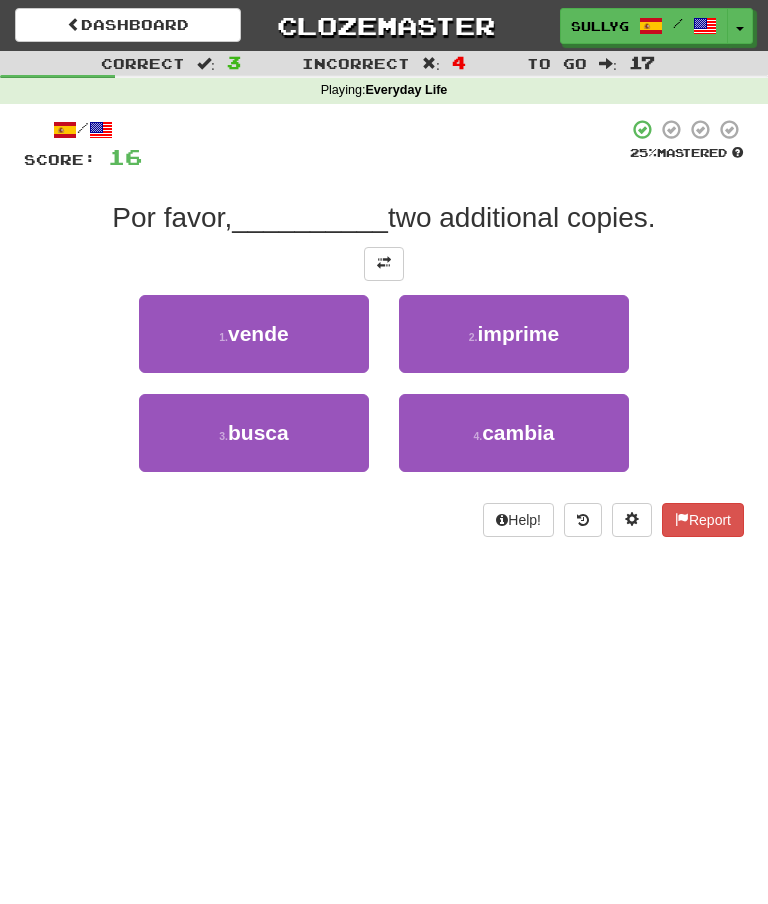click on "2 .  imprime" at bounding box center [514, 334] 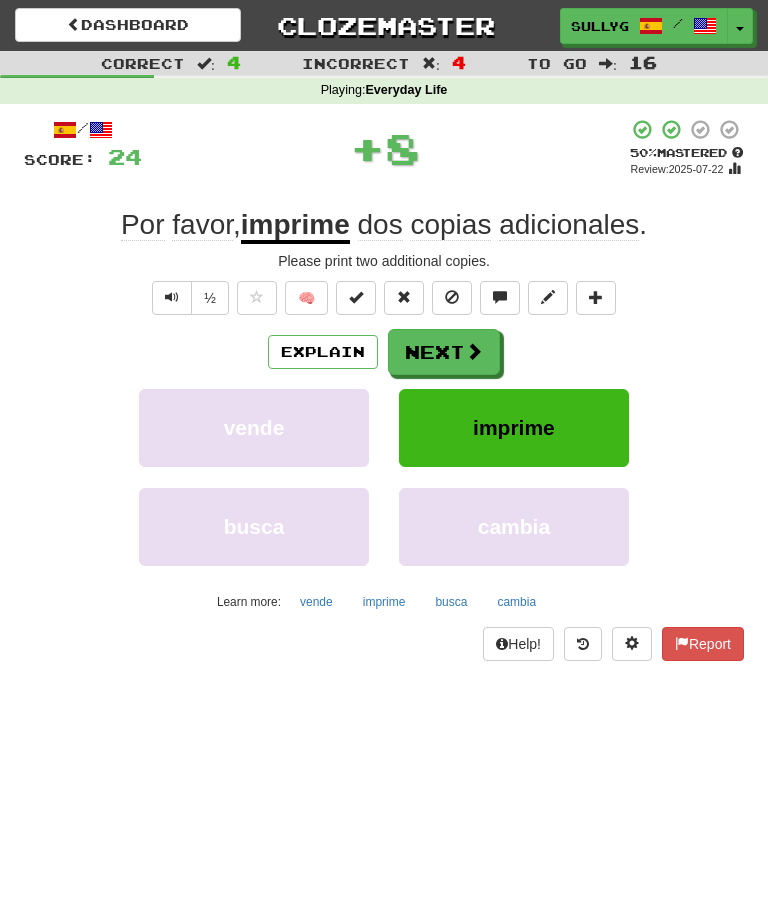 click on "Next" at bounding box center (444, 352) 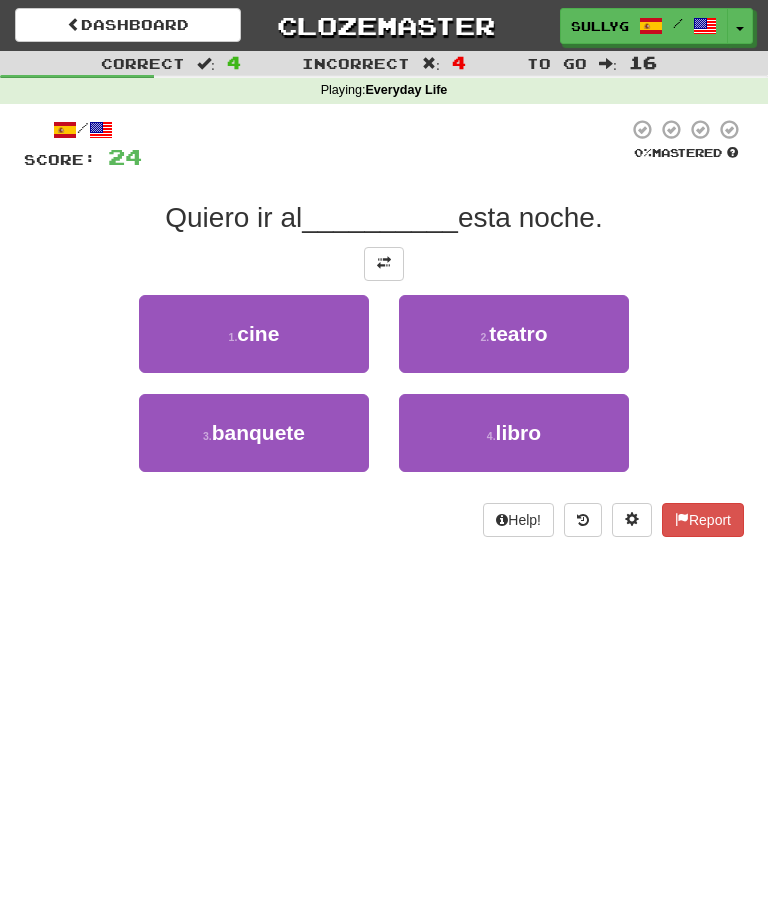click on "1 .  cine" at bounding box center [254, 334] 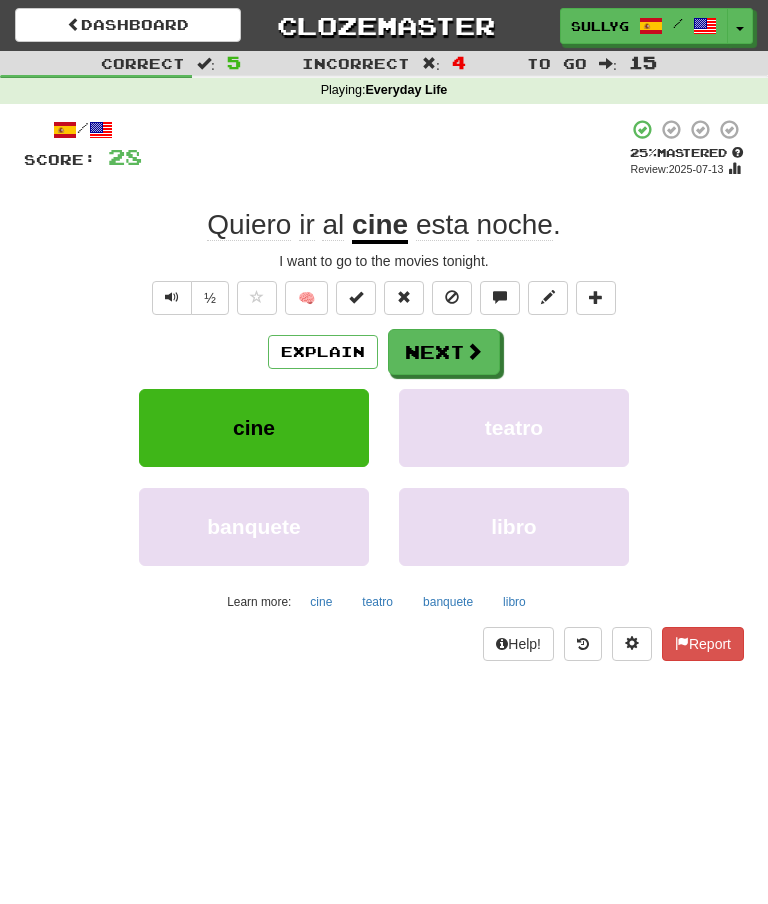 click on "Next" at bounding box center (444, 352) 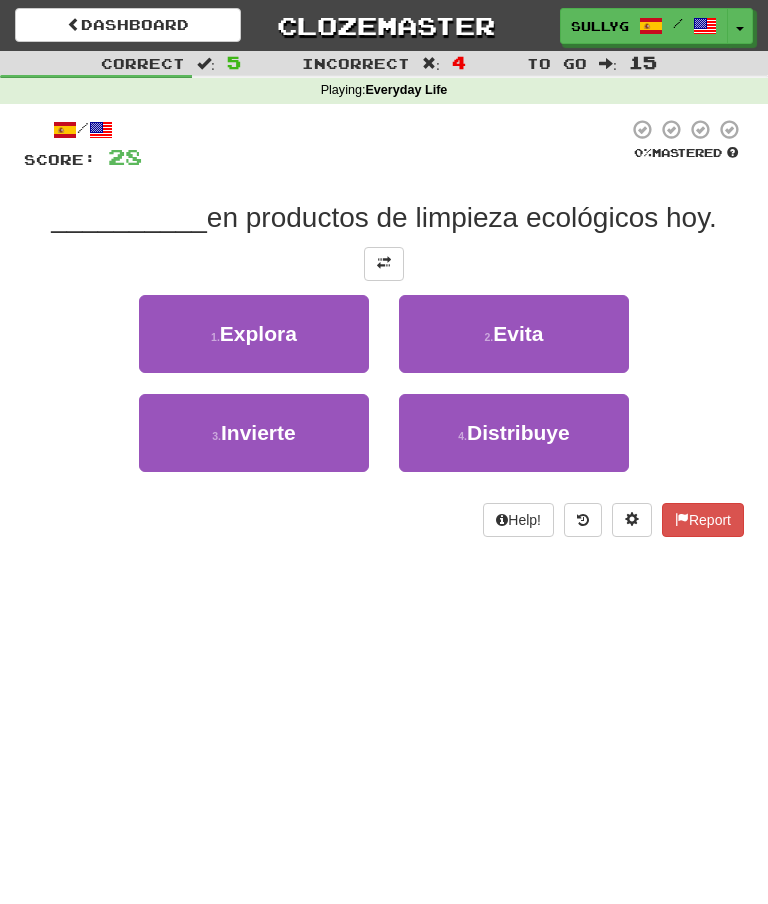 click on "1 .  Explora" at bounding box center [254, 334] 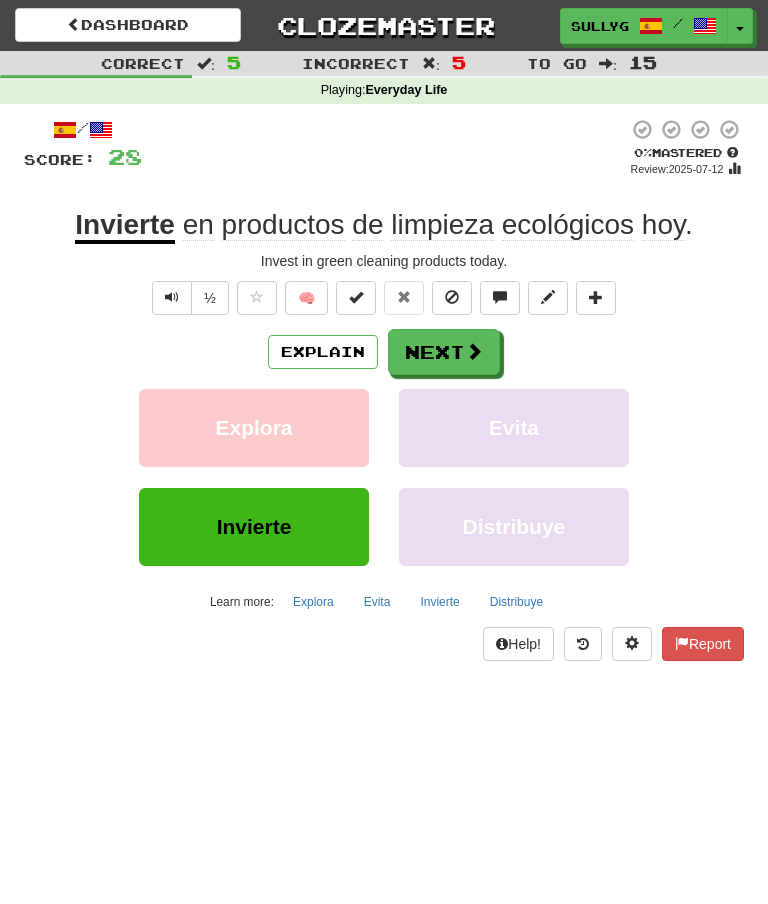 click on "Next" at bounding box center [444, 352] 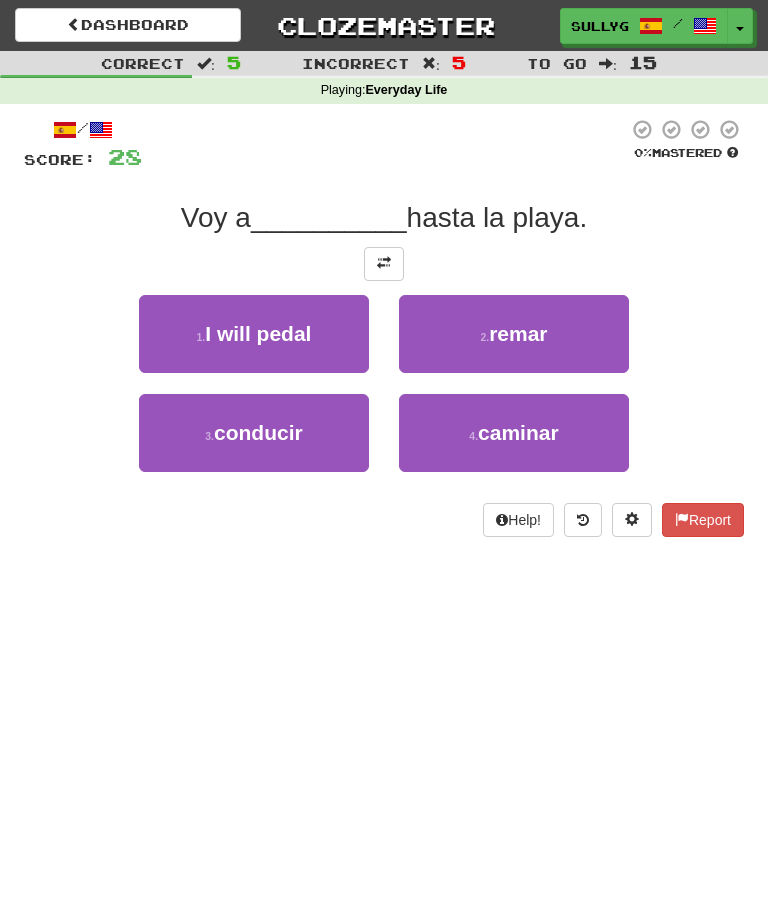 click on "caminar" at bounding box center [518, 432] 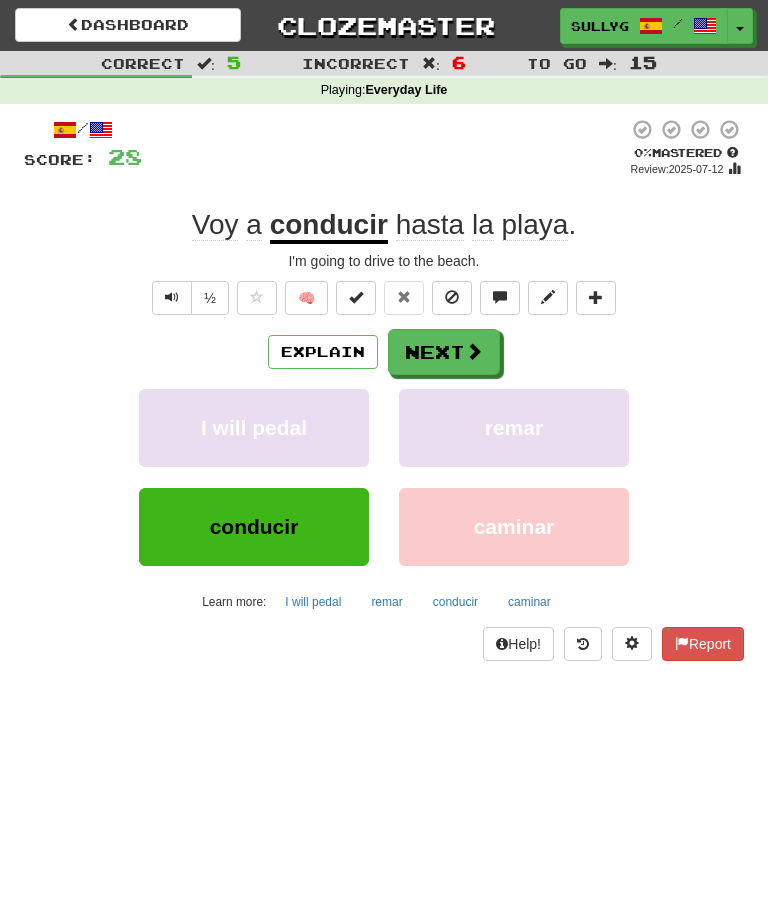click at bounding box center (474, 351) 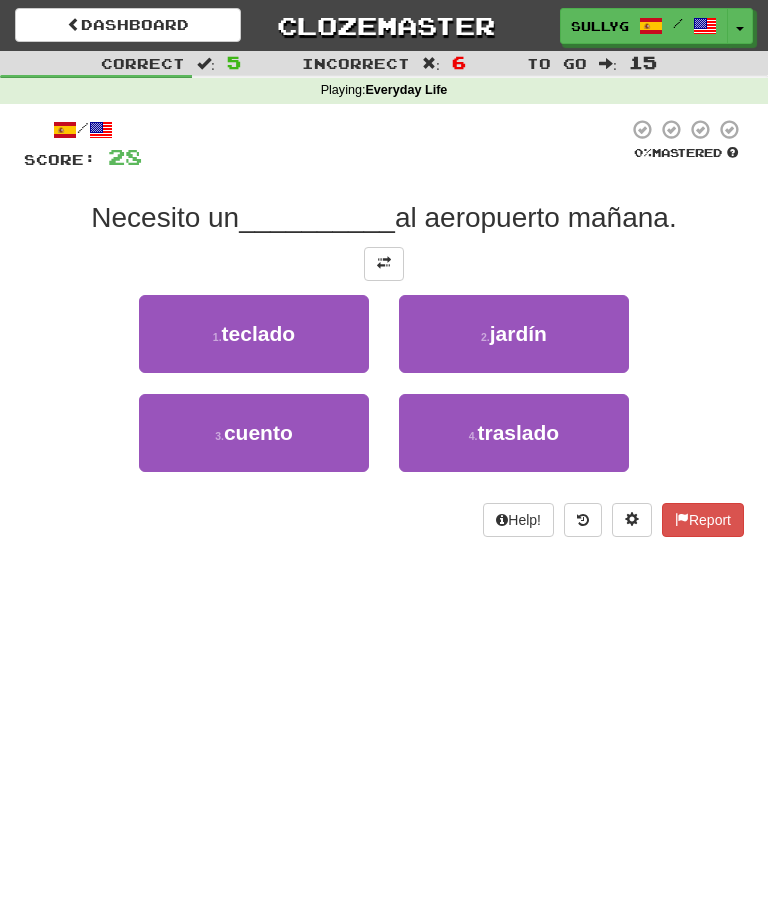 click on "teclado" at bounding box center (259, 333) 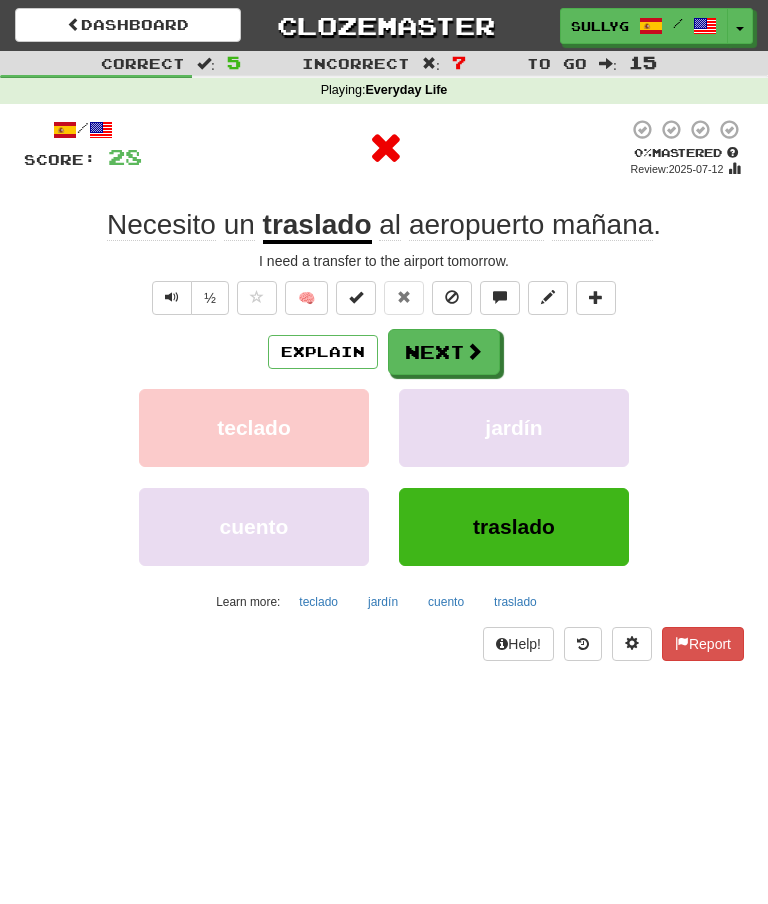 click at bounding box center (474, 351) 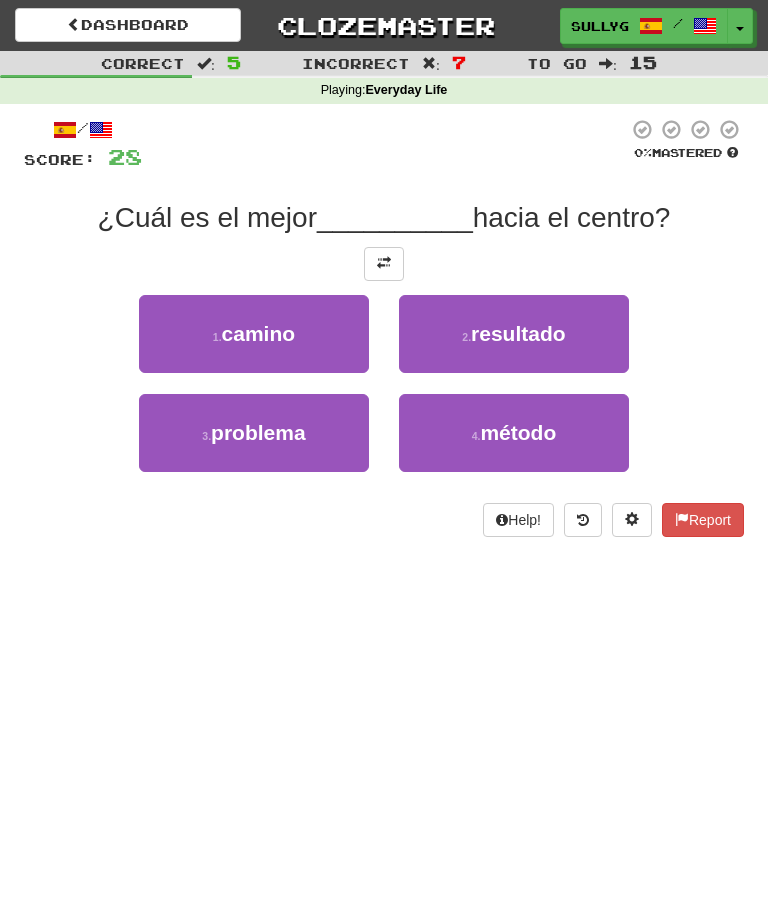 click on "1 .  camino" at bounding box center (254, 334) 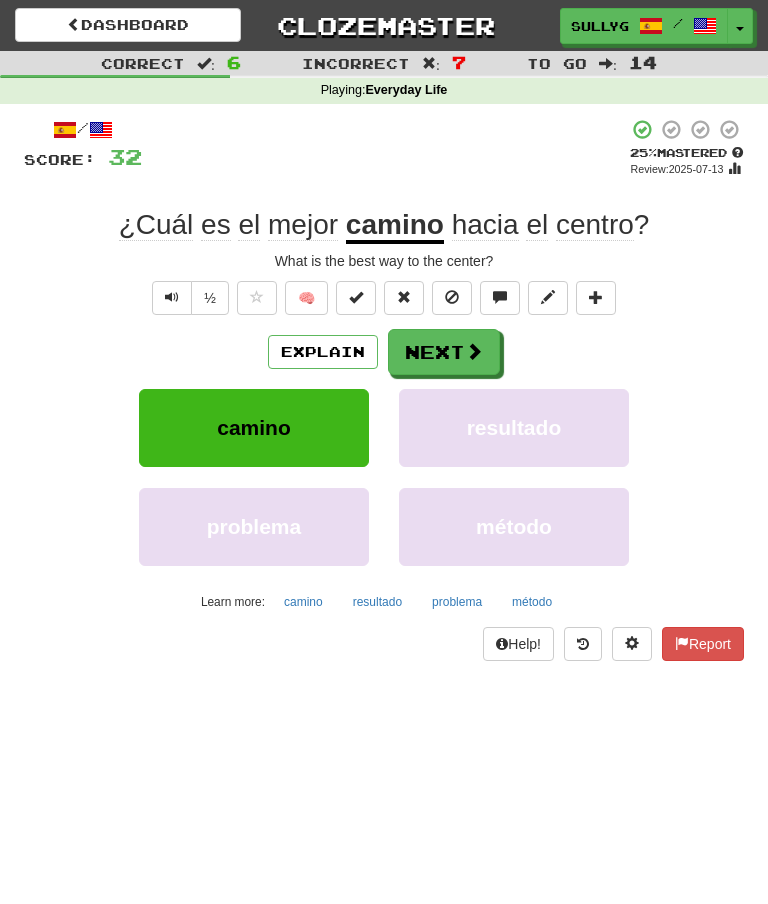 click at bounding box center (474, 351) 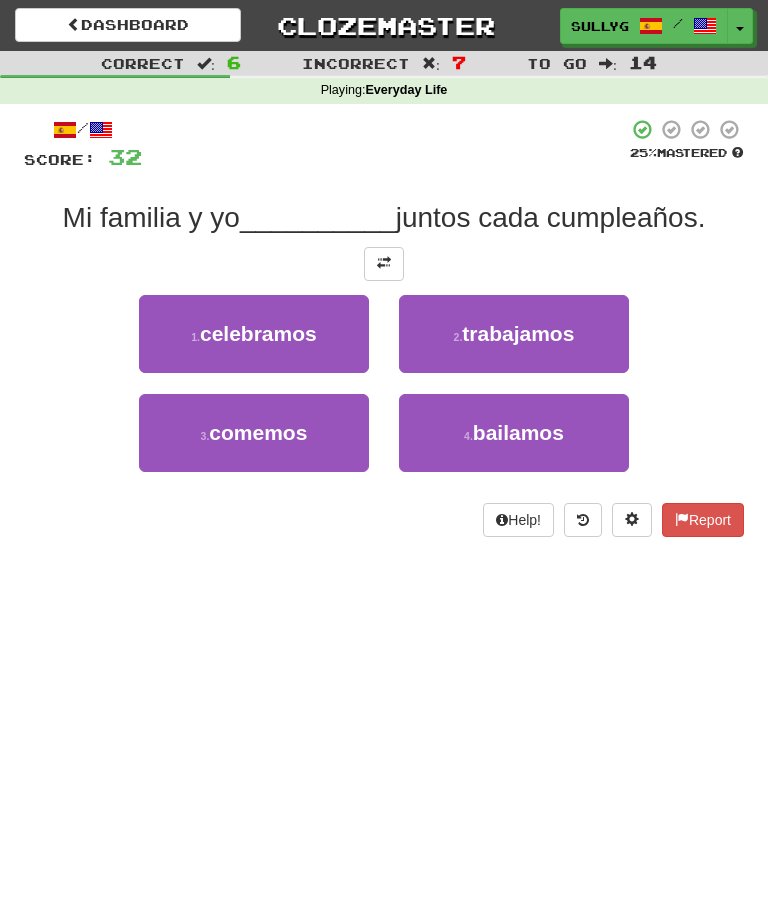 click on "celebramos" at bounding box center [258, 333] 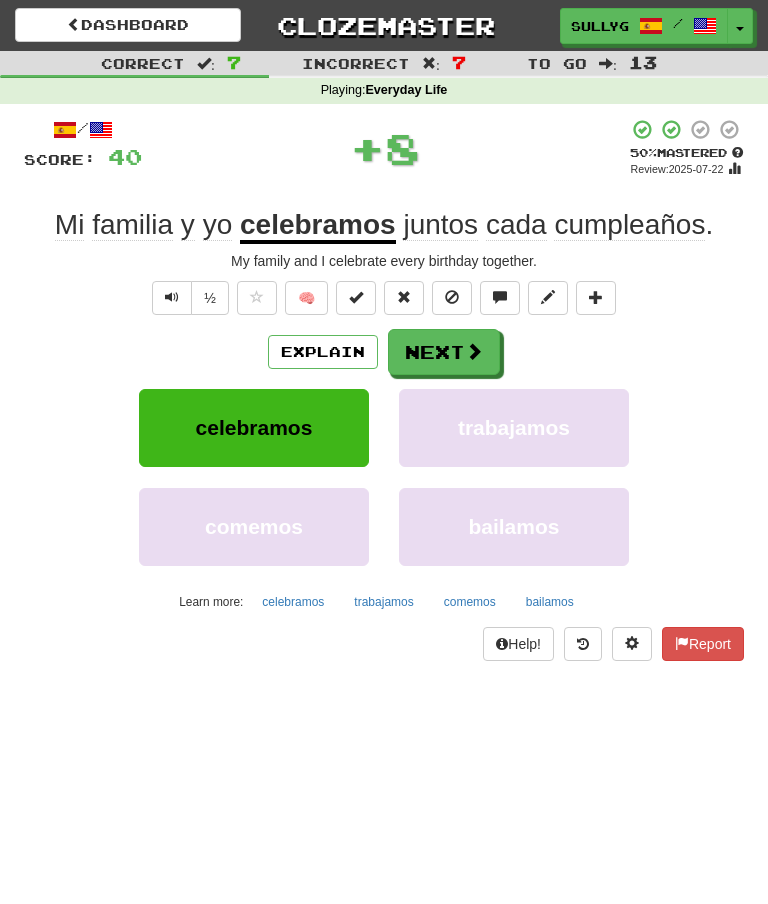 click on "Next" at bounding box center (444, 352) 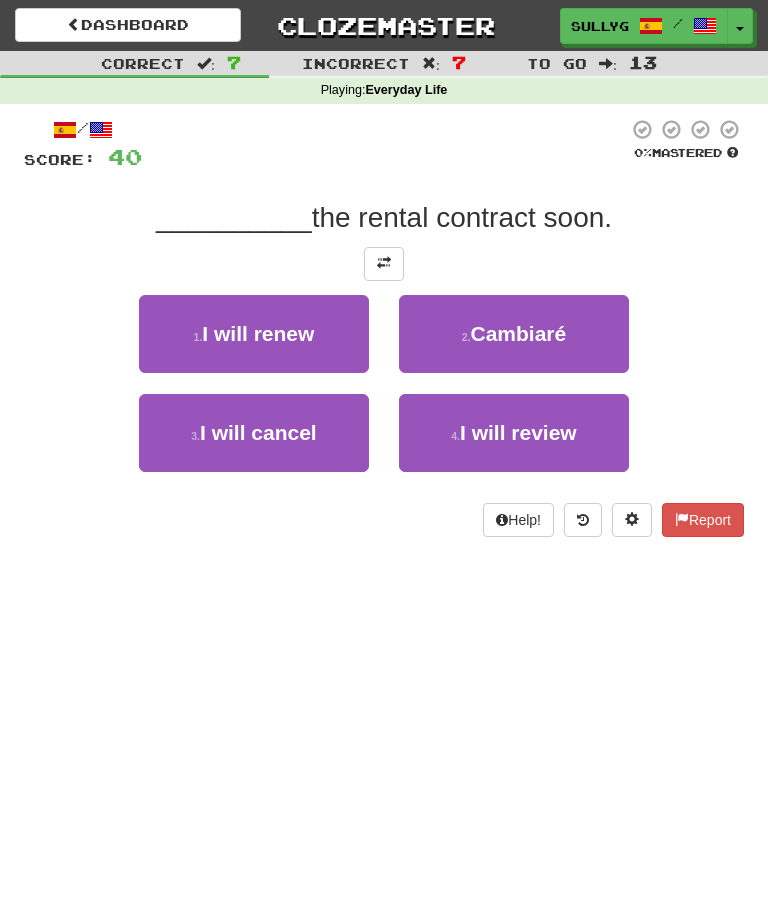 click on "I will cancel" at bounding box center [258, 432] 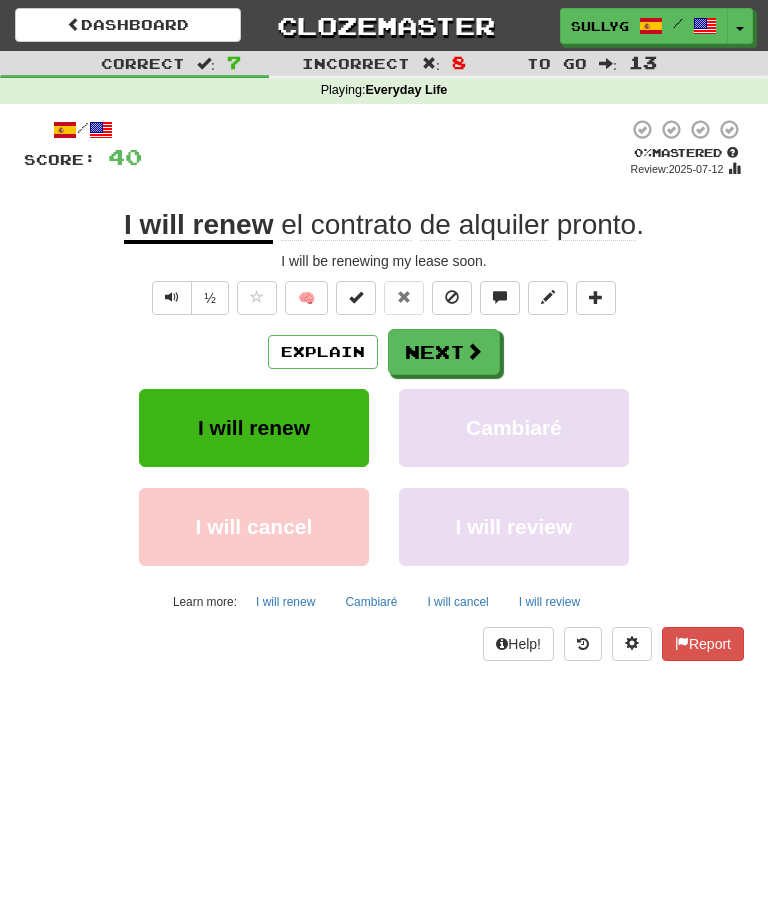 click at bounding box center [474, 351] 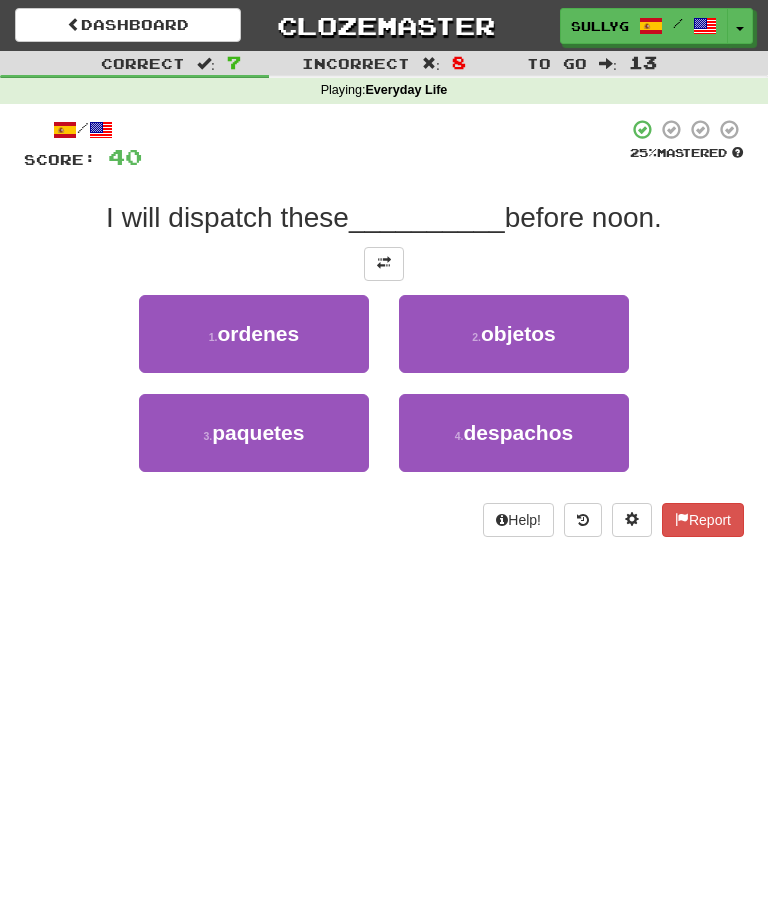 click on "3 .  paquetes" at bounding box center [254, 433] 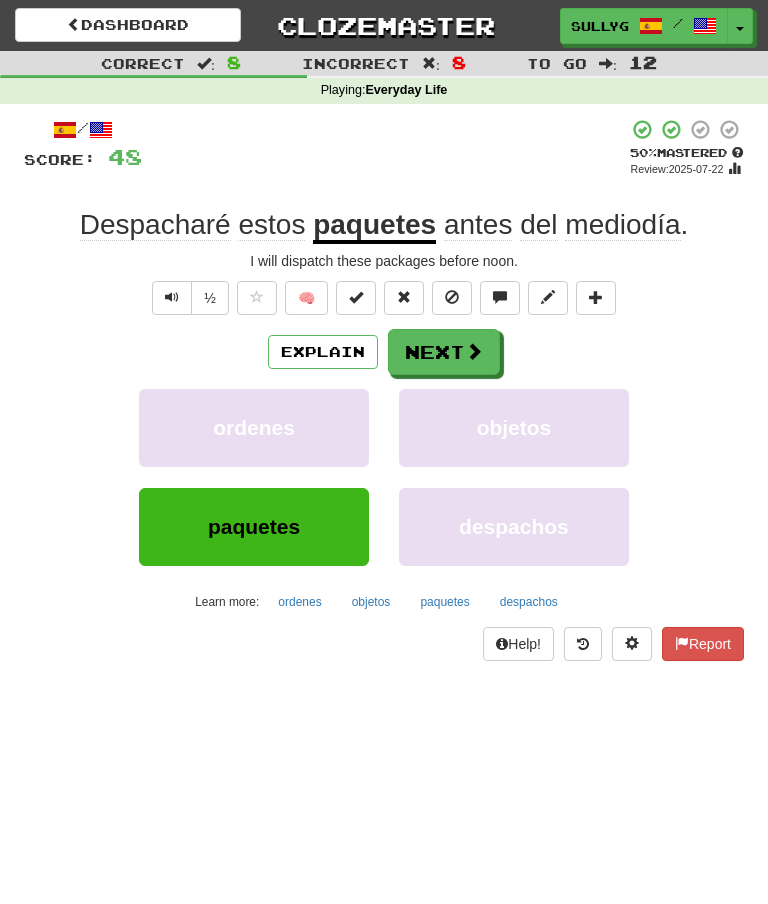 click on "Next" at bounding box center [444, 352] 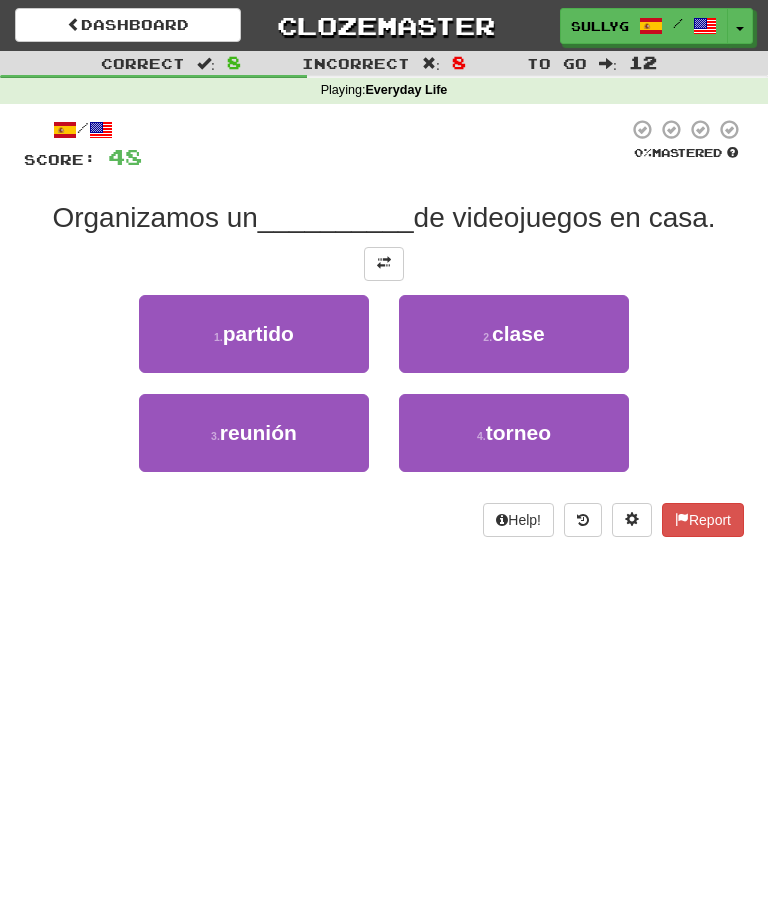 click on "tournament" at bounding box center (514, 433) 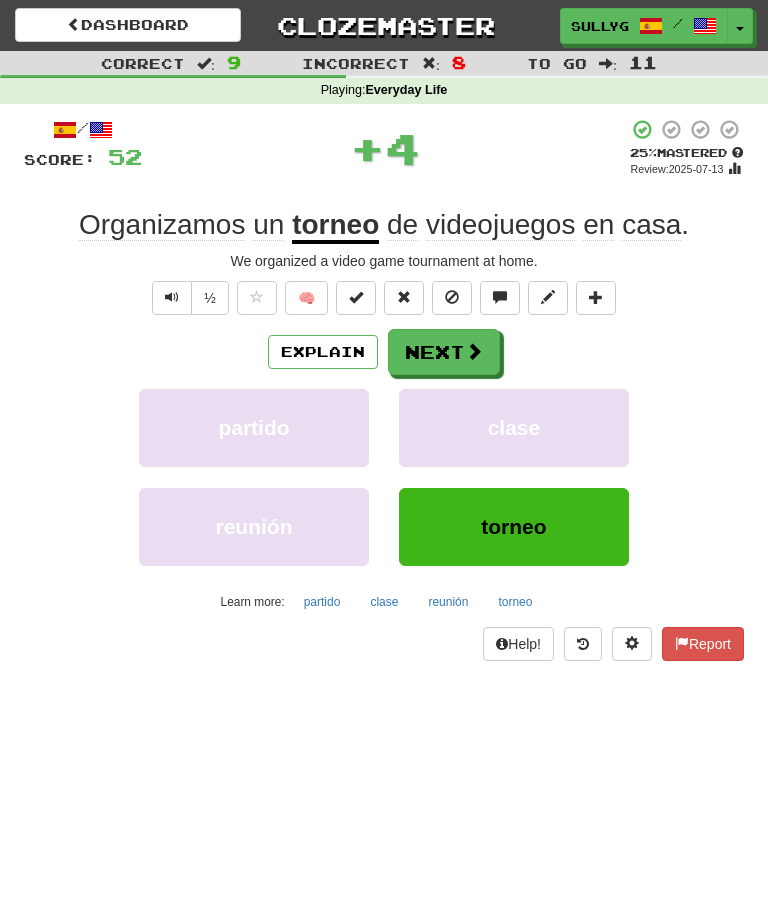click at bounding box center [474, 351] 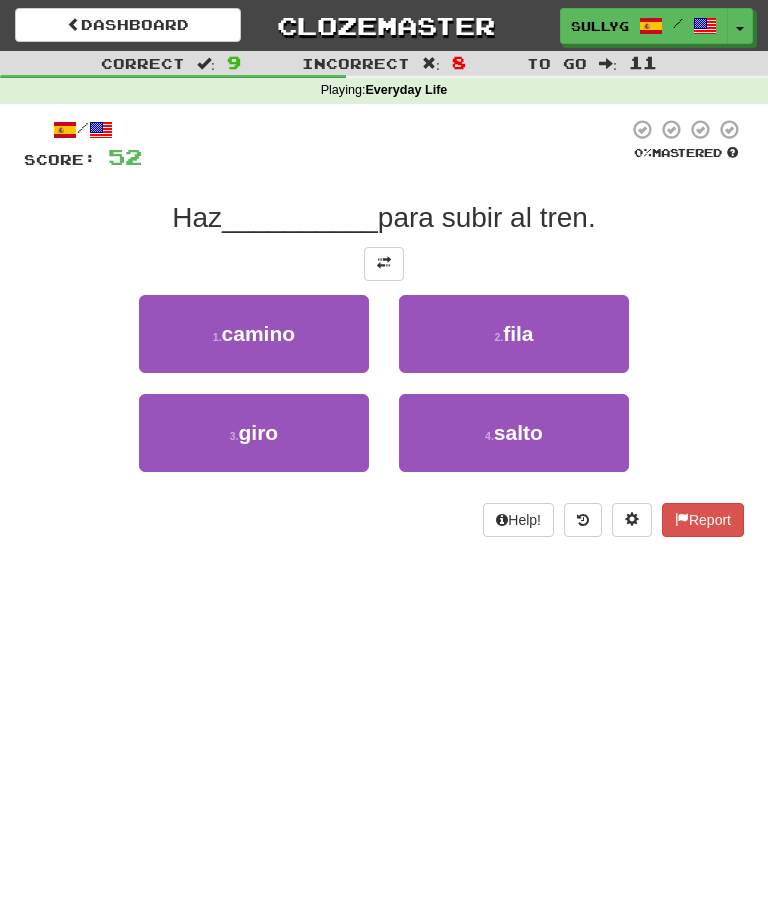 click on "3 .  giro" at bounding box center [254, 433] 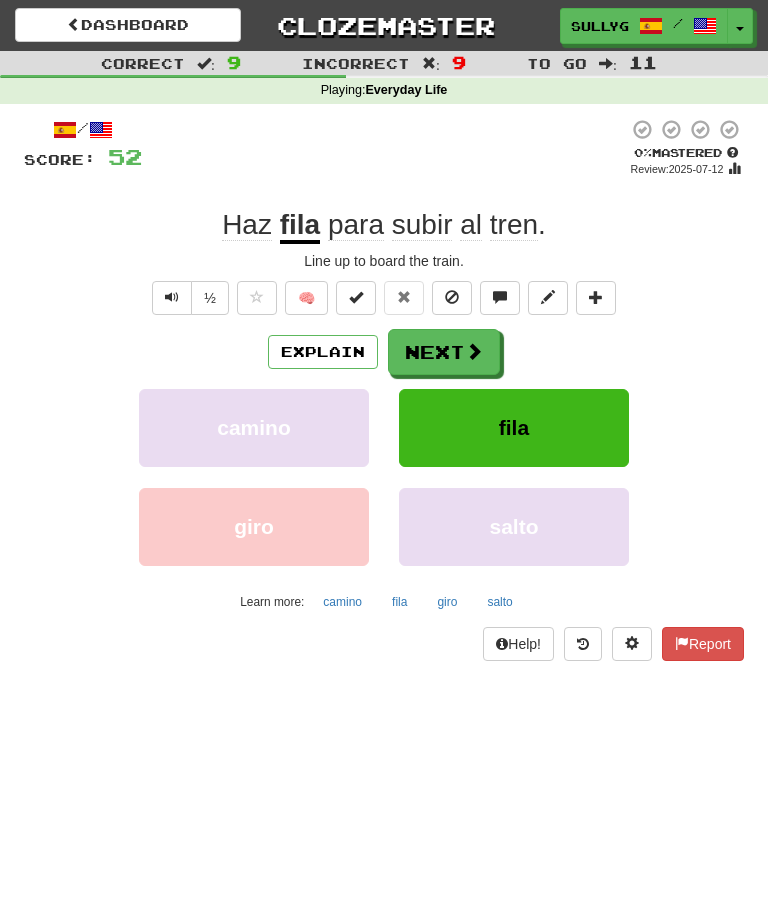 click on "Explain" at bounding box center (323, 352) 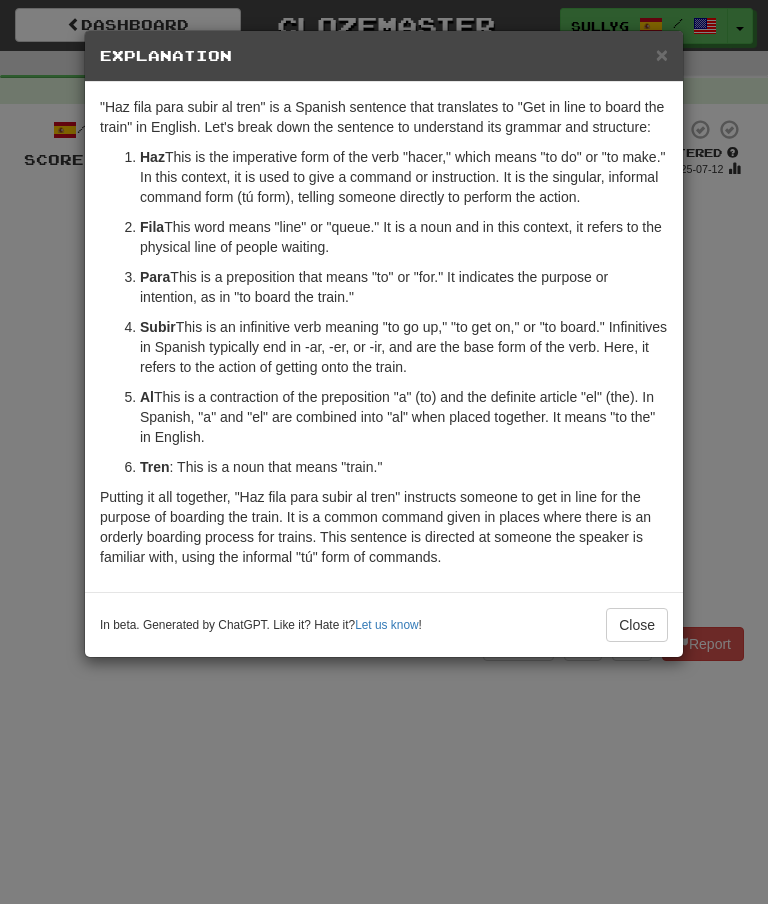 click on "Close" at bounding box center [637, 625] 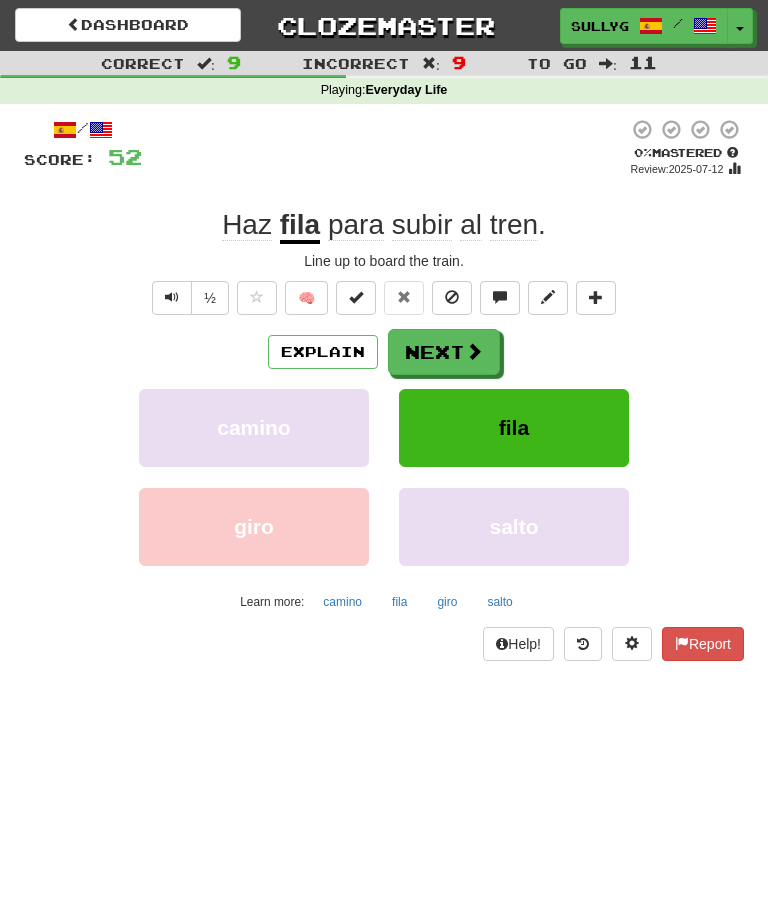 click at bounding box center (474, 351) 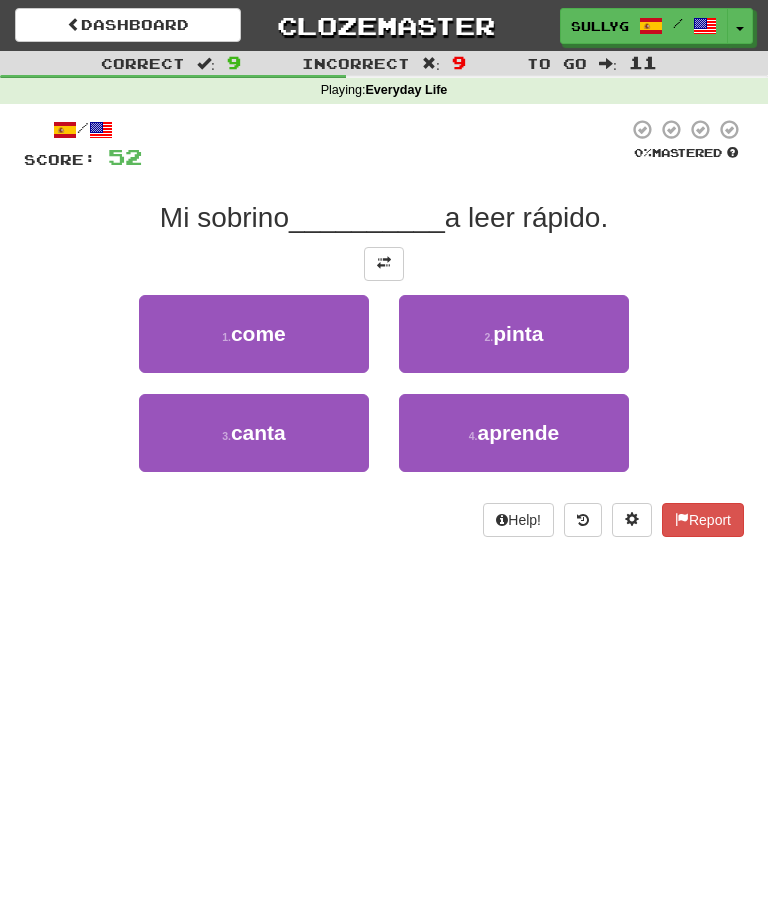 click on "aprende" at bounding box center [518, 432] 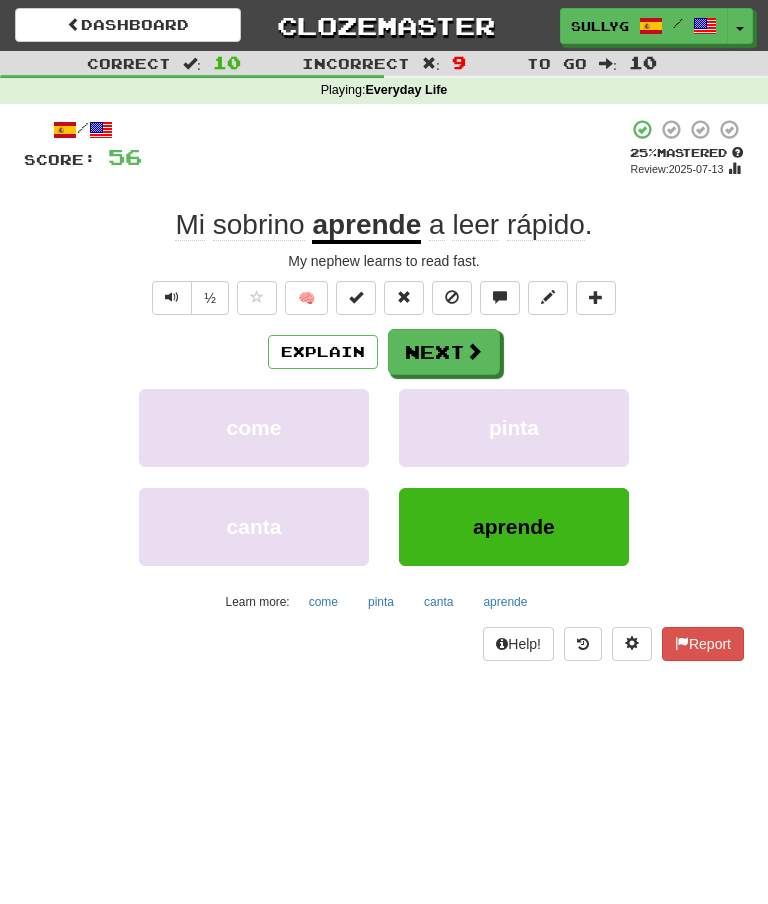 click at bounding box center [474, 351] 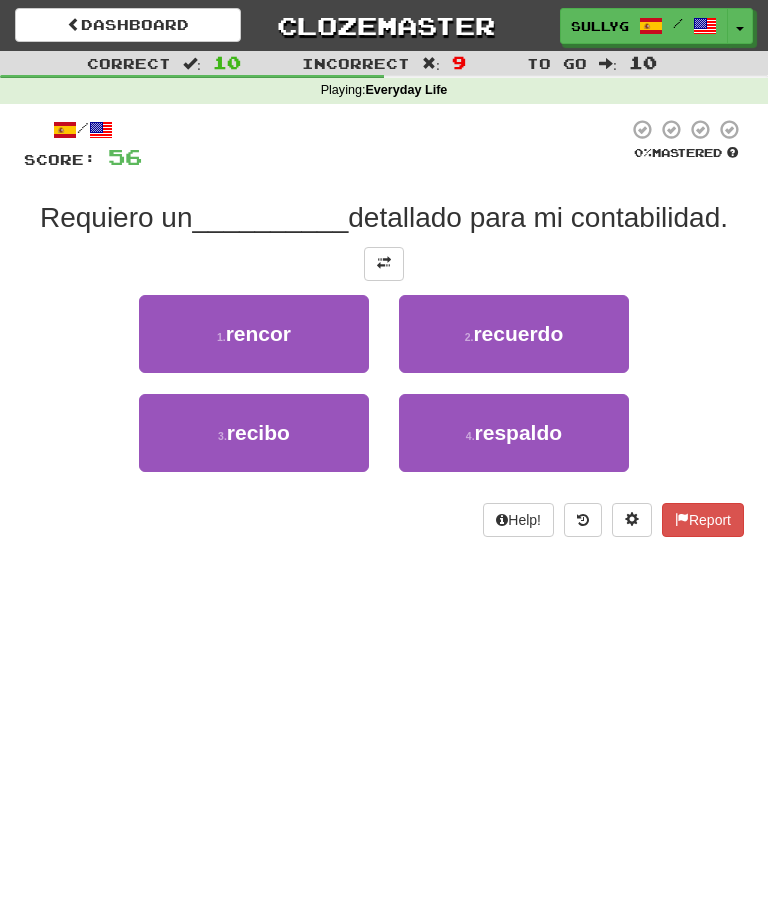 click on "recuerdo" at bounding box center (518, 333) 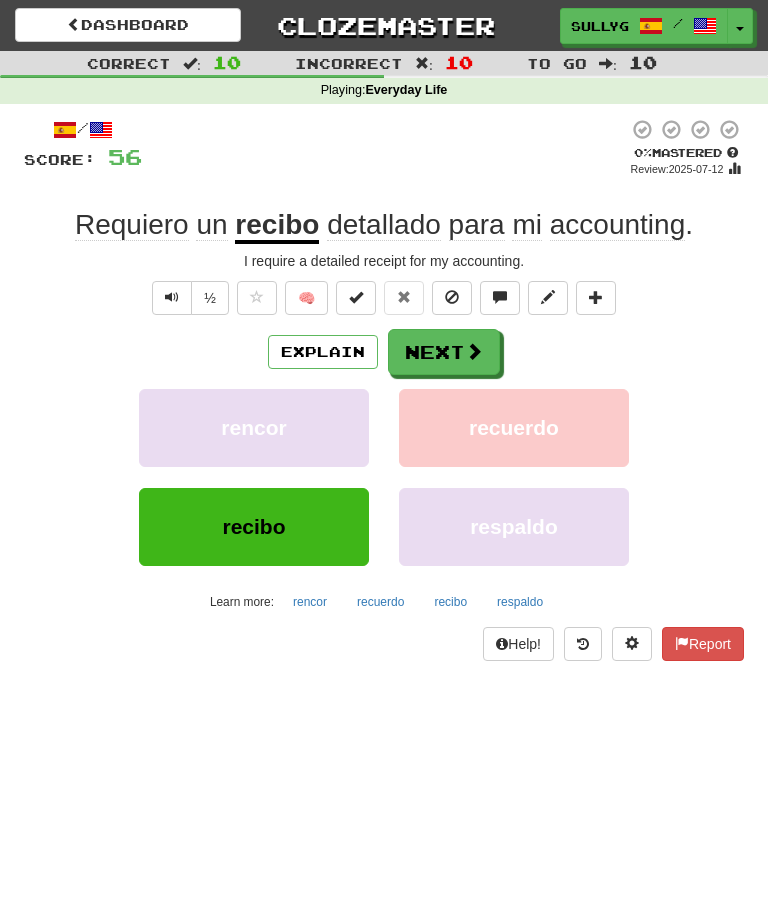 click on "Next" at bounding box center (444, 352) 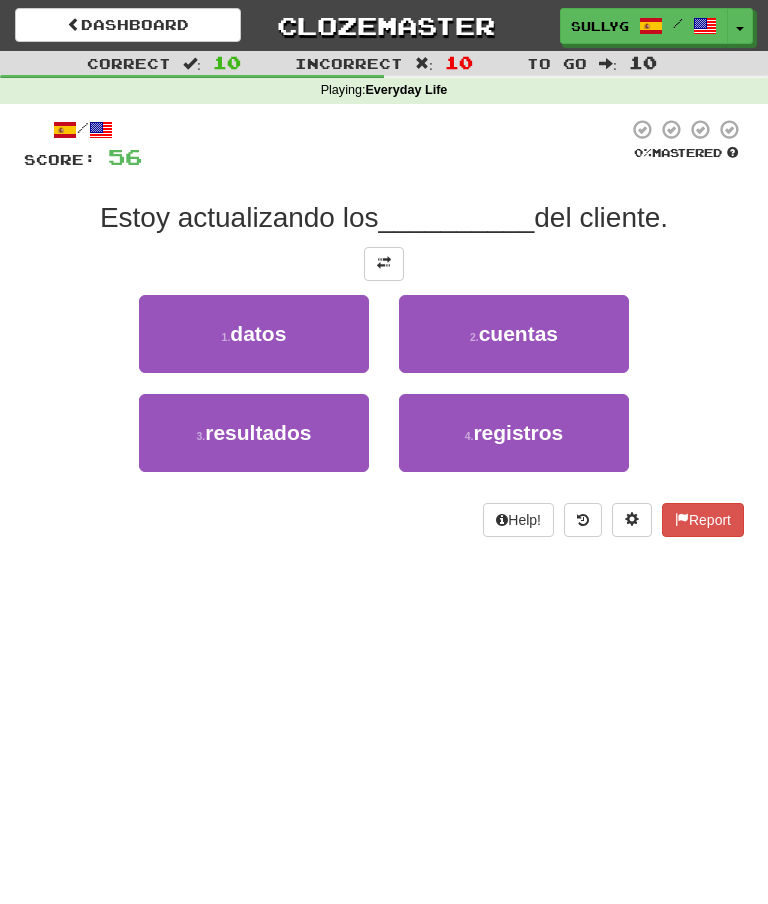 click on "datos" at bounding box center (258, 333) 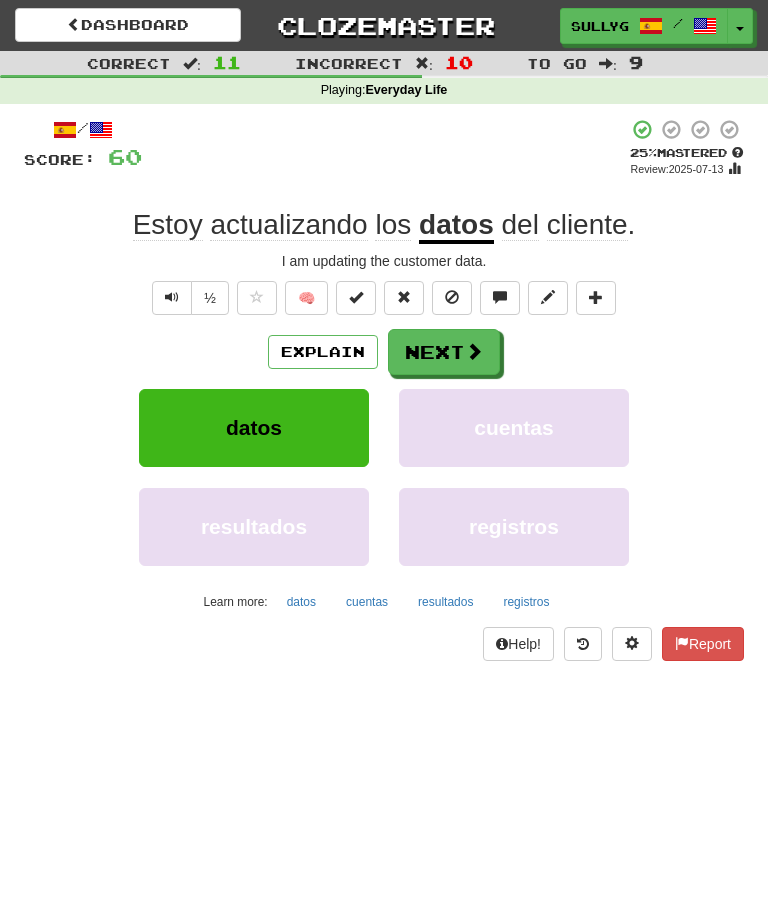 click on "Next" at bounding box center (444, 352) 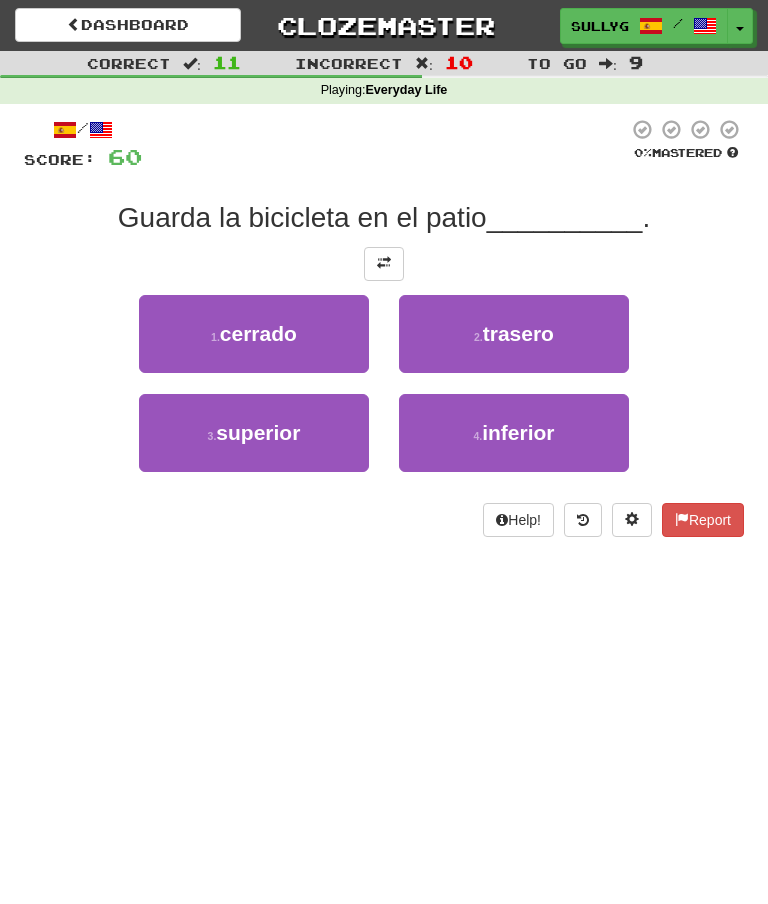 click on "trasero" at bounding box center [518, 333] 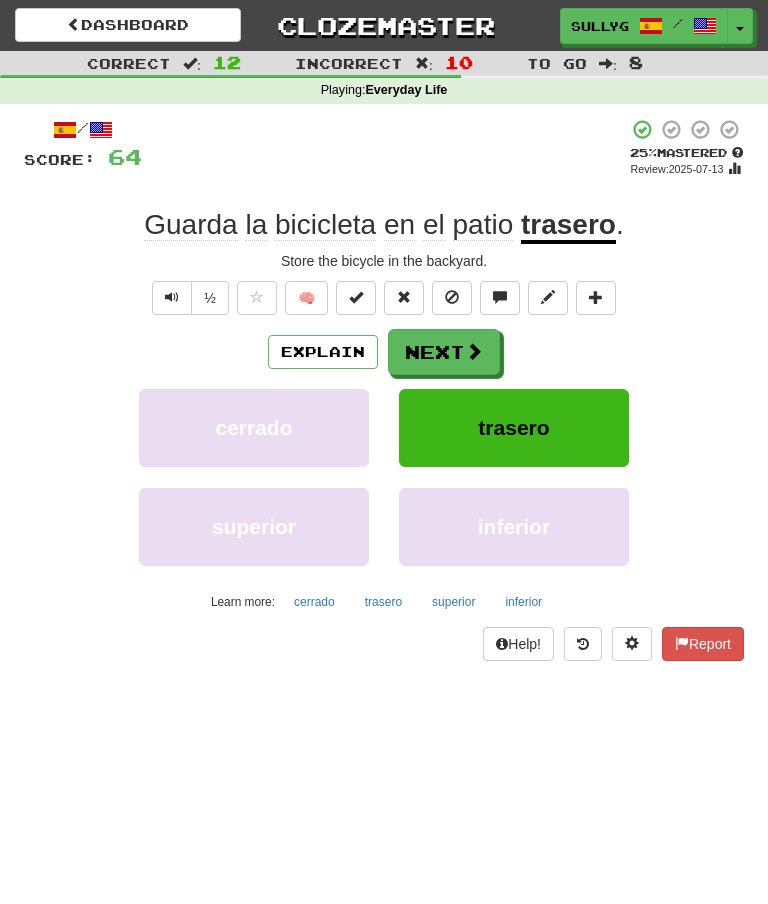 click on "Next" at bounding box center [444, 352] 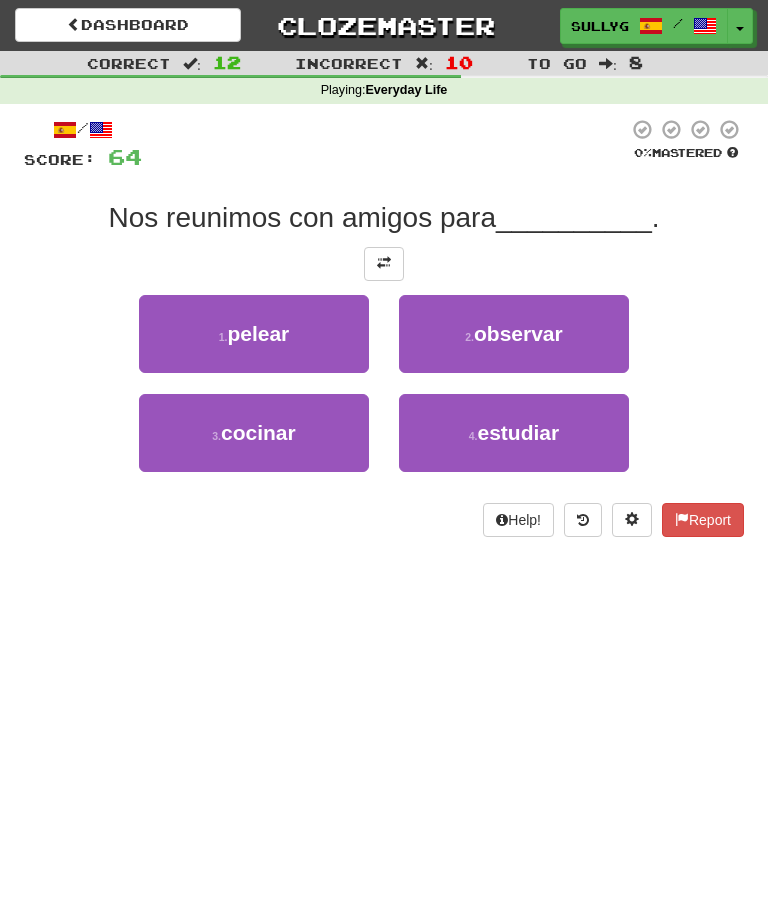 click on "estudiar" at bounding box center [518, 432] 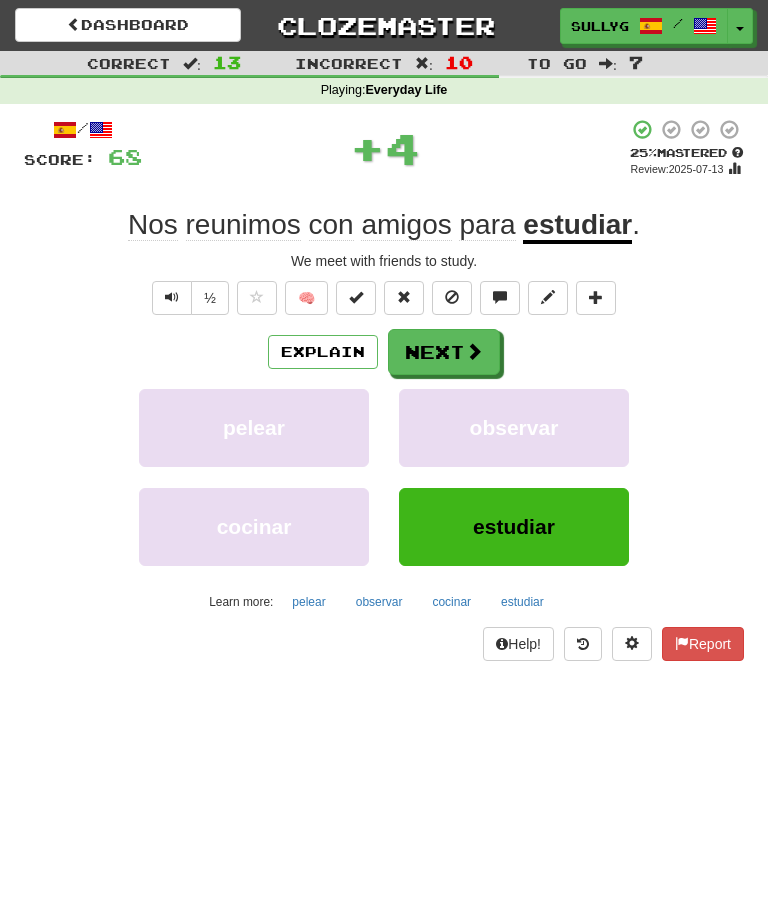 click at bounding box center [474, 351] 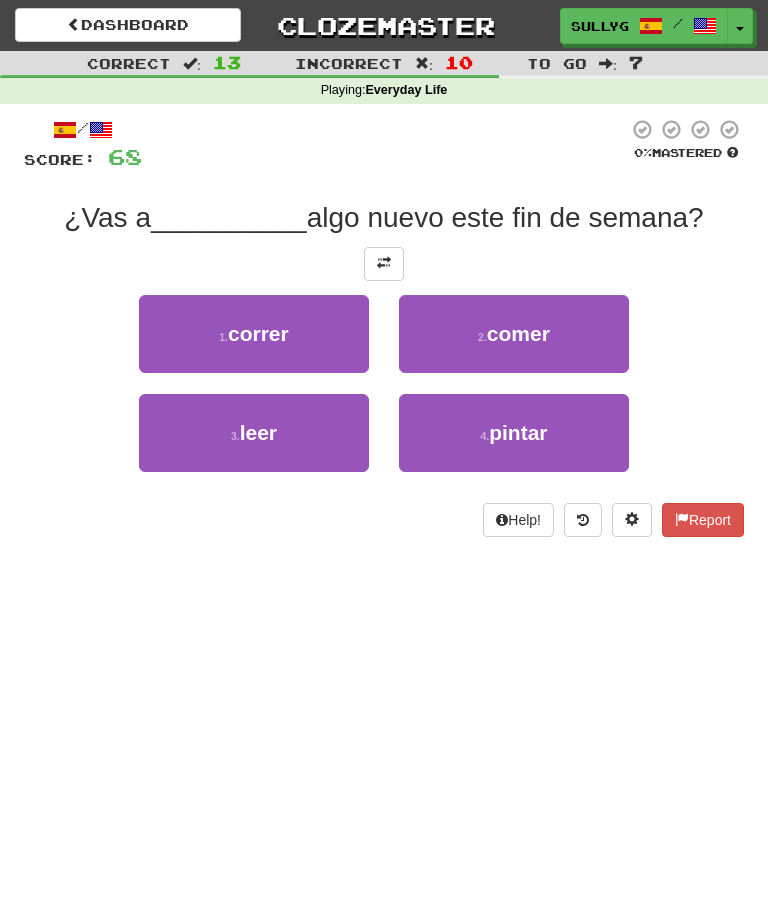 click on "pintar" at bounding box center [518, 432] 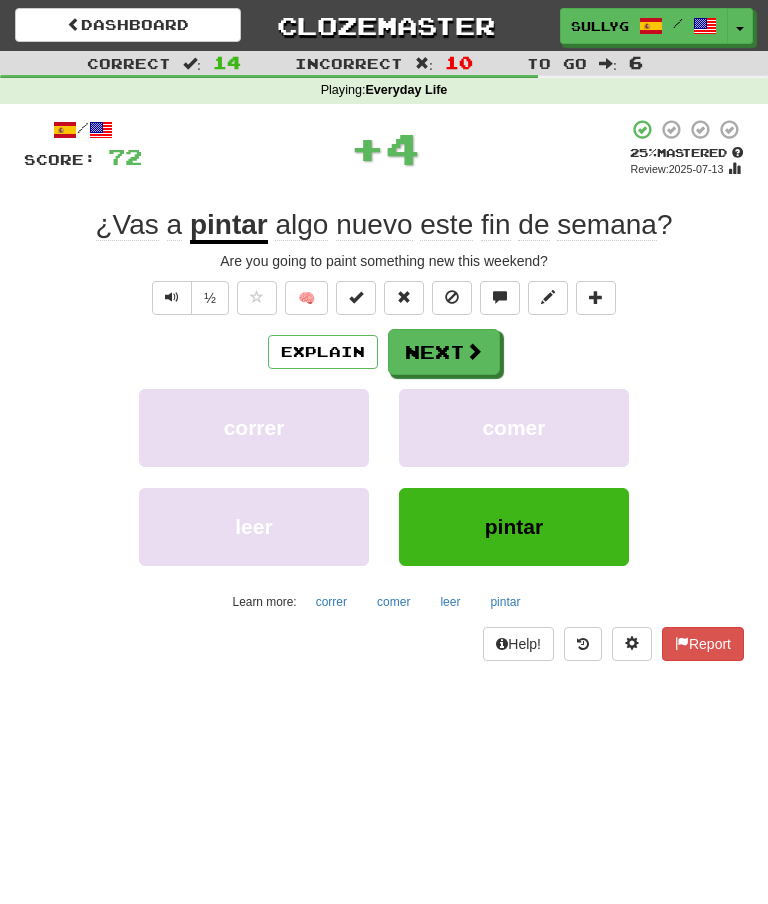 click at bounding box center [474, 351] 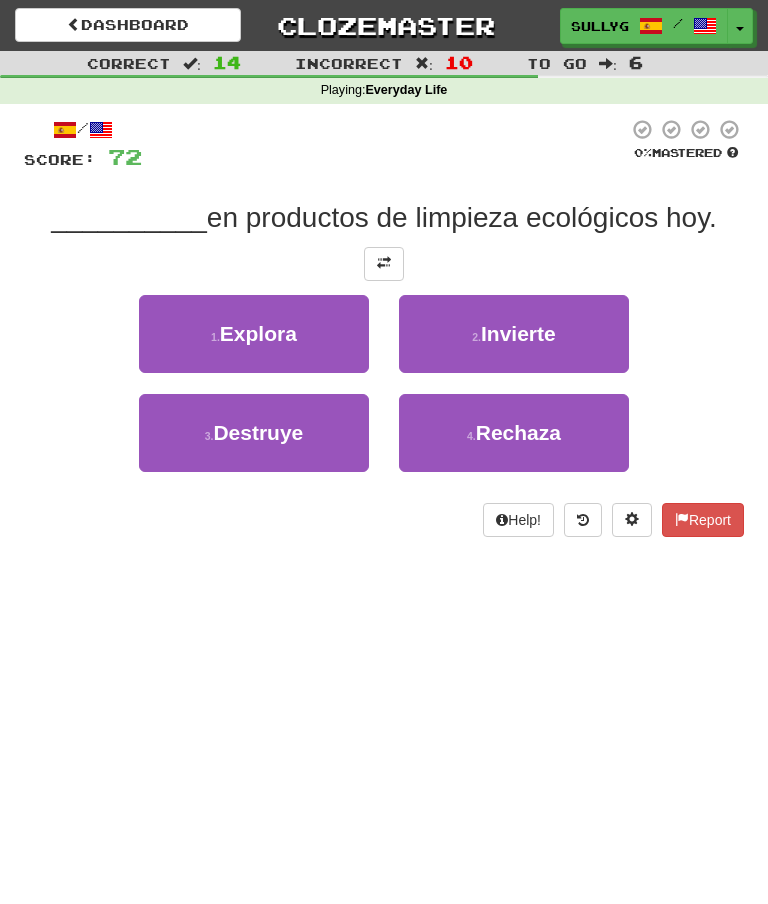 click on "Invierte" at bounding box center (518, 333) 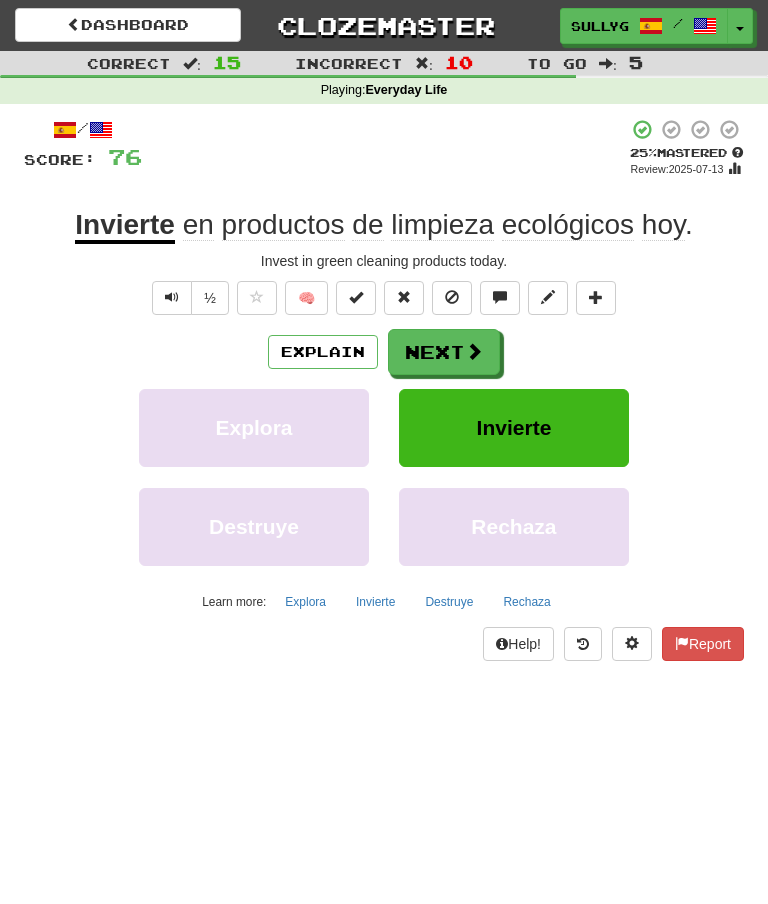 click on "Next" at bounding box center (444, 352) 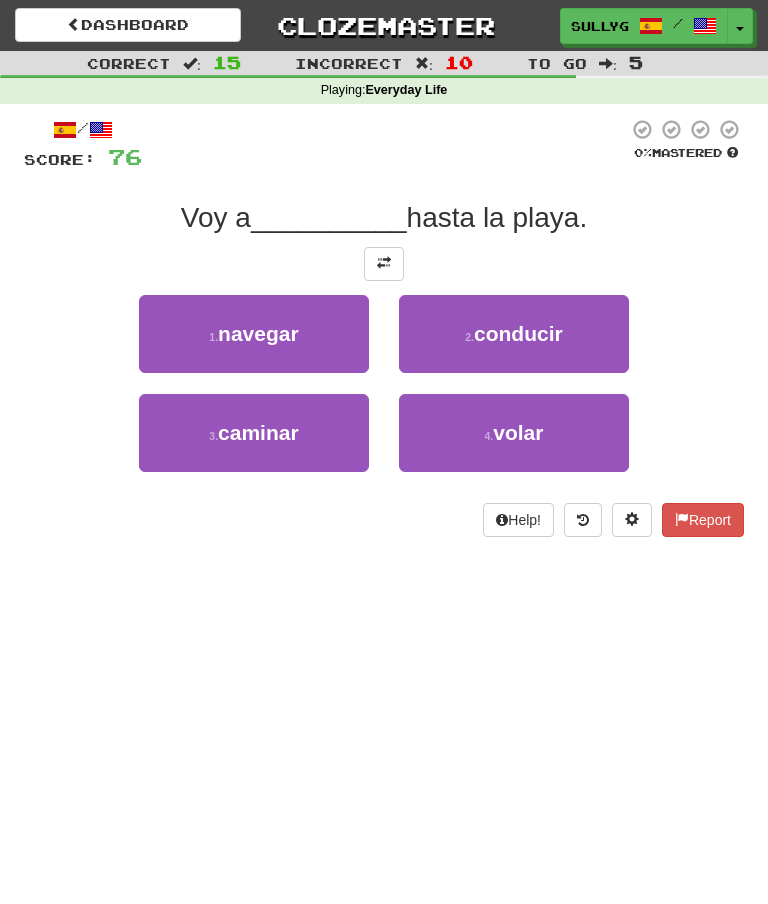 click on "conducir" at bounding box center (518, 333) 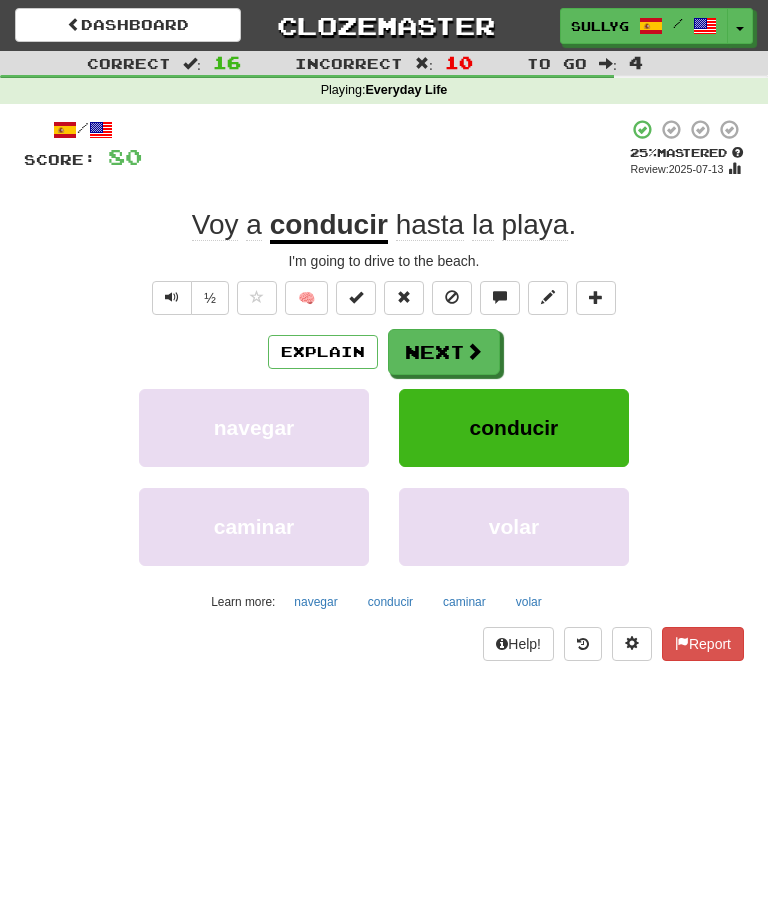 click on "Next" at bounding box center [444, 352] 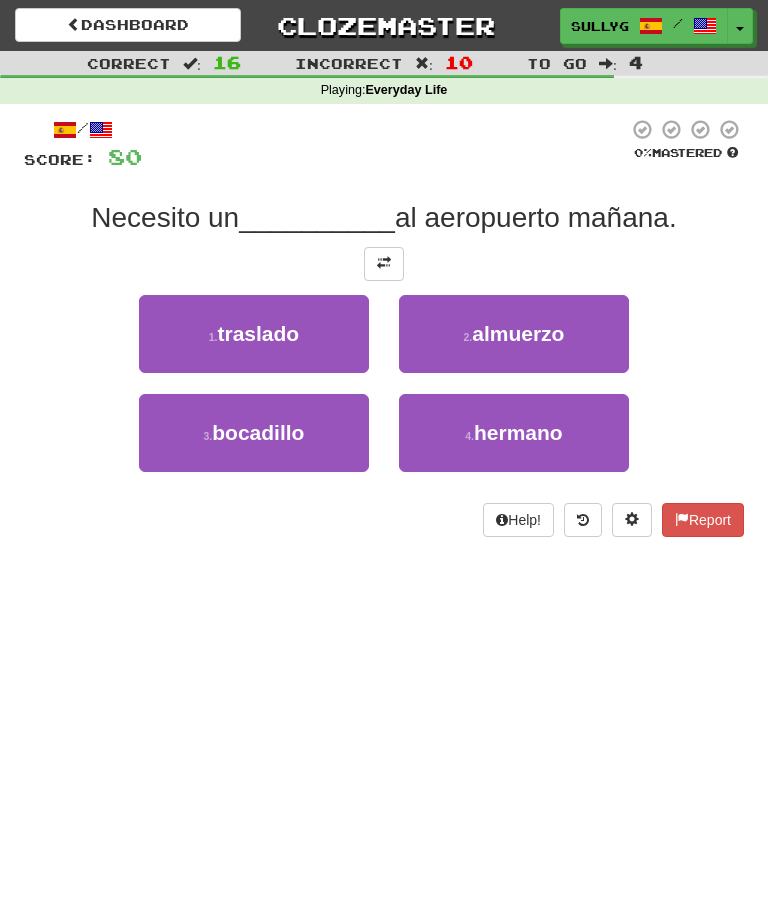 click on "1 .  traslado" at bounding box center (254, 334) 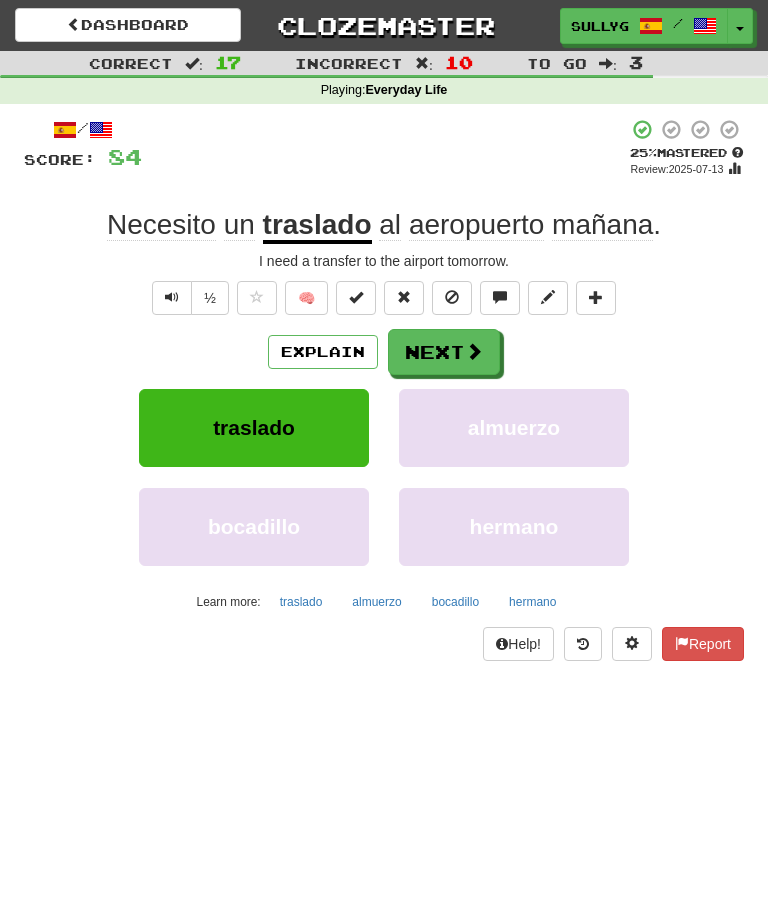 click on "Next" at bounding box center [444, 352] 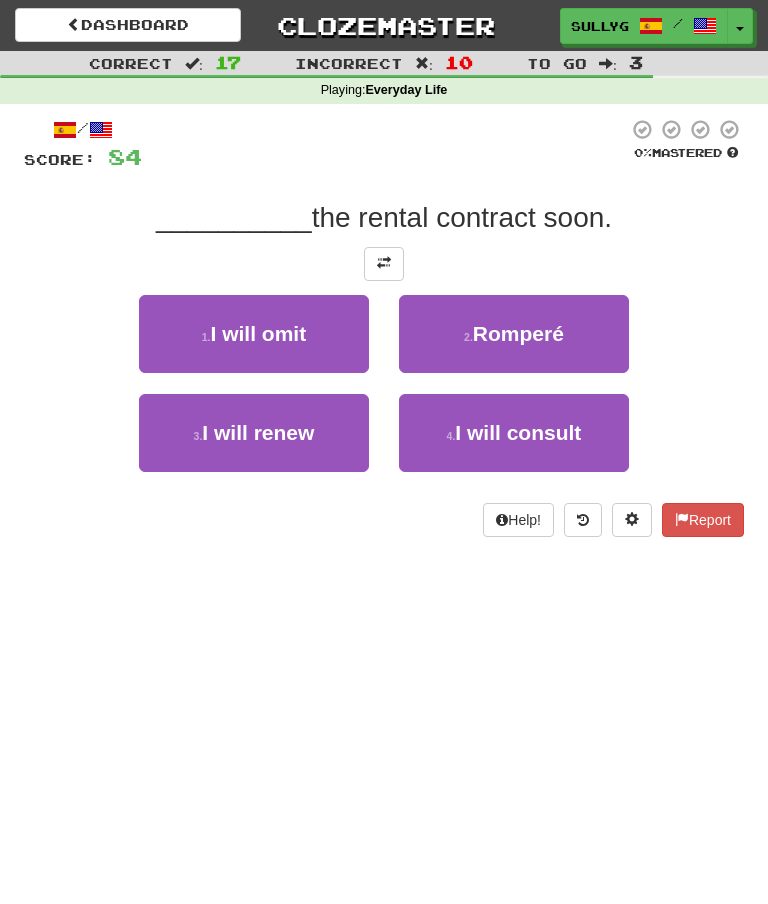 click on "I will renew" at bounding box center [258, 432] 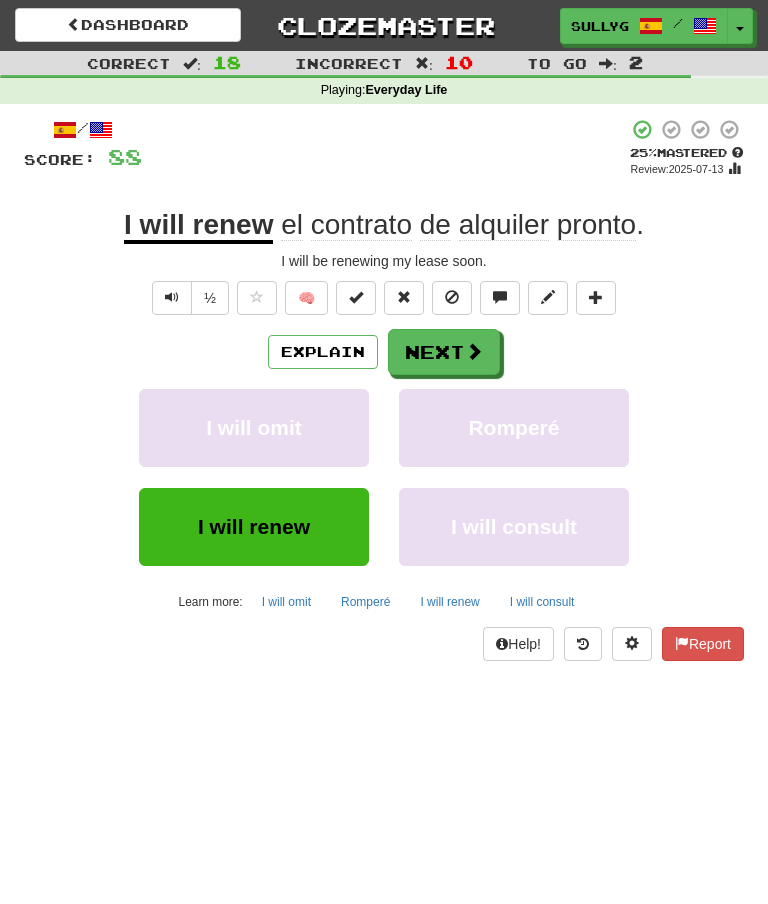 click on "Explain" at bounding box center [323, 352] 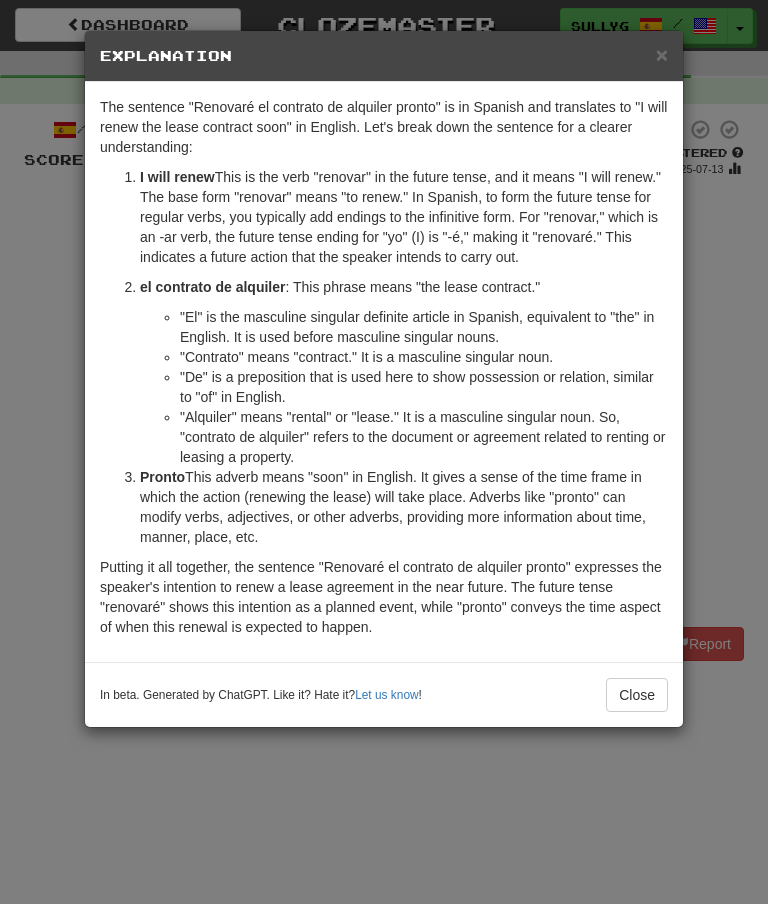 click on "Close" at bounding box center [637, 695] 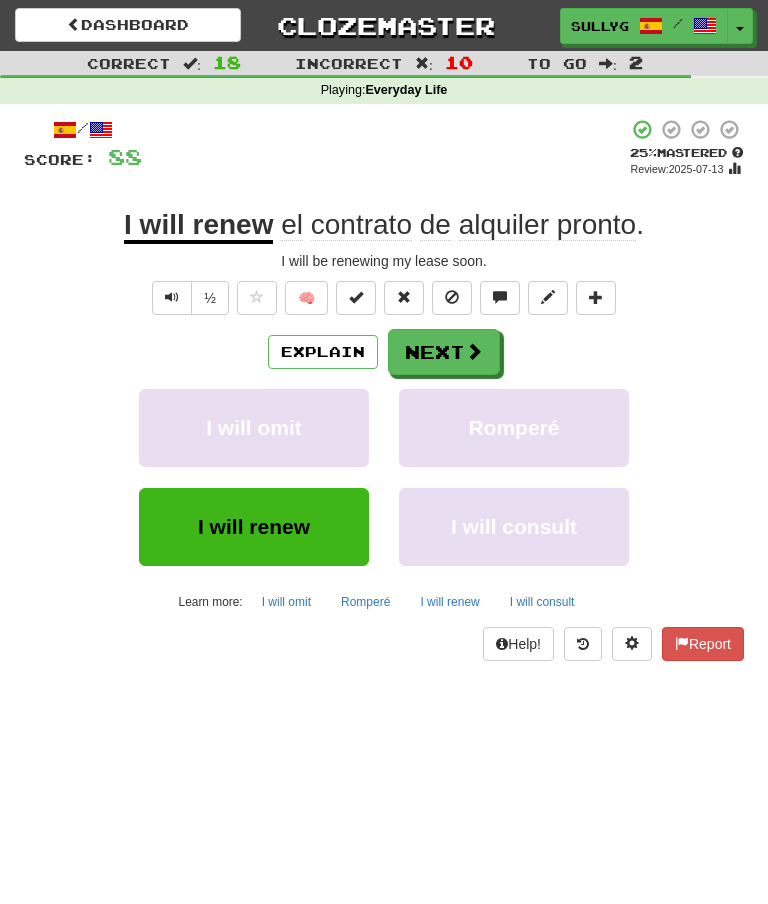 click on "Next" at bounding box center (444, 352) 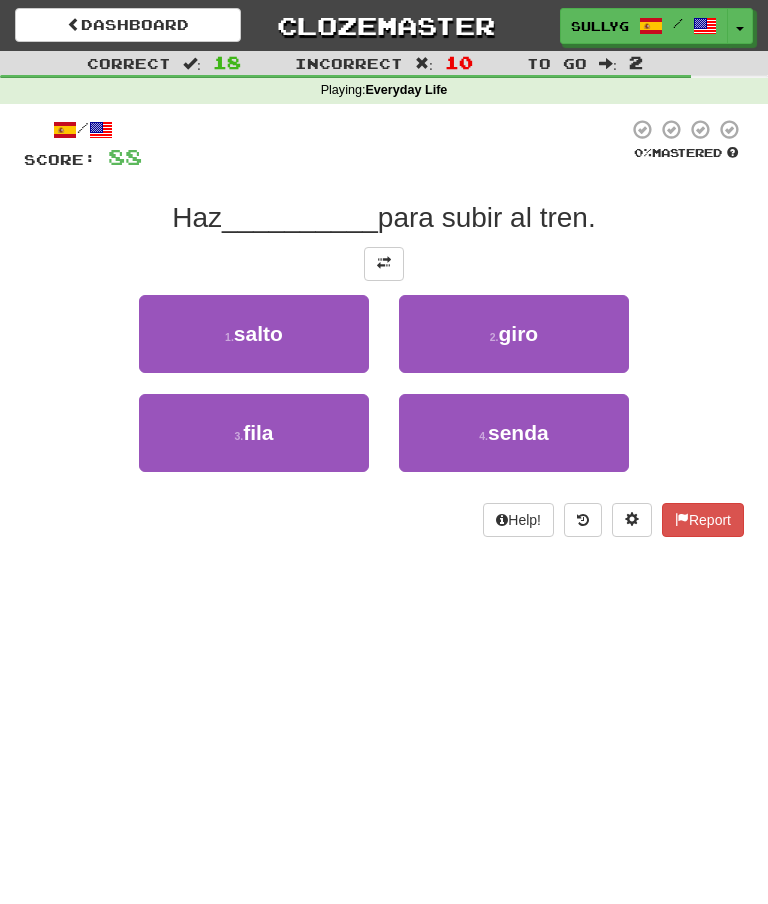 click on "3 .  fila" at bounding box center (254, 433) 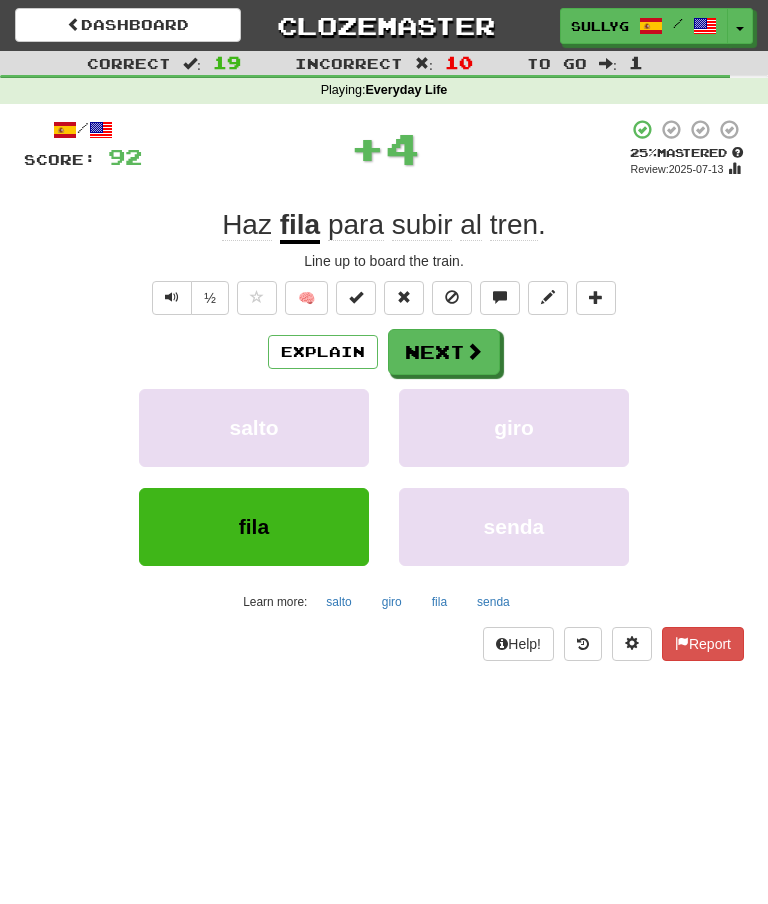 click on "Next" at bounding box center [444, 352] 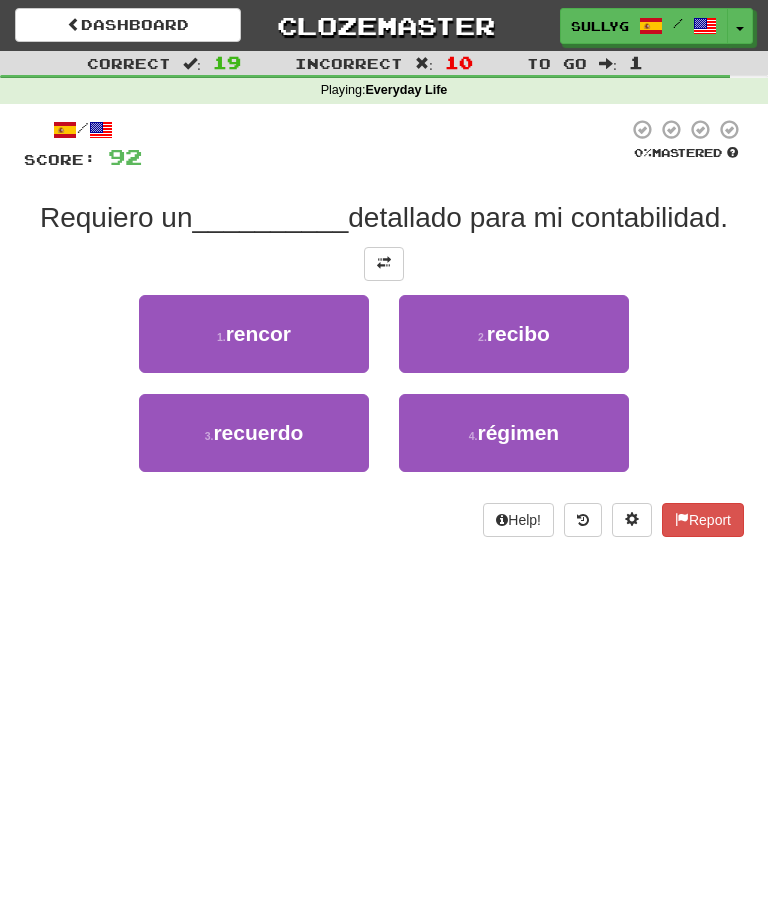 click on "recibo" at bounding box center [518, 333] 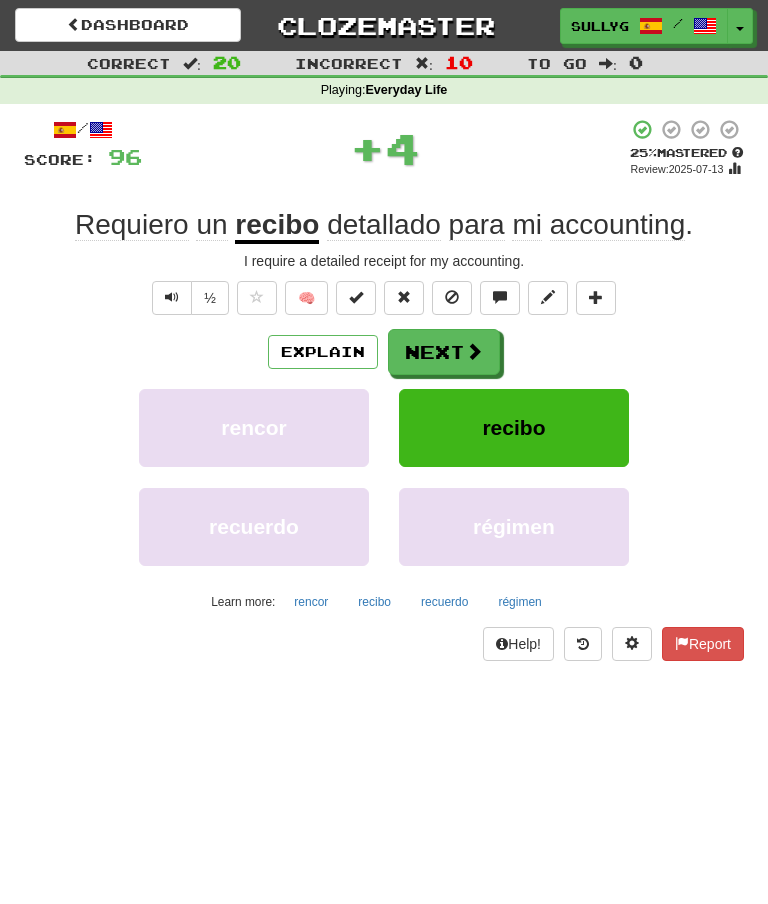 click at bounding box center (474, 351) 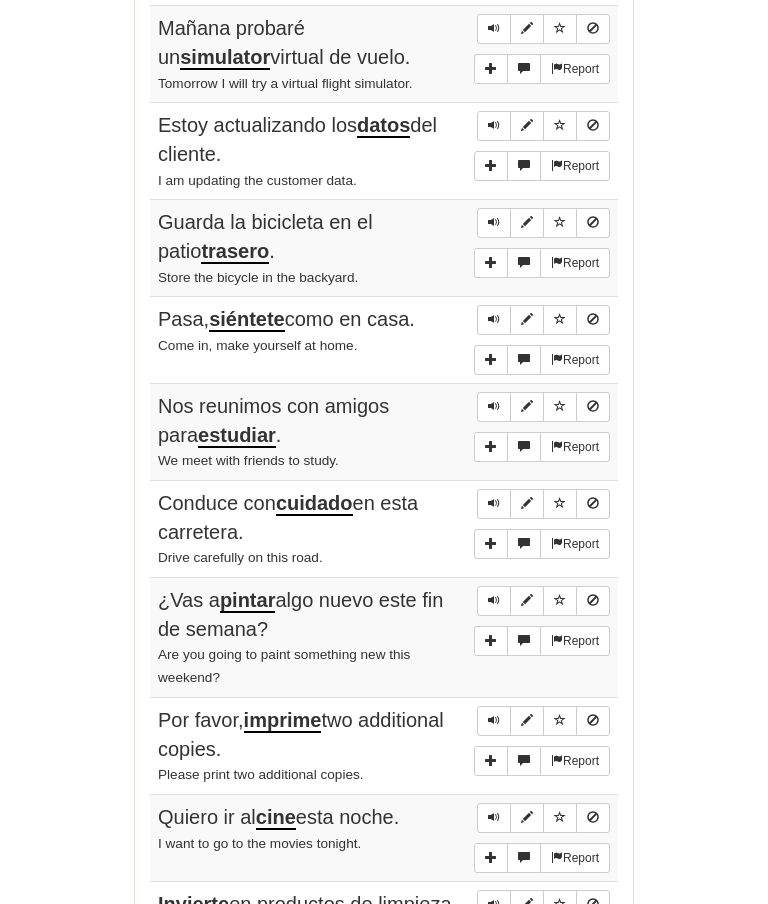 scroll, scrollTop: 1038, scrollLeft: 0, axis: vertical 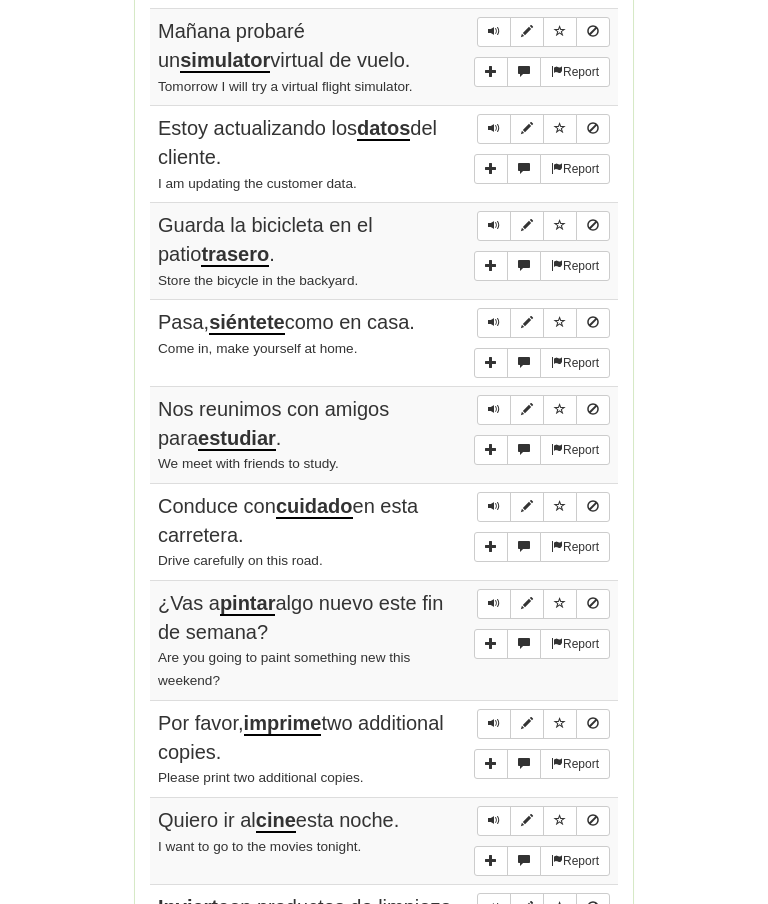 click at bounding box center (491, 265) 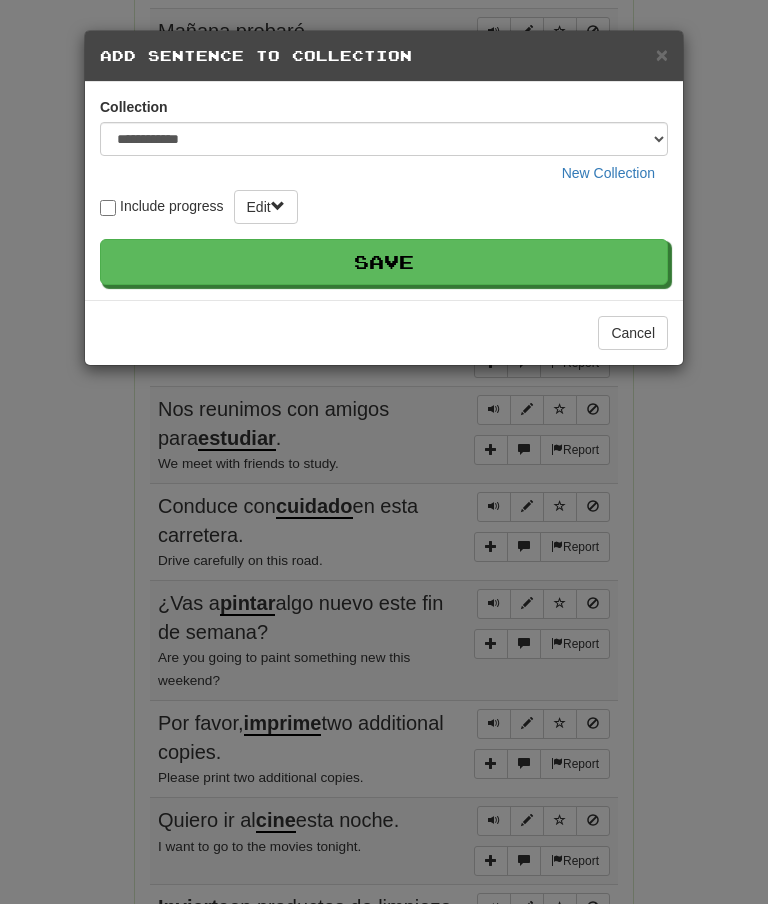 click on "Save" at bounding box center (384, 262) 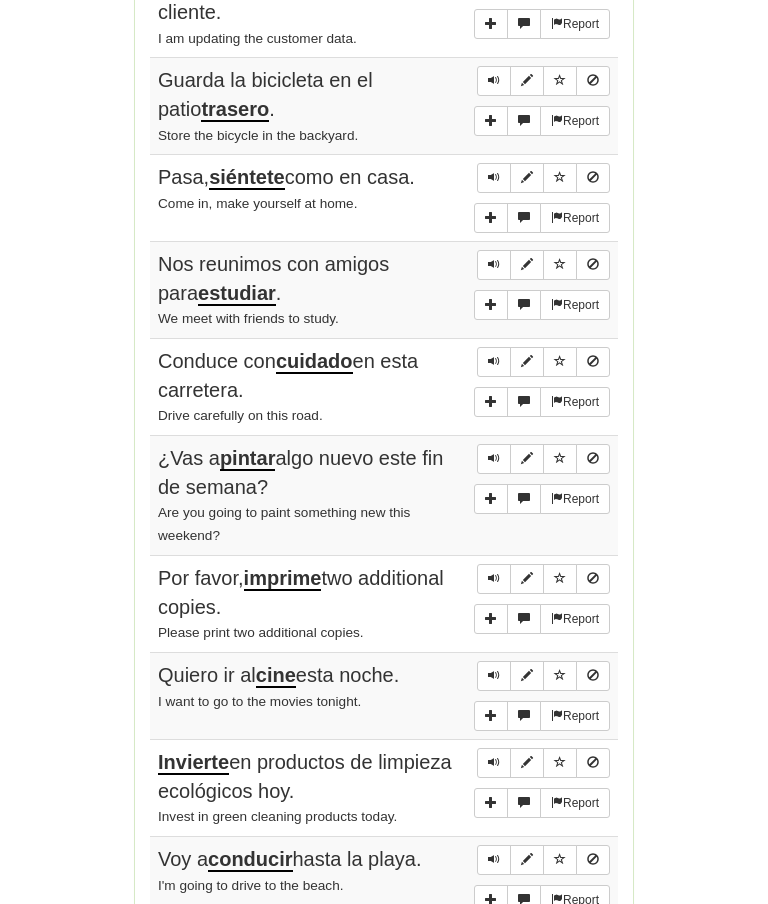 scroll, scrollTop: 1116, scrollLeft: 0, axis: vertical 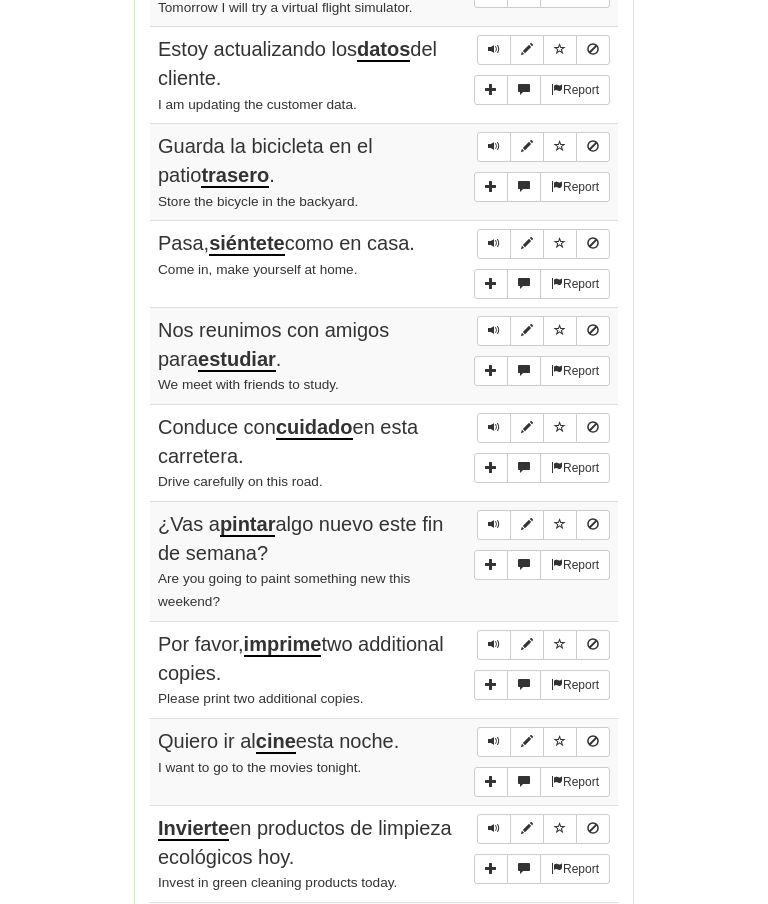 click at bounding box center [491, 285] 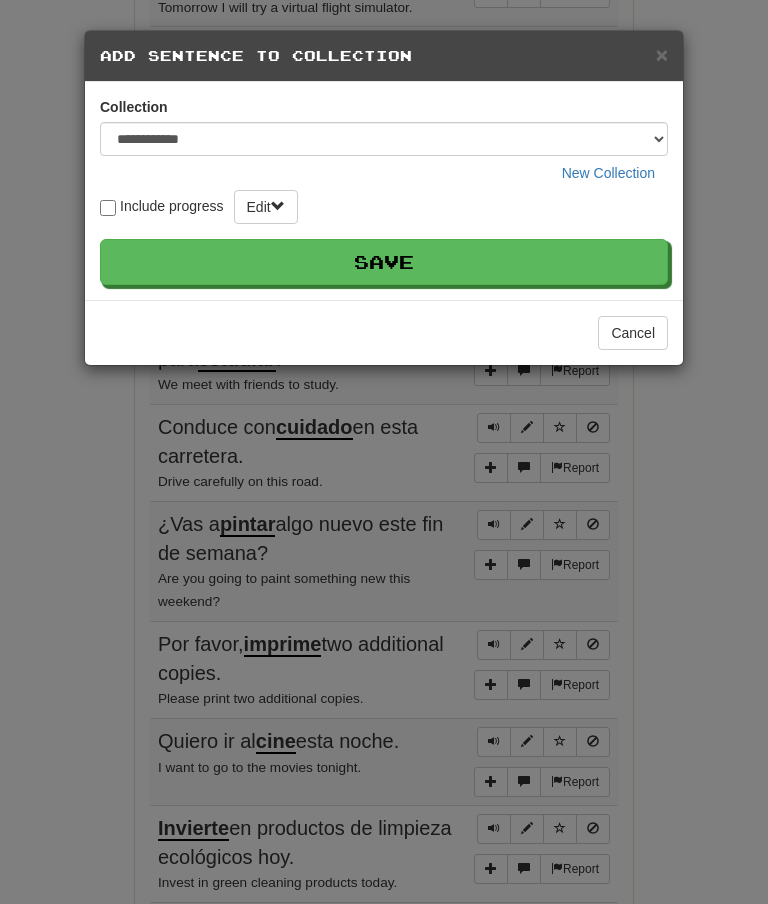 click on "Save" at bounding box center [384, 262] 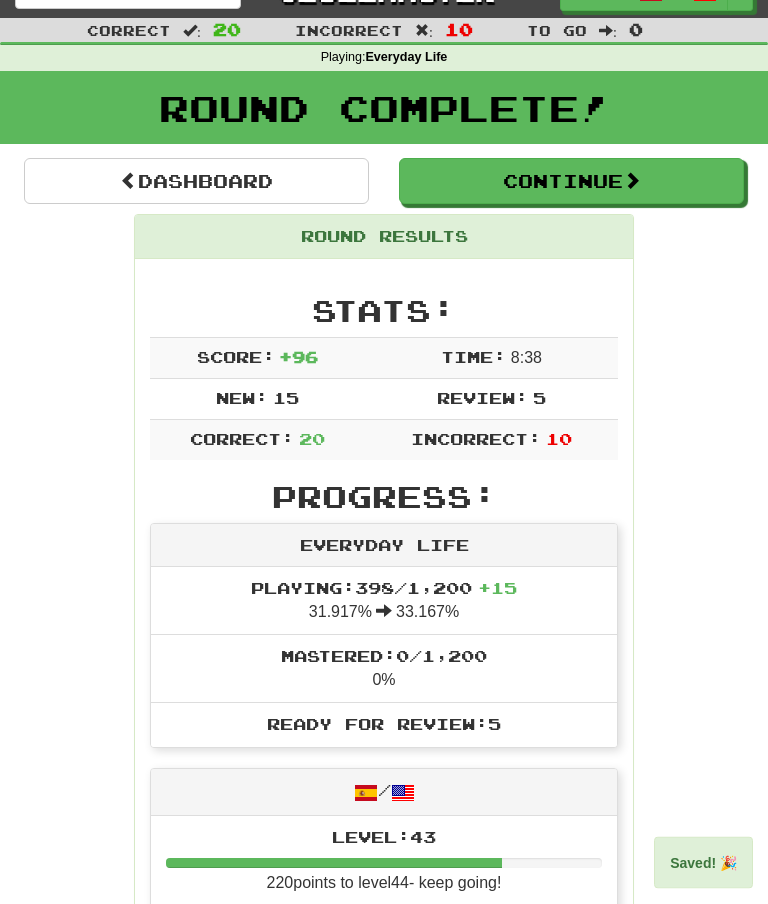 scroll, scrollTop: 0, scrollLeft: 0, axis: both 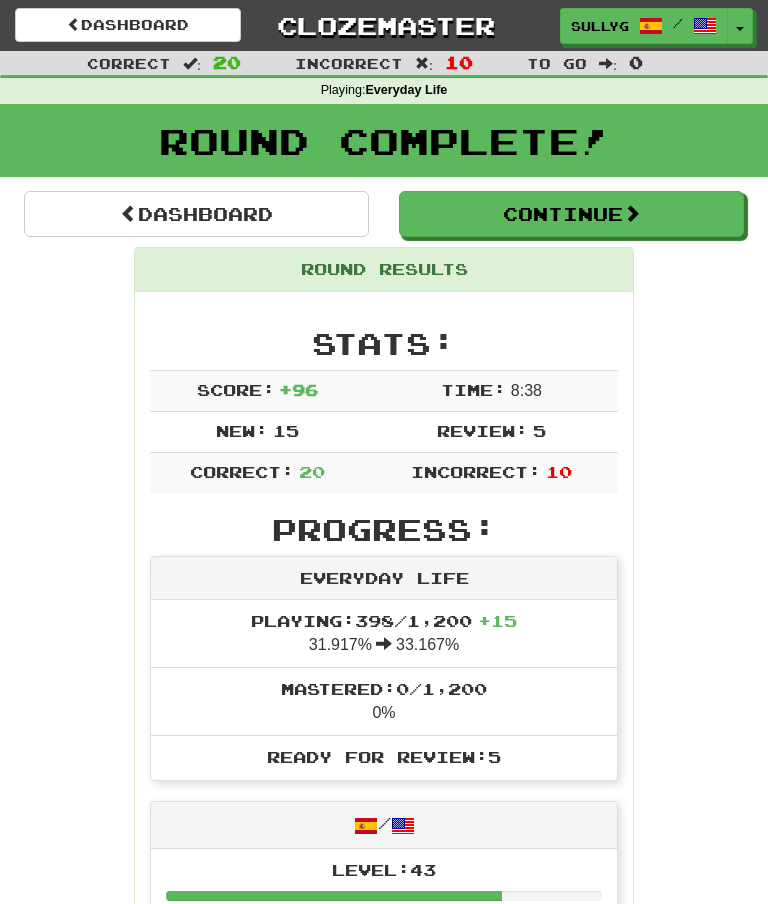 click on "Continue" at bounding box center [571, 214] 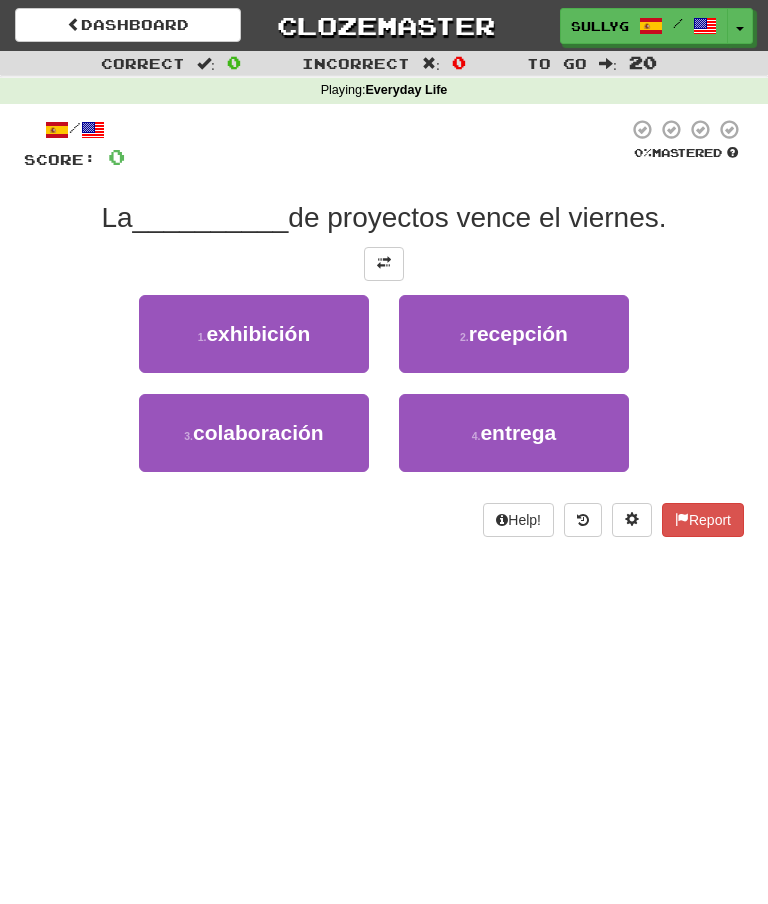 click on "exhibition" at bounding box center [254, 334] 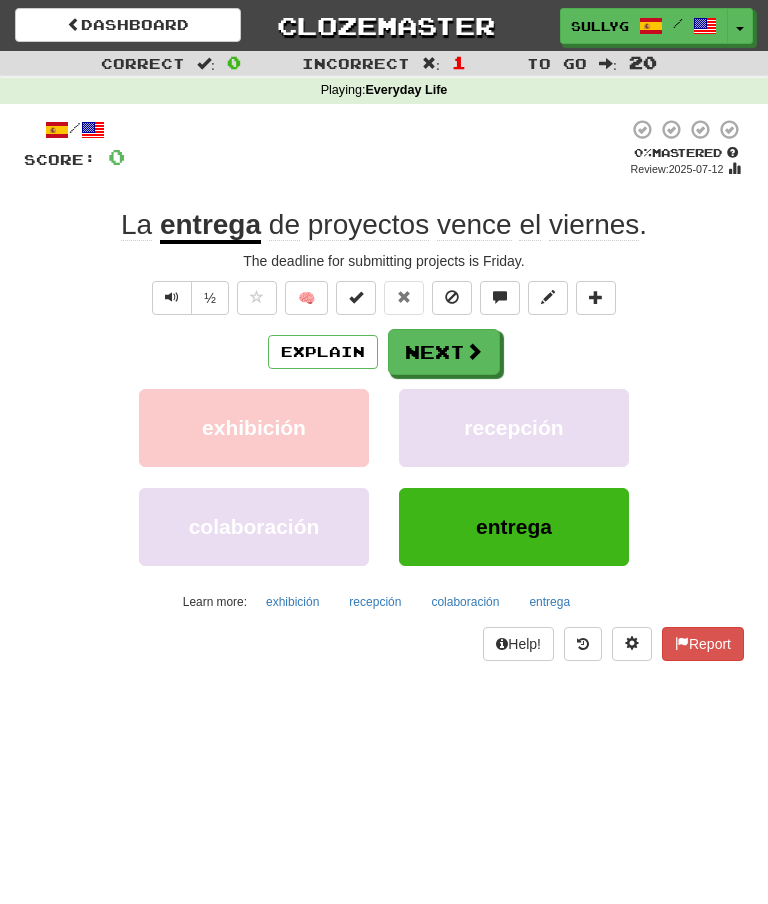 click on "Explain" at bounding box center (323, 352) 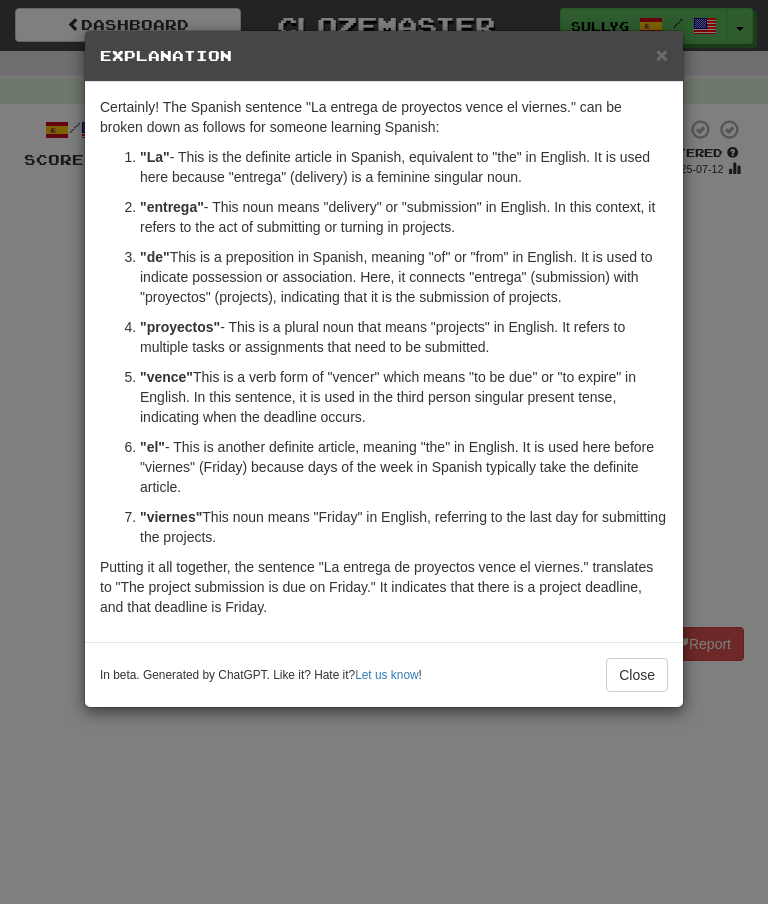 click on "Close" at bounding box center [637, 675] 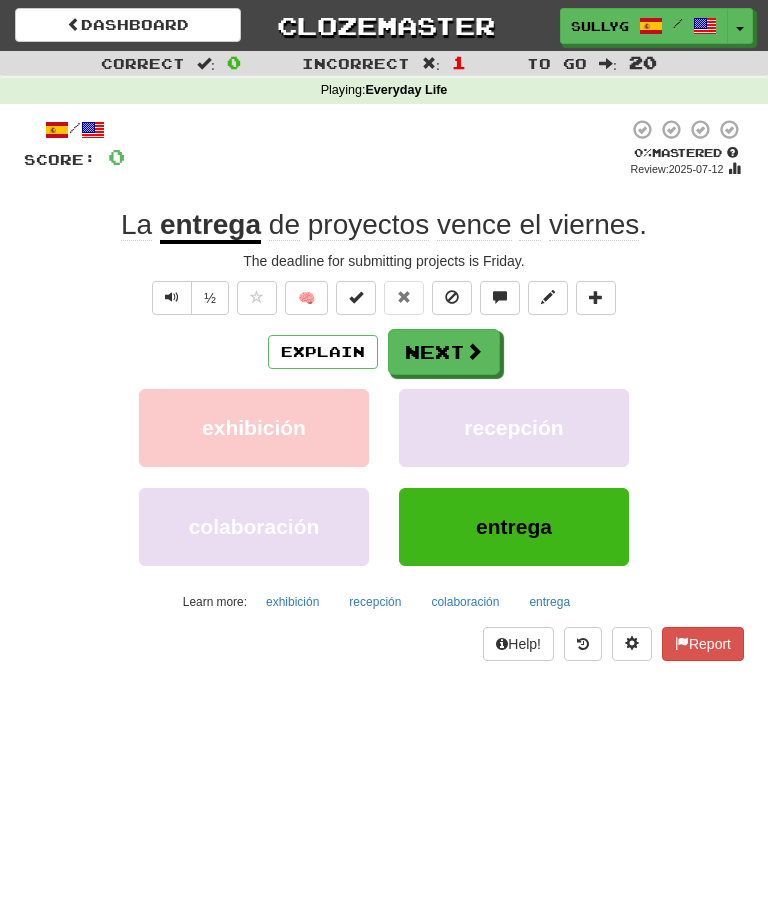 click at bounding box center [474, 351] 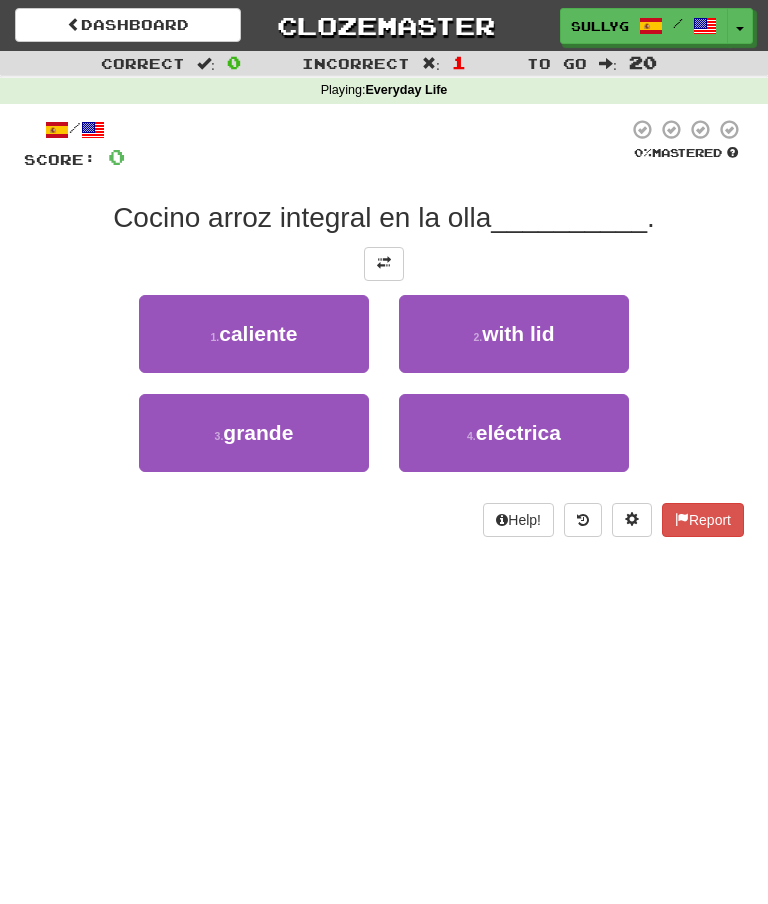 click on "eléctrica" at bounding box center (518, 432) 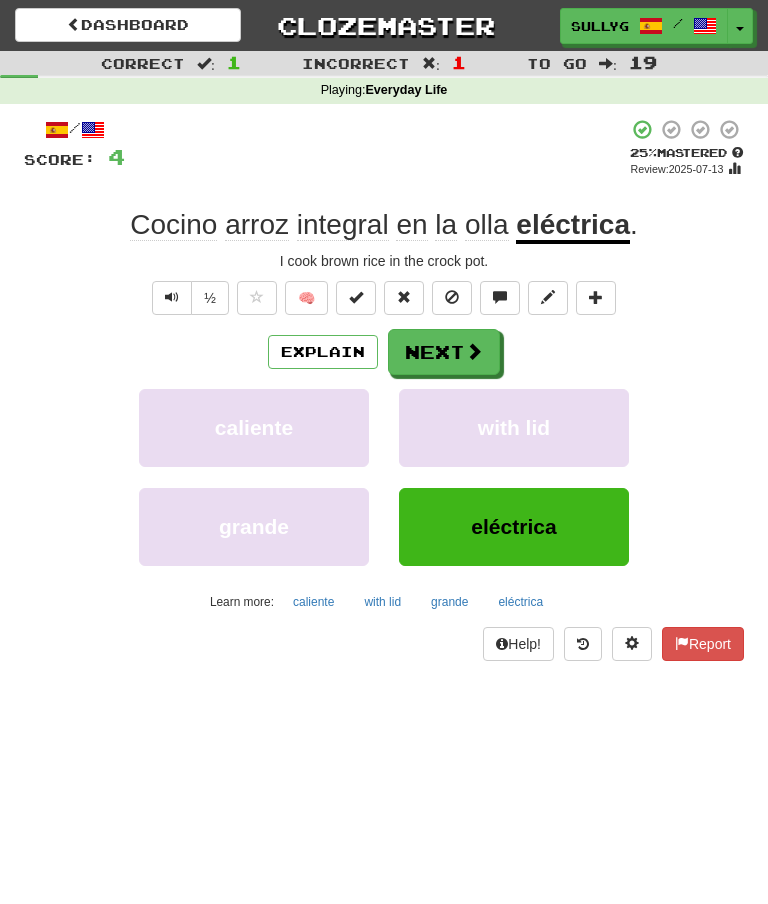 click on "Explain" at bounding box center (323, 352) 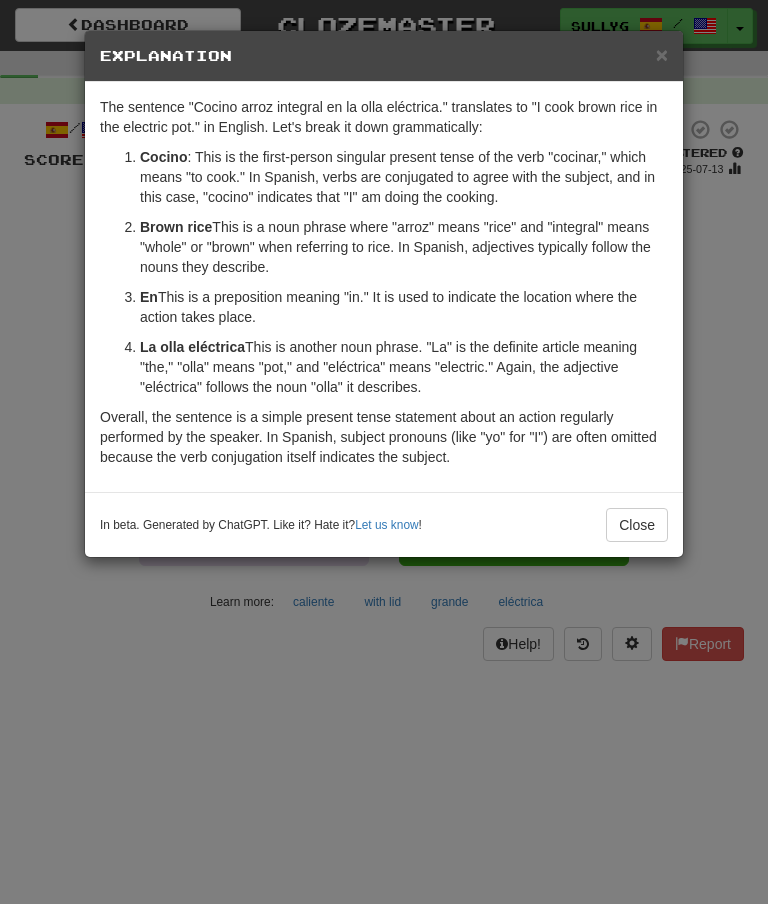 click on "Close" at bounding box center [637, 525] 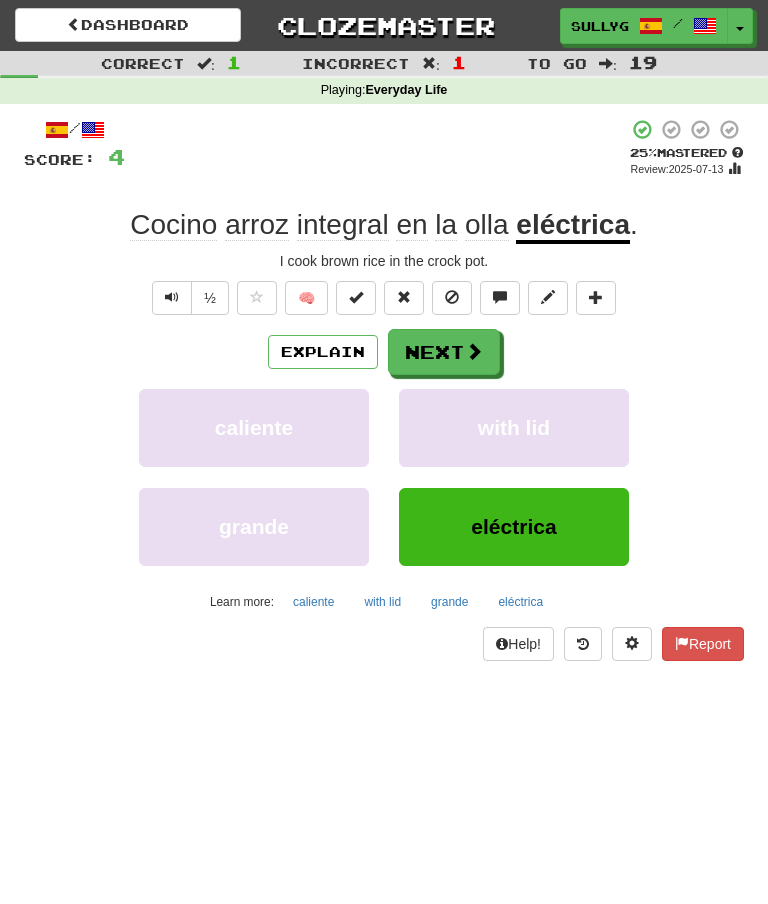 click at bounding box center [474, 351] 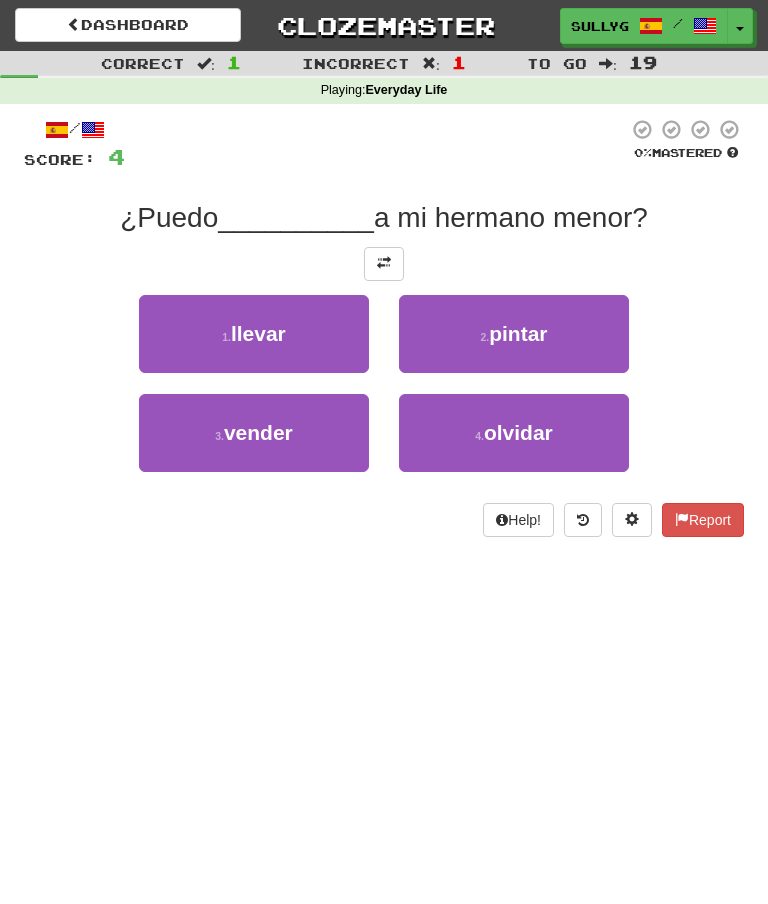 click on "1 .  llevar" at bounding box center [254, 334] 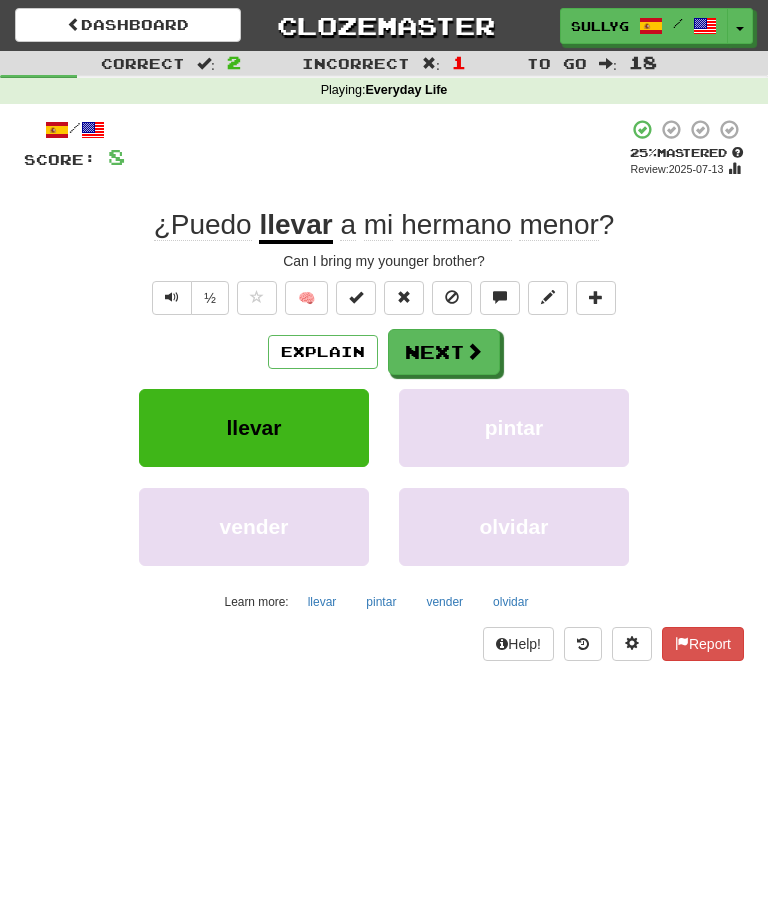 click on "Next" at bounding box center (444, 352) 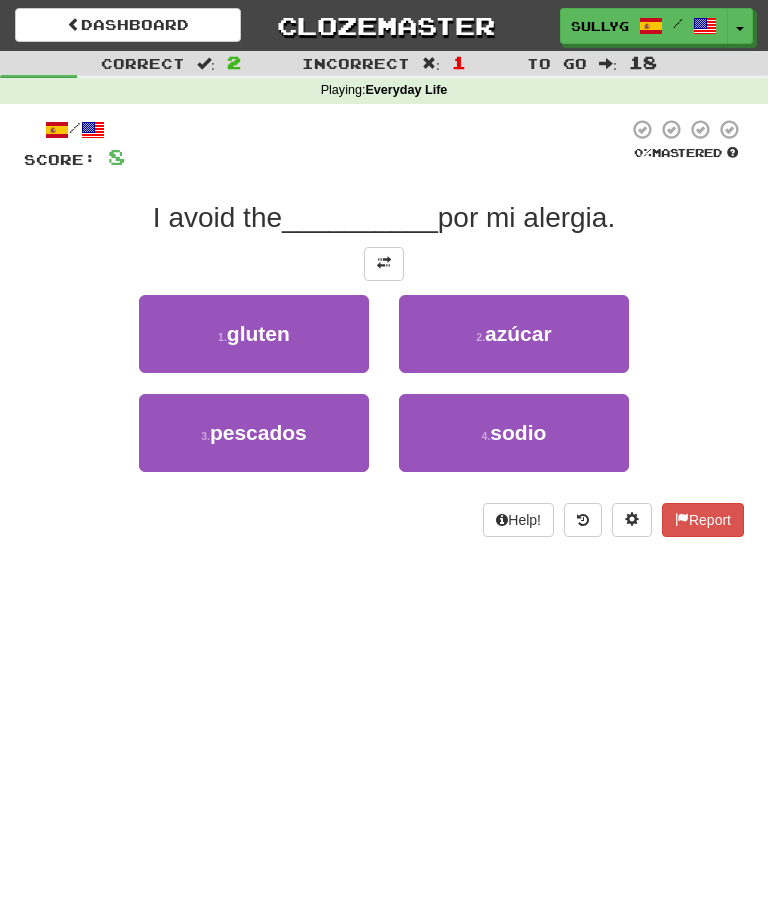 click on "1 .  gluten" at bounding box center [254, 334] 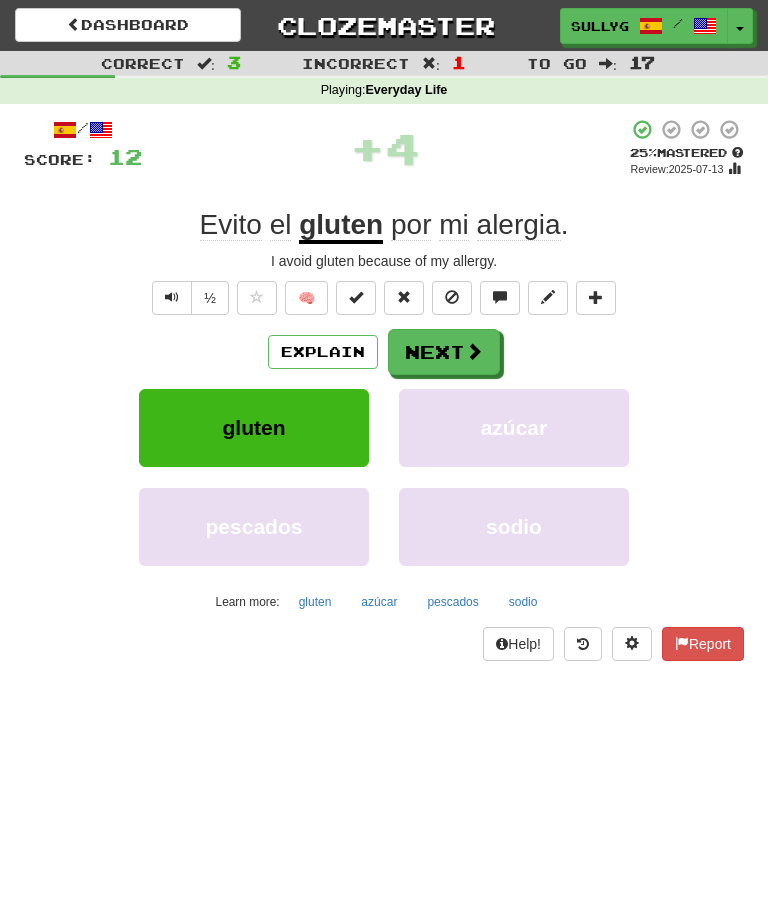 click at bounding box center [474, 351] 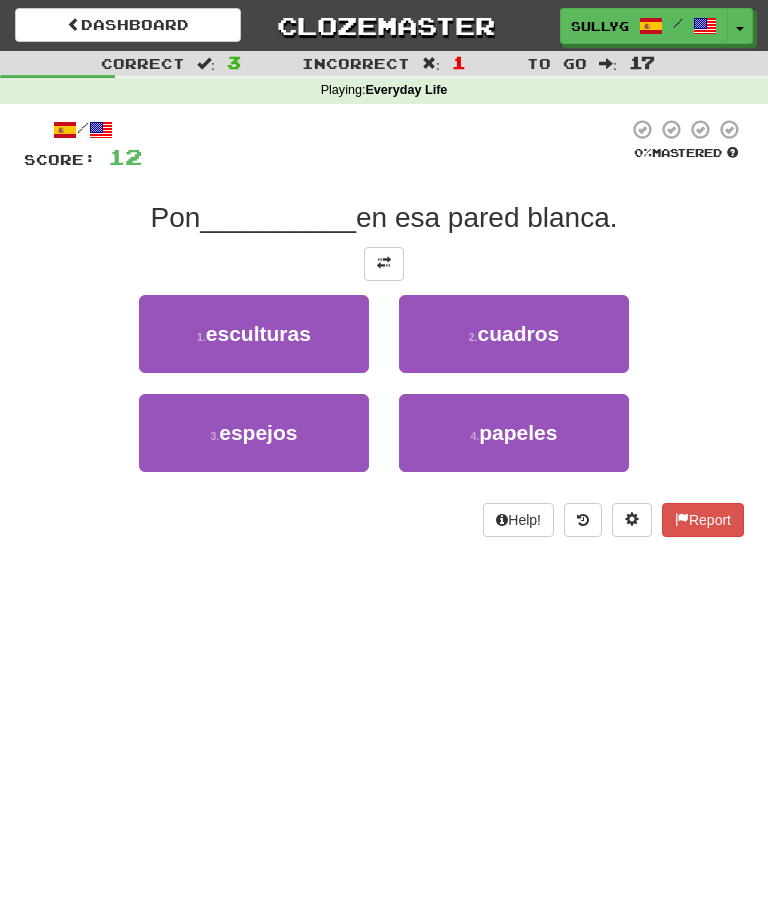 click on "4 .  papeles" at bounding box center [514, 433] 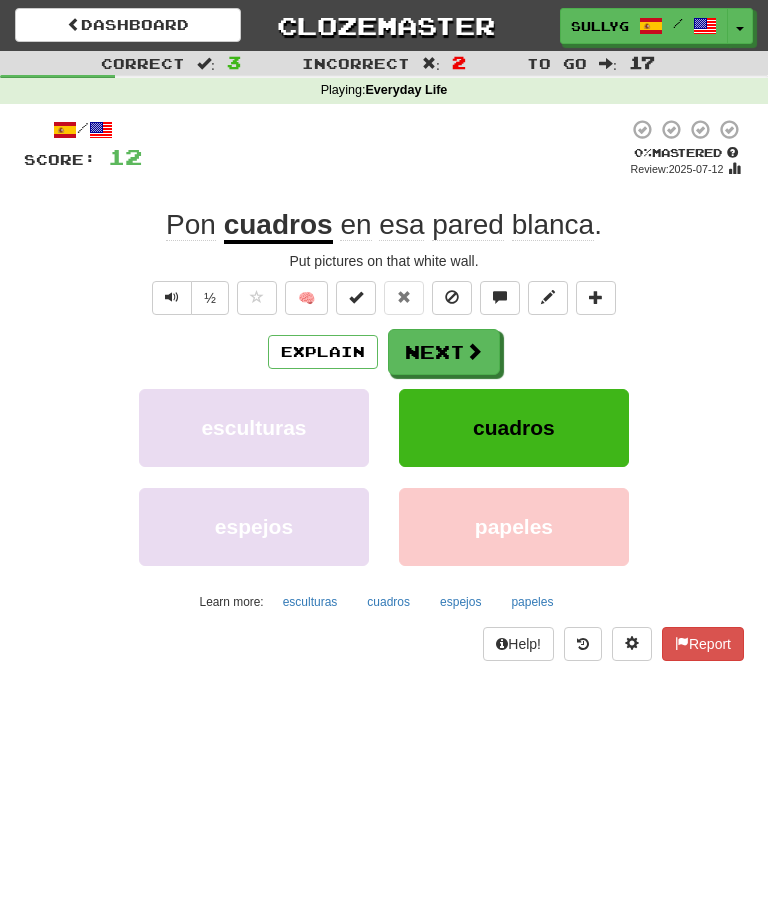 click at bounding box center [474, 351] 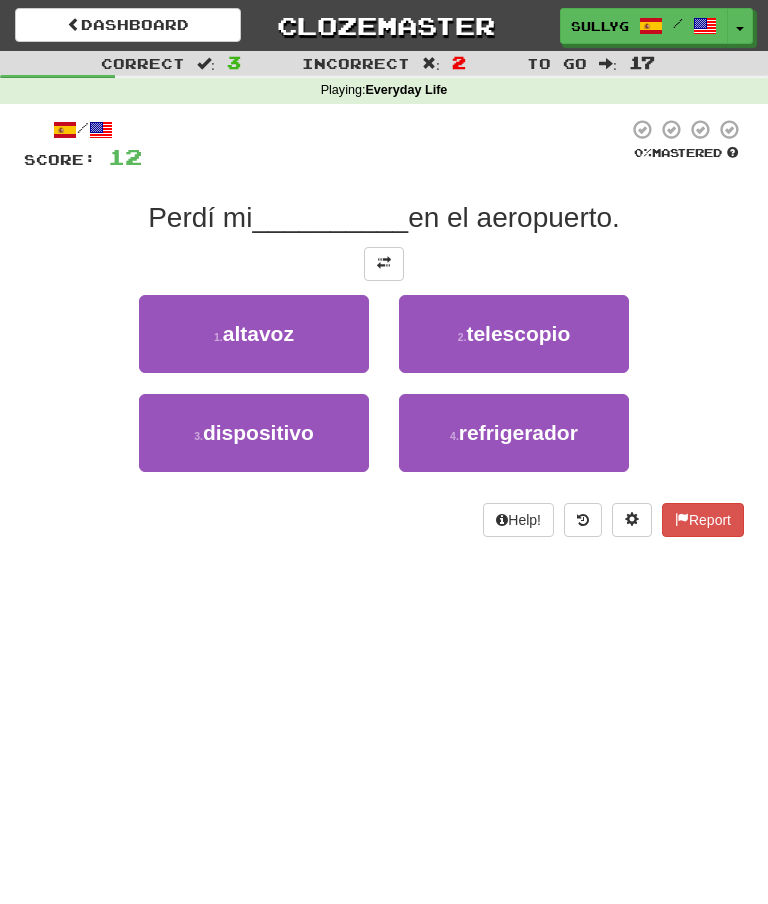 click on "dispositivo" at bounding box center (258, 432) 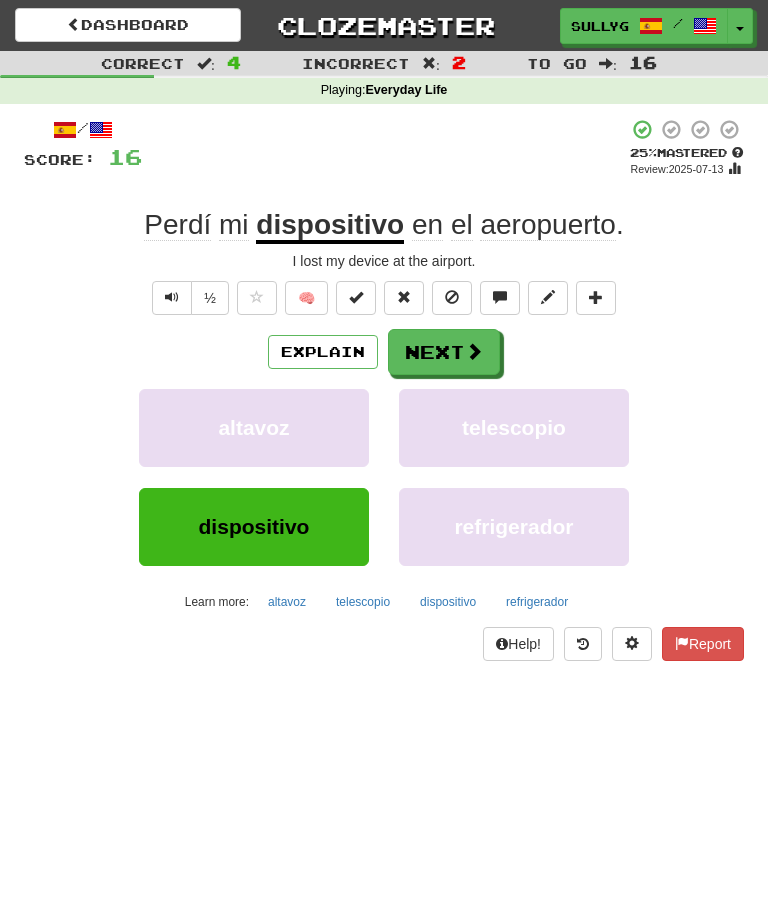 click at bounding box center (474, 351) 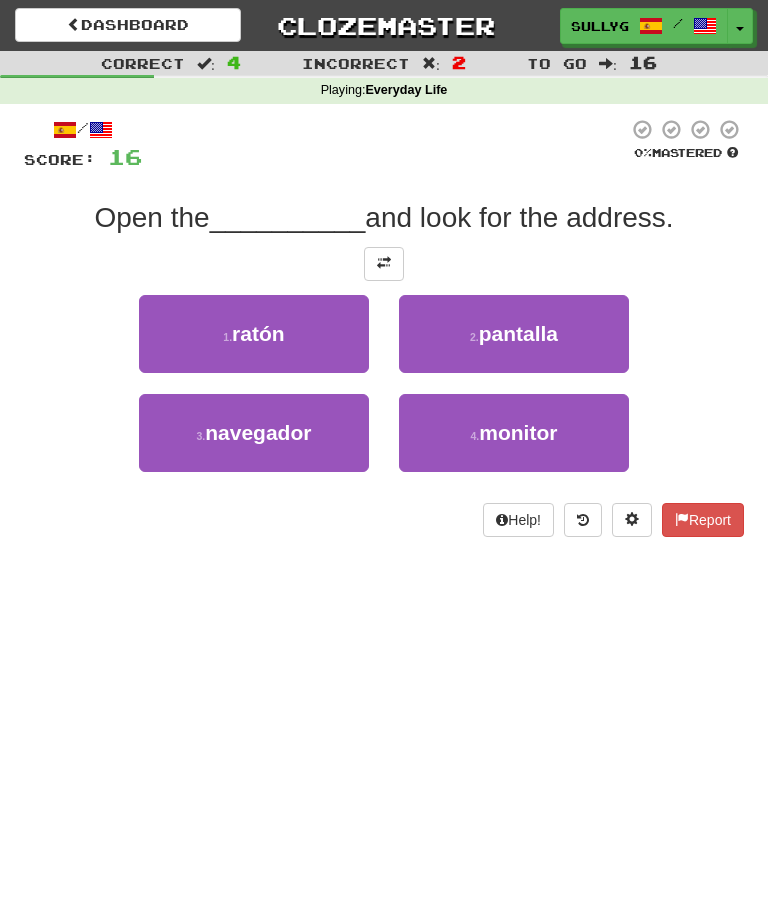 click on "3 .  navegador" at bounding box center [254, 433] 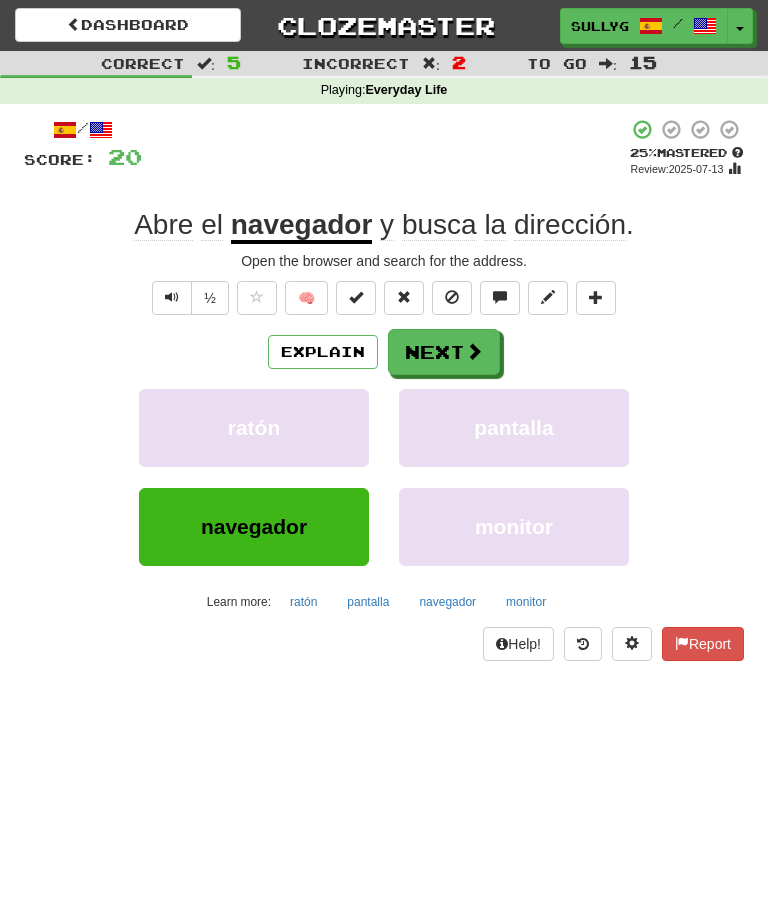 click at bounding box center [474, 351] 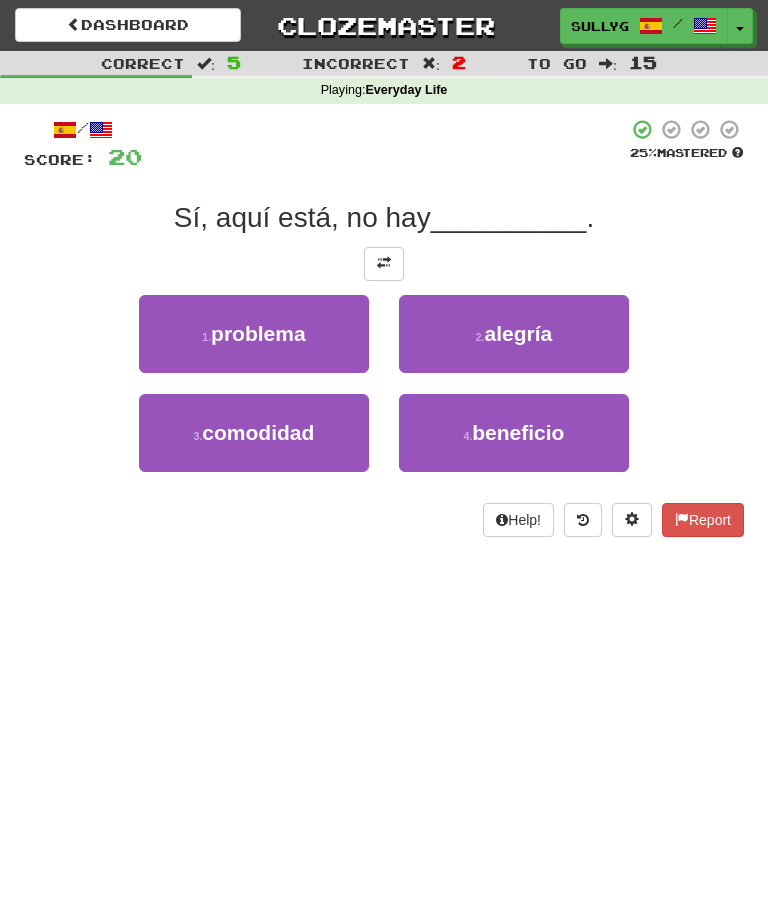 click on "problema" at bounding box center [258, 333] 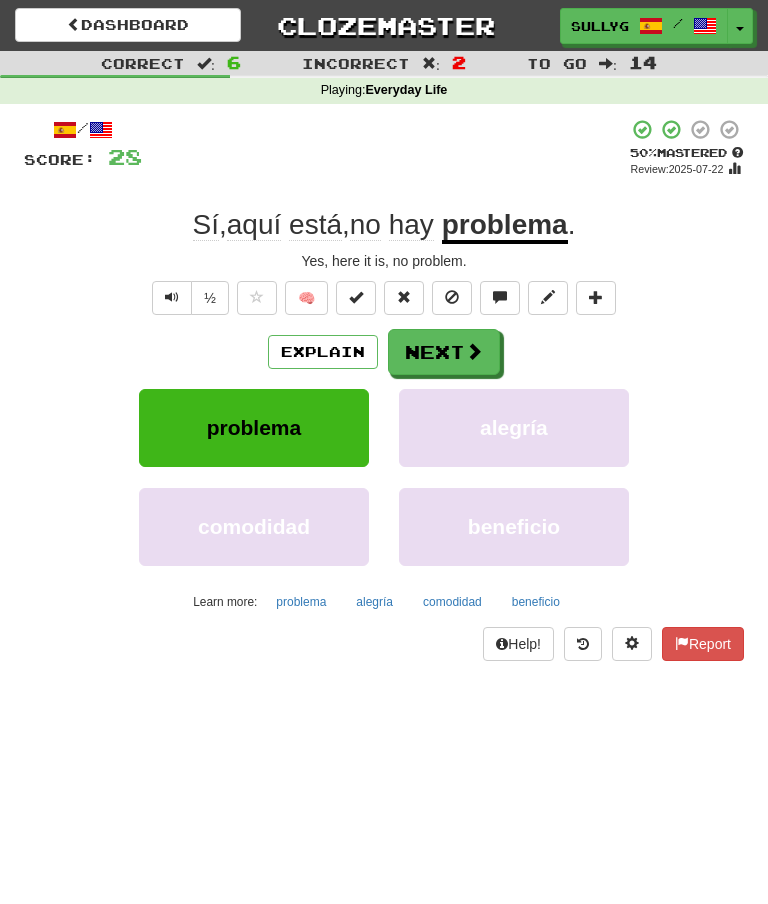 click at bounding box center (474, 351) 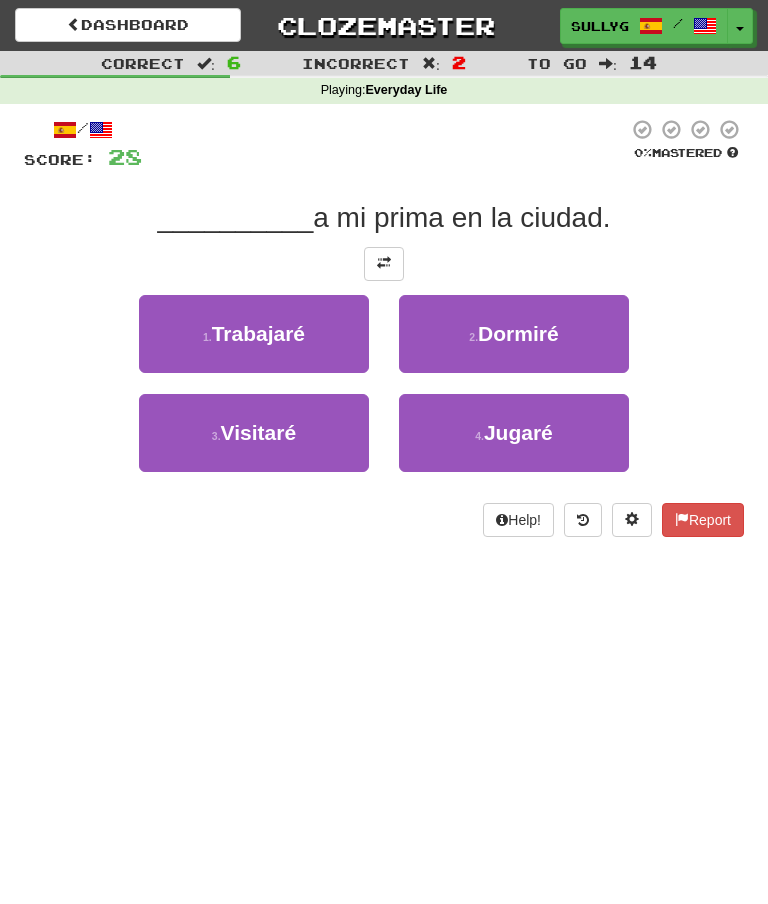 click on "I will visit" at bounding box center [254, 433] 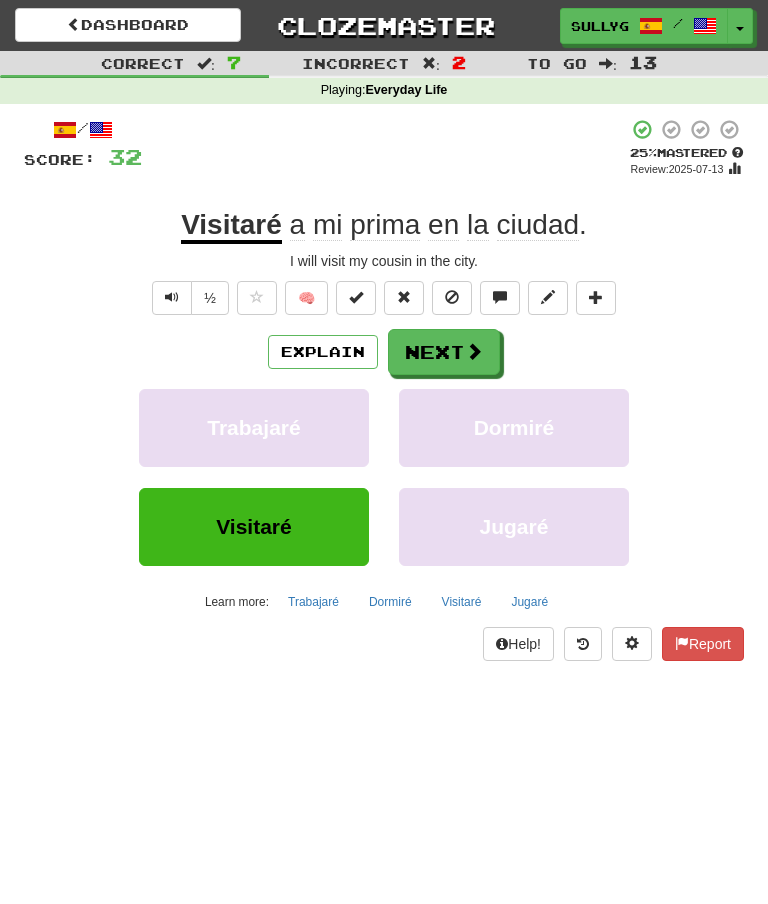 click at bounding box center [474, 351] 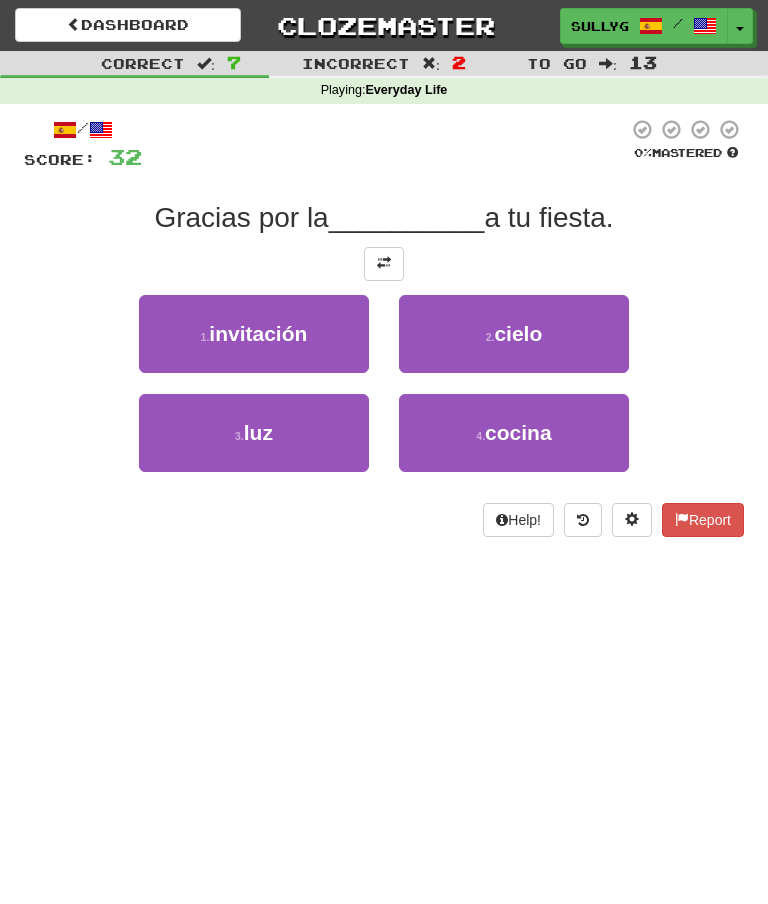 click on "invitación" at bounding box center (258, 333) 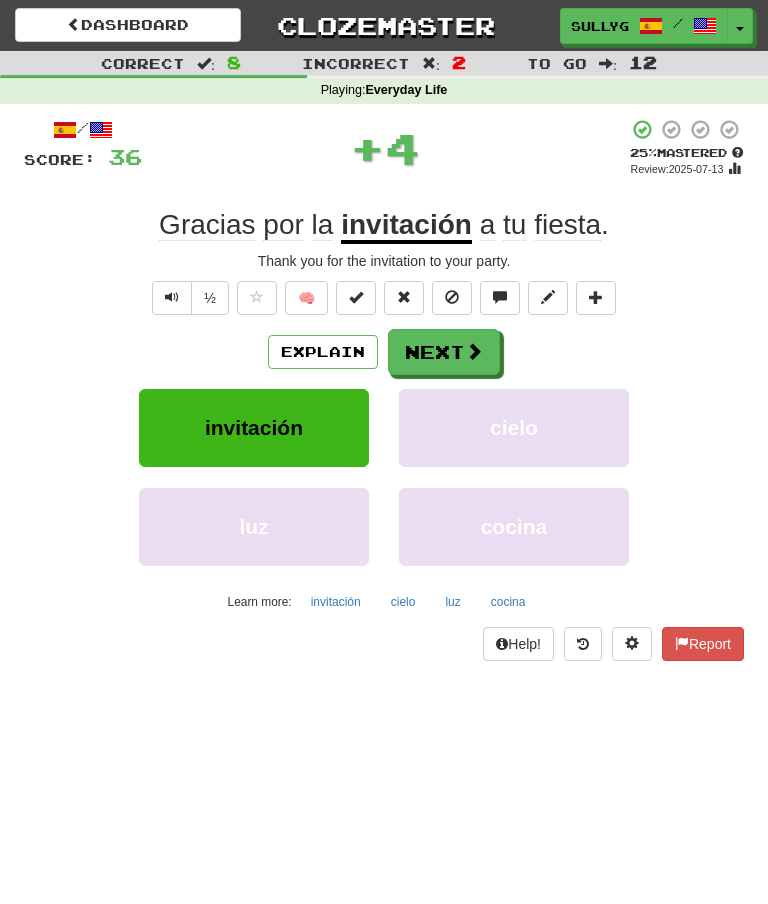 click at bounding box center [474, 351] 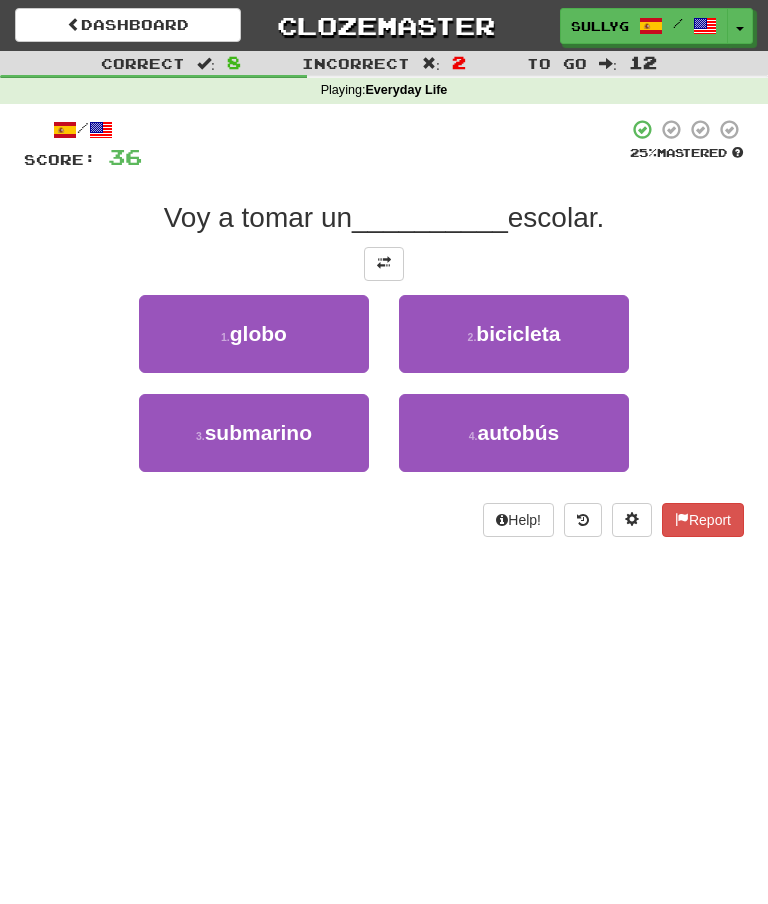 click on "autobús" at bounding box center (519, 432) 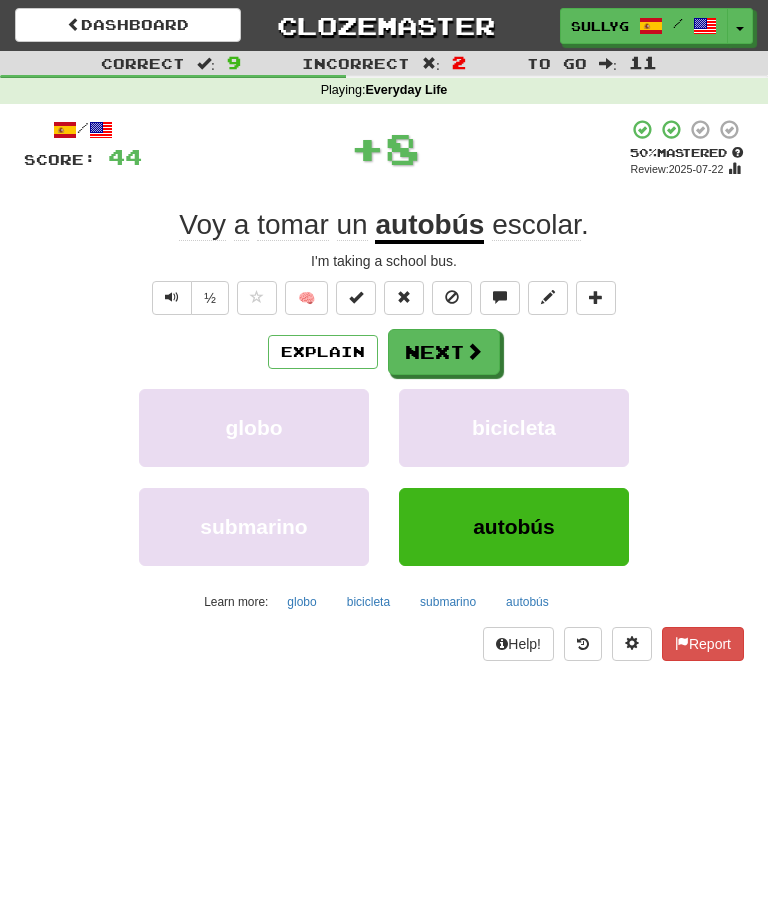 click at bounding box center [474, 351] 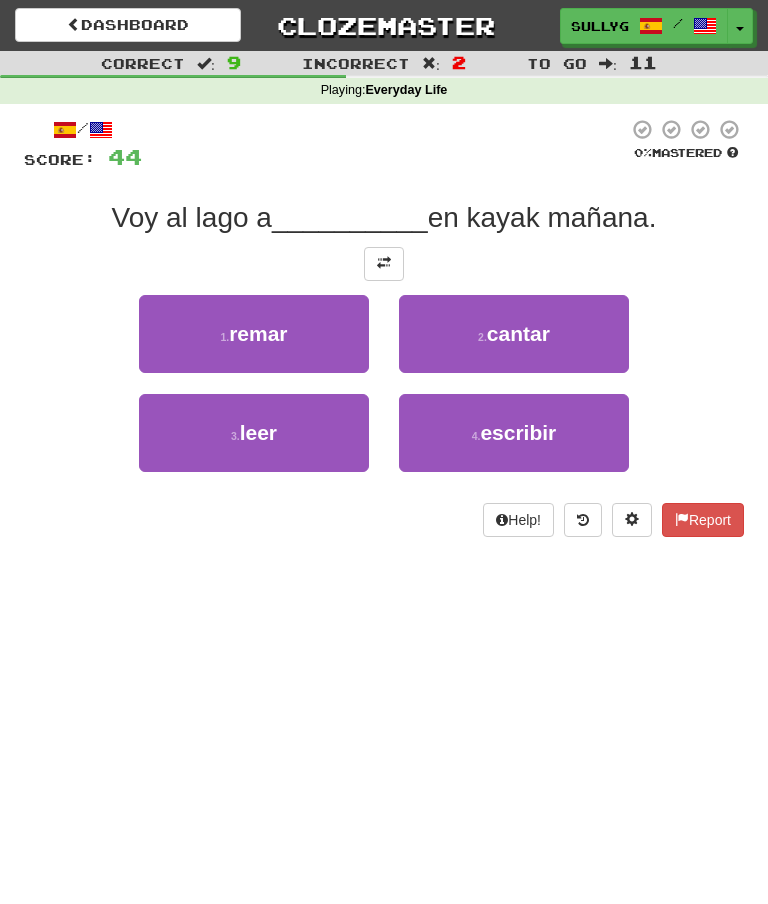 click on "1 .  remar" at bounding box center (254, 334) 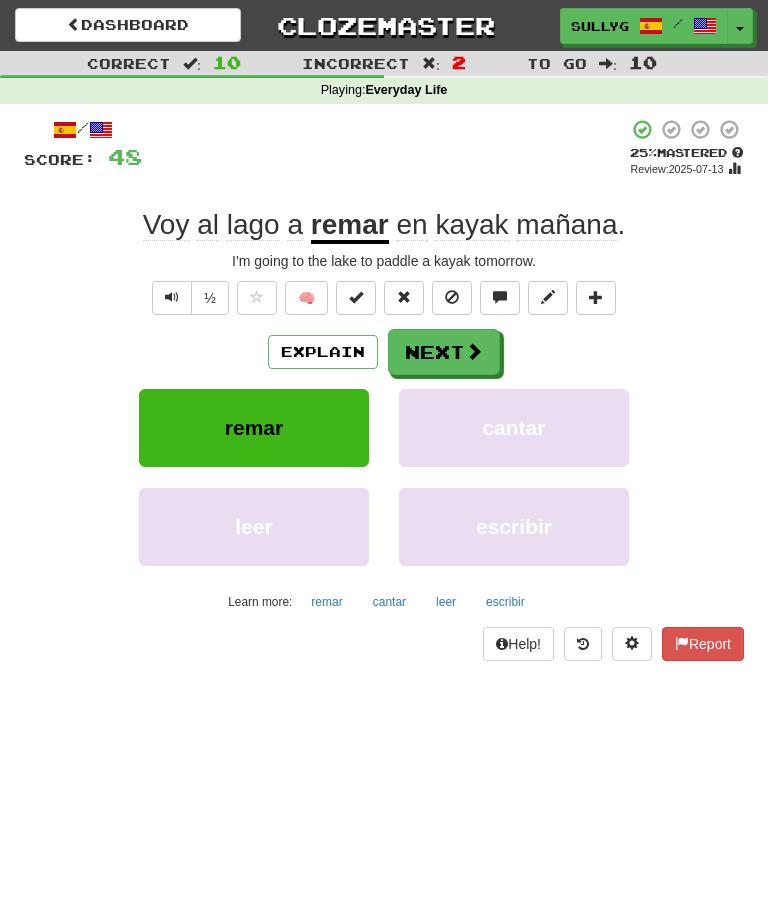 click at bounding box center (474, 351) 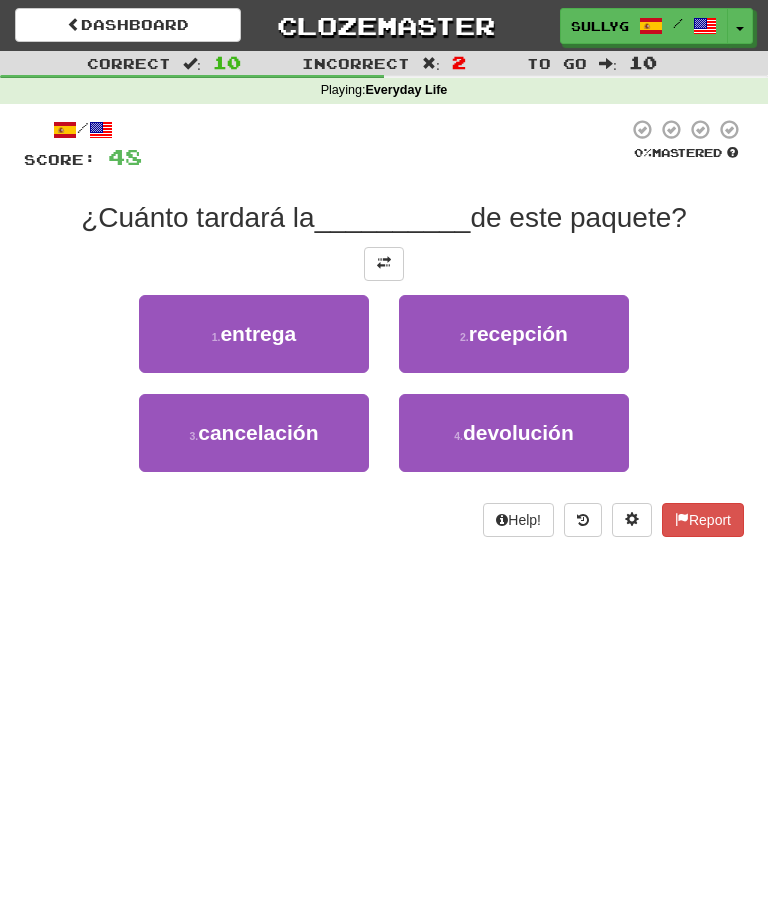 click on "recepción" at bounding box center [518, 333] 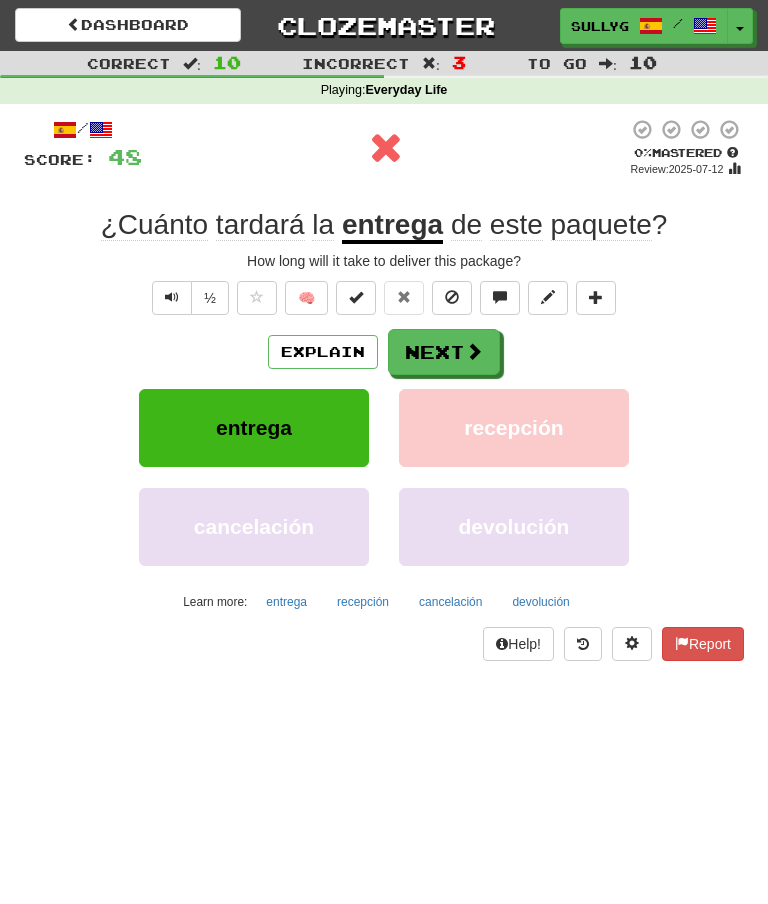 click on "Explain" at bounding box center [323, 352] 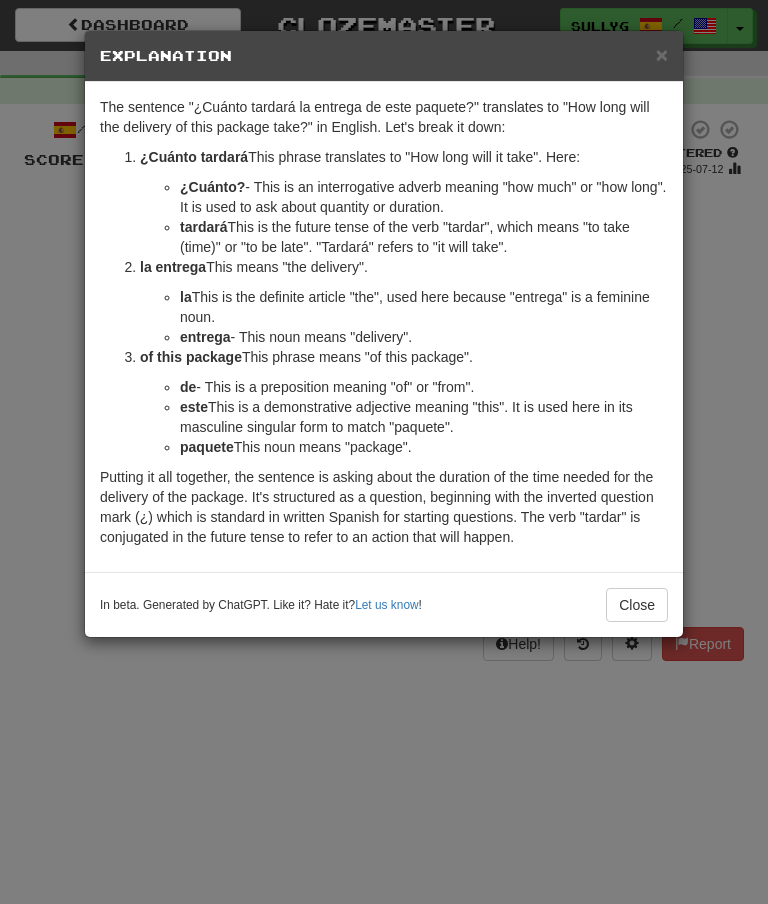 click on "Close" at bounding box center [637, 605] 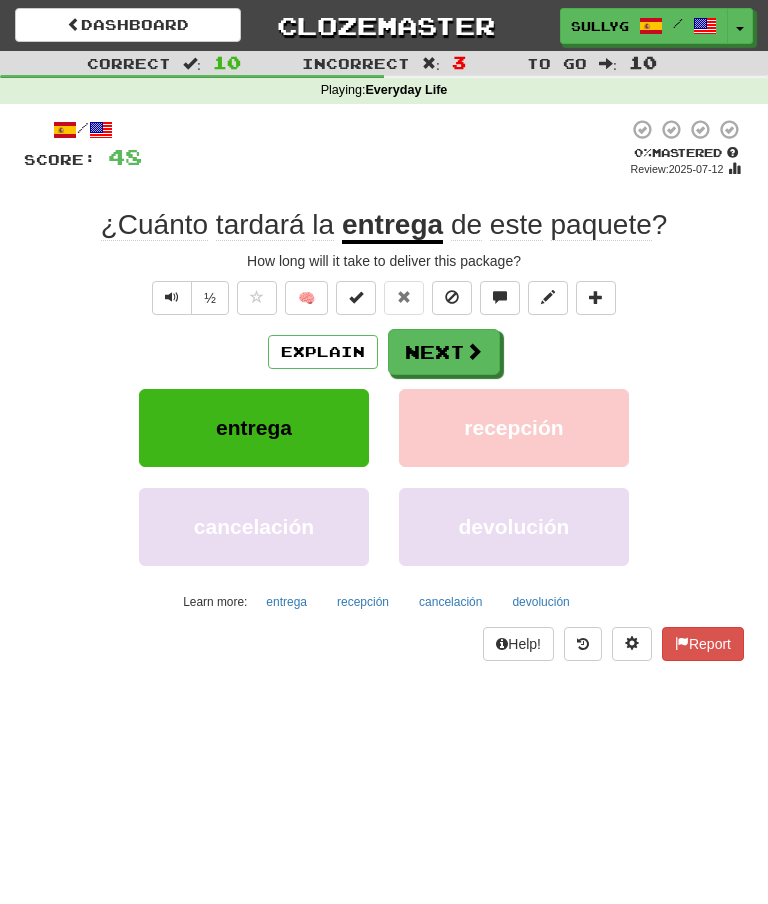 click on "Next" at bounding box center (444, 352) 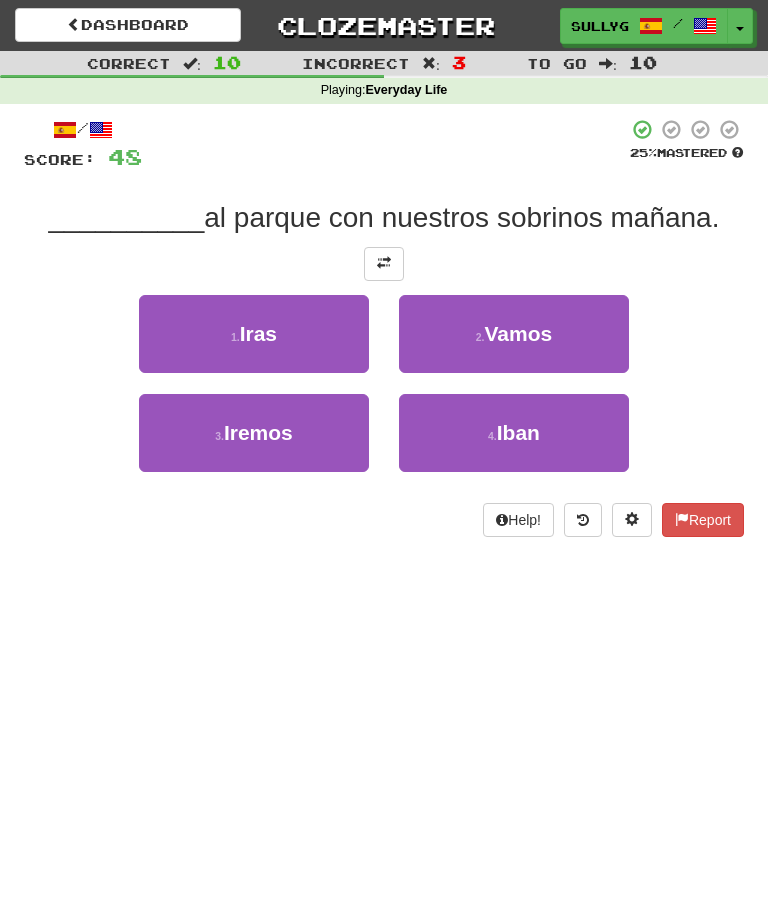 click on "3 .  Iremos" at bounding box center (254, 433) 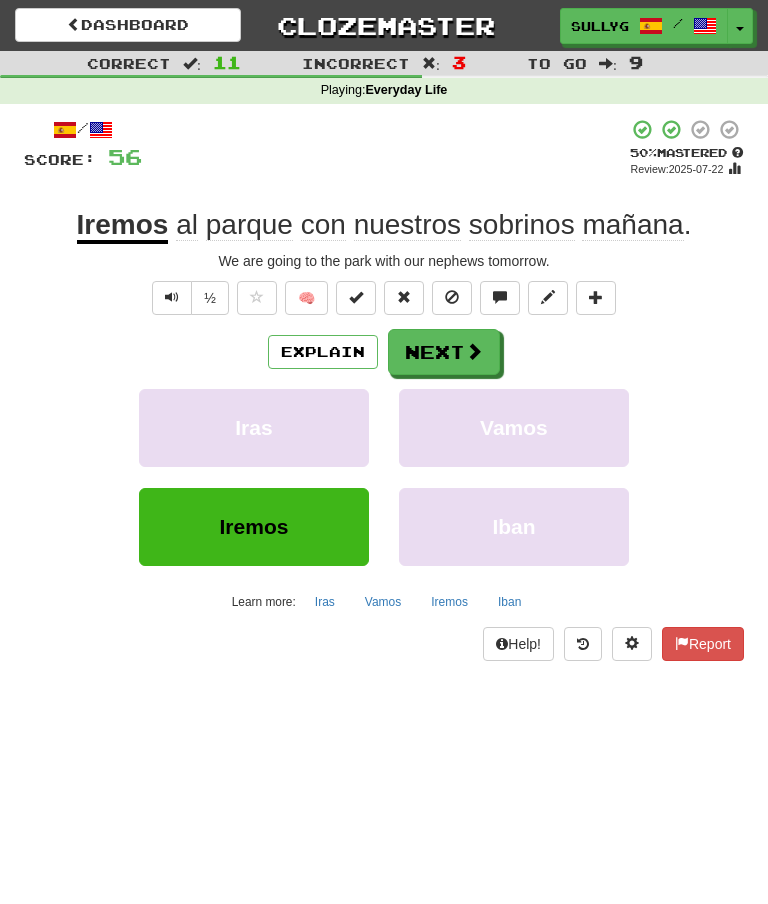 click on "Next" at bounding box center (444, 352) 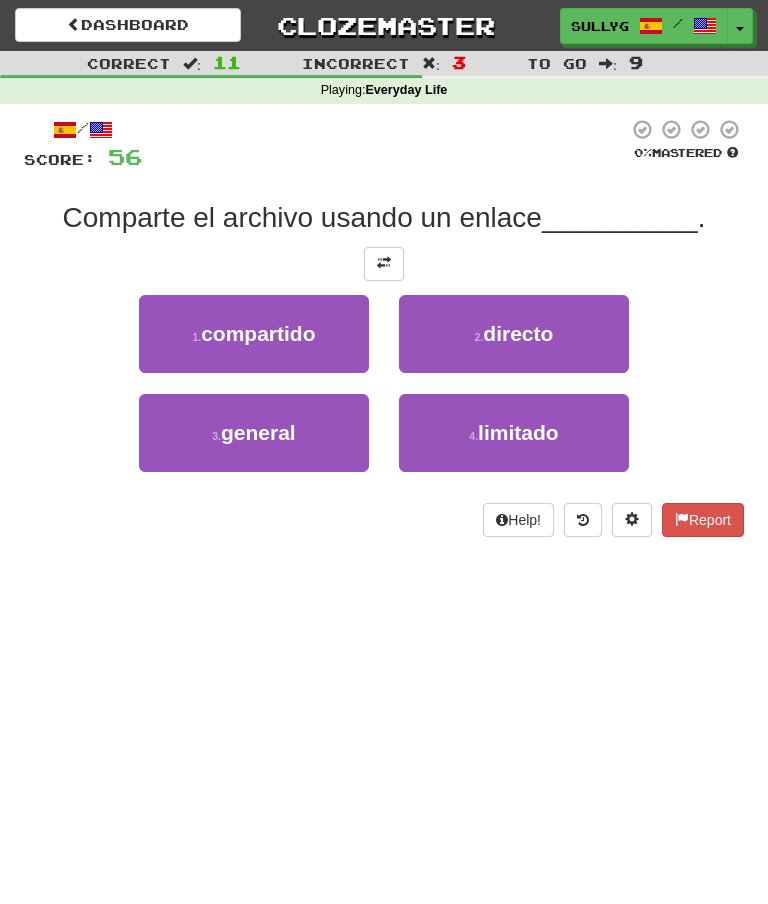 click on "1 .  compartido" at bounding box center [254, 334] 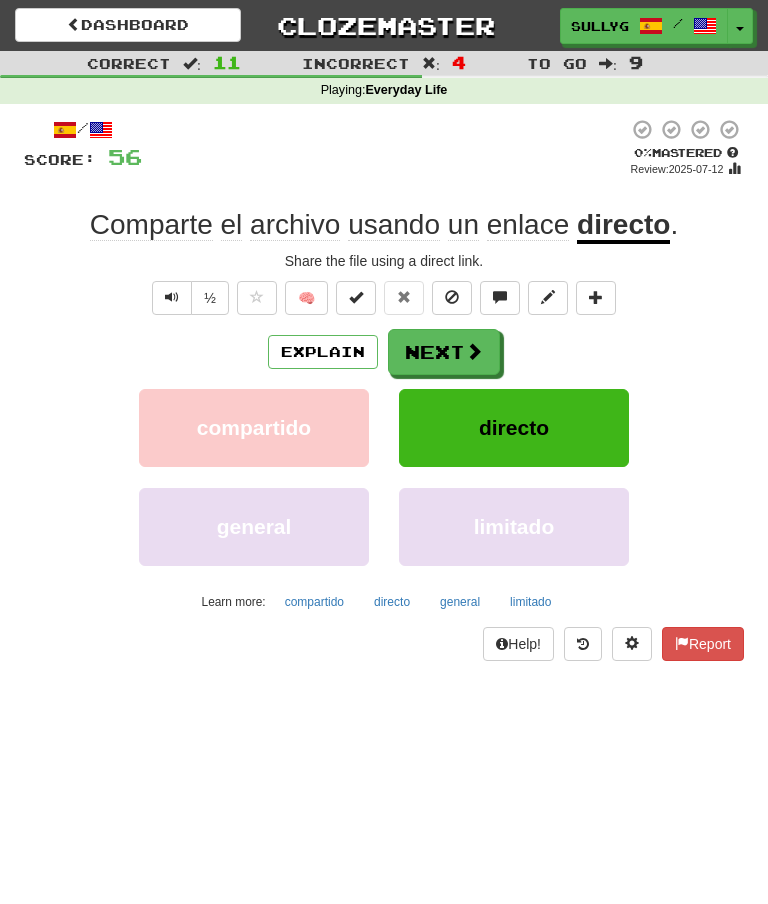 click on "Next" at bounding box center (444, 352) 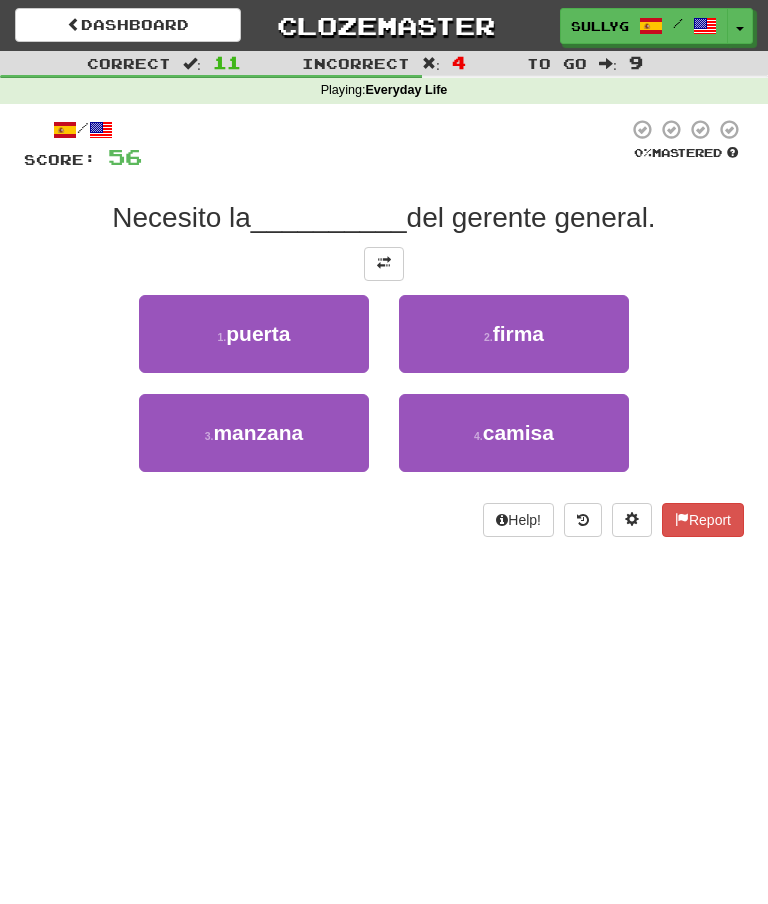 click on "camisa" at bounding box center [518, 432] 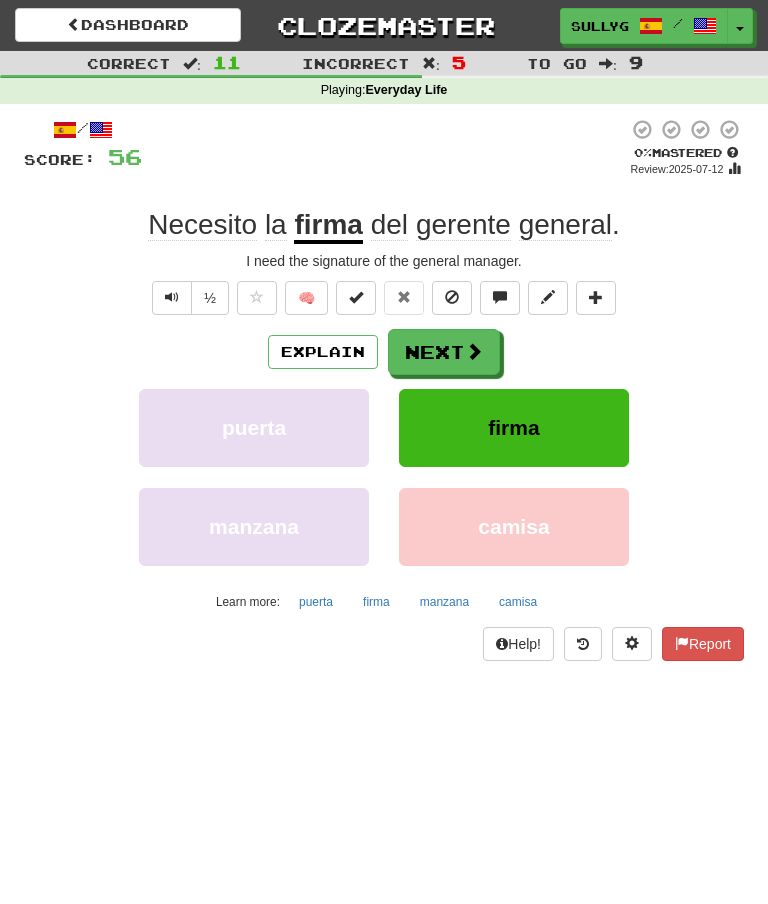 click on "Next" at bounding box center [444, 352] 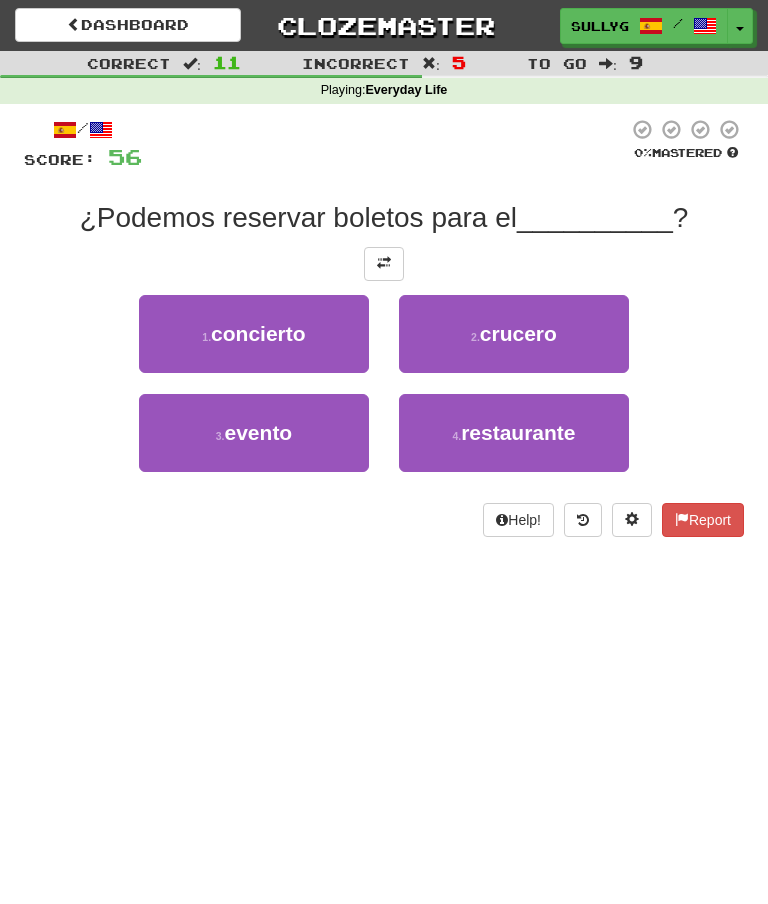 click on "concierto" at bounding box center (258, 333) 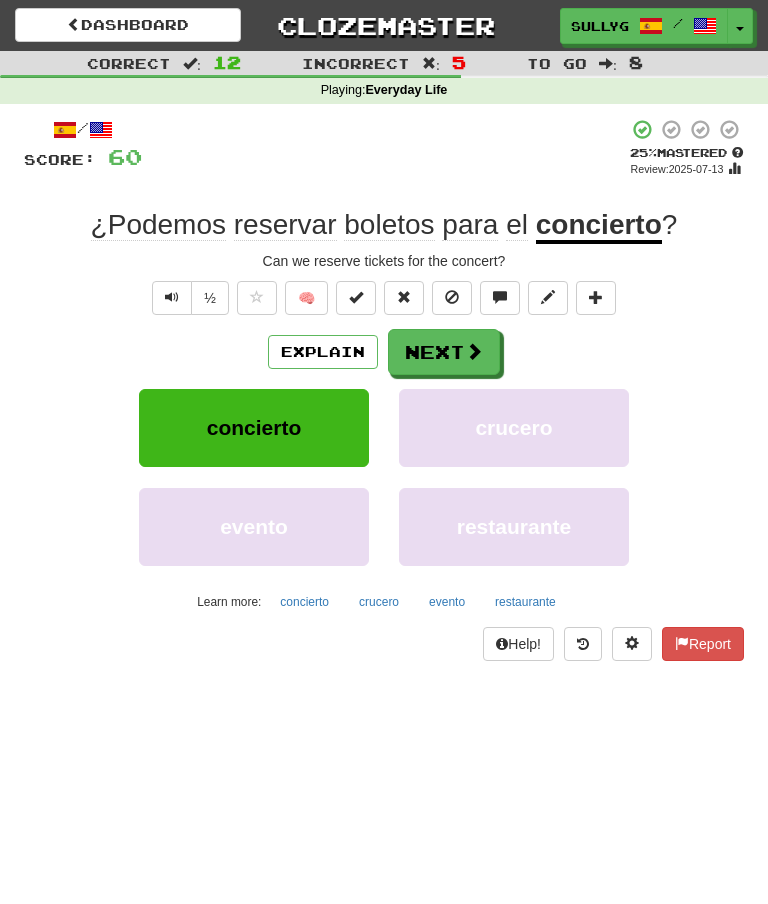 click on "Next" at bounding box center (444, 352) 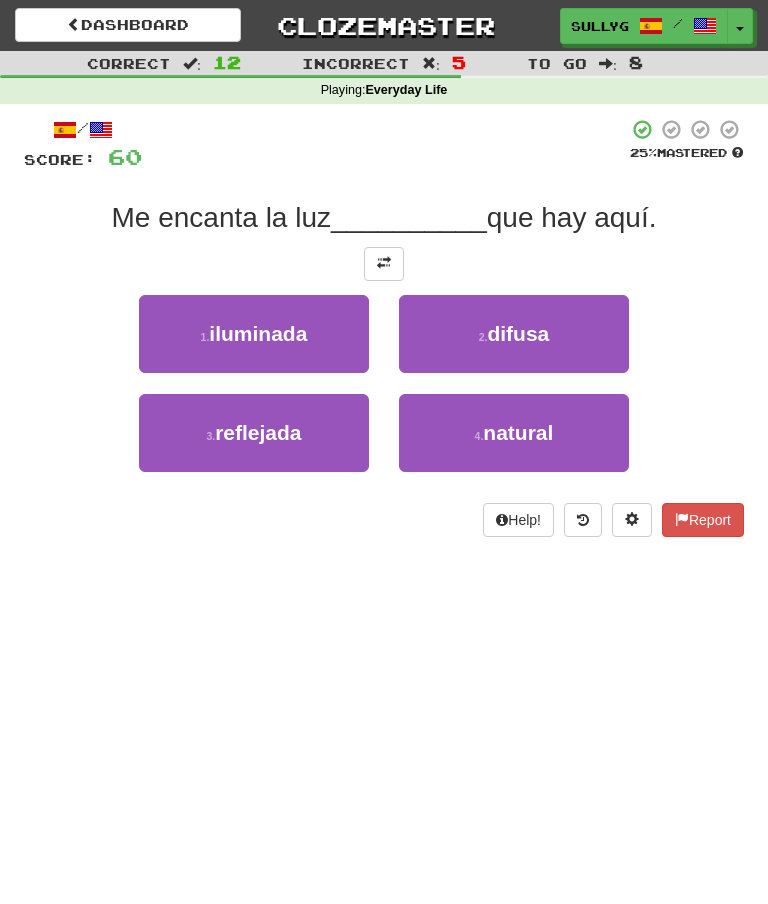 click on "difusa" at bounding box center [518, 333] 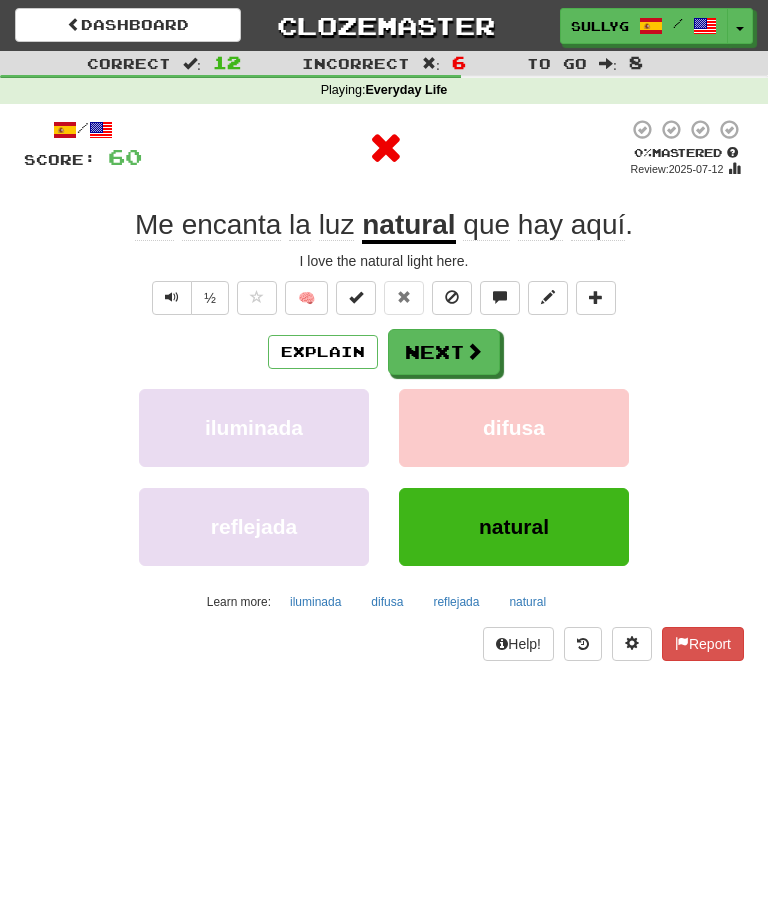 click at bounding box center (474, 351) 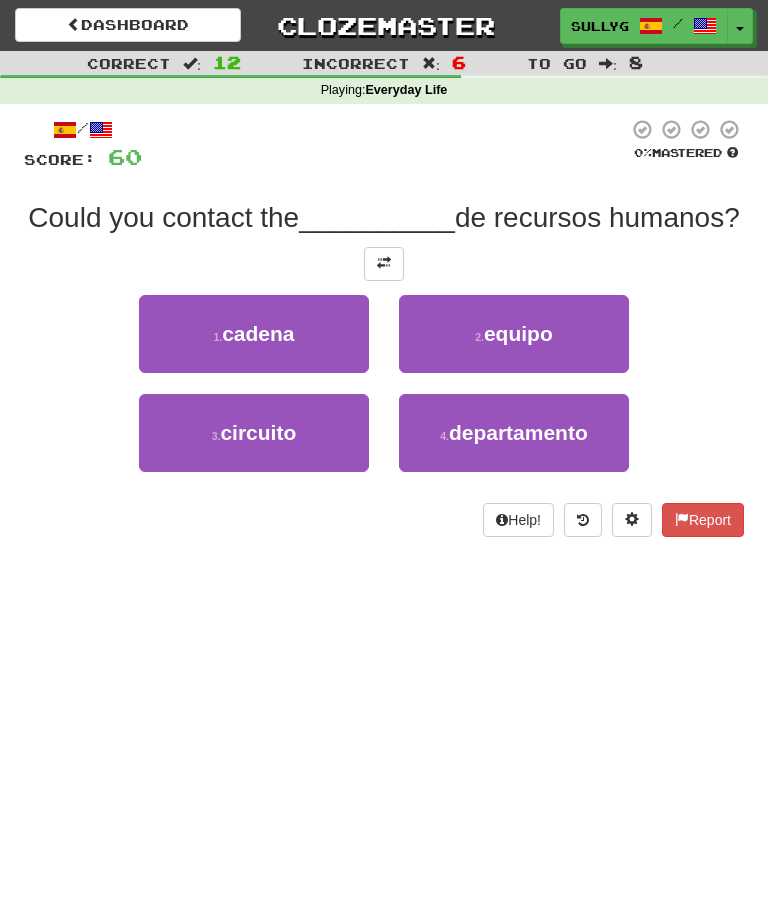 click on "departamento" at bounding box center [518, 432] 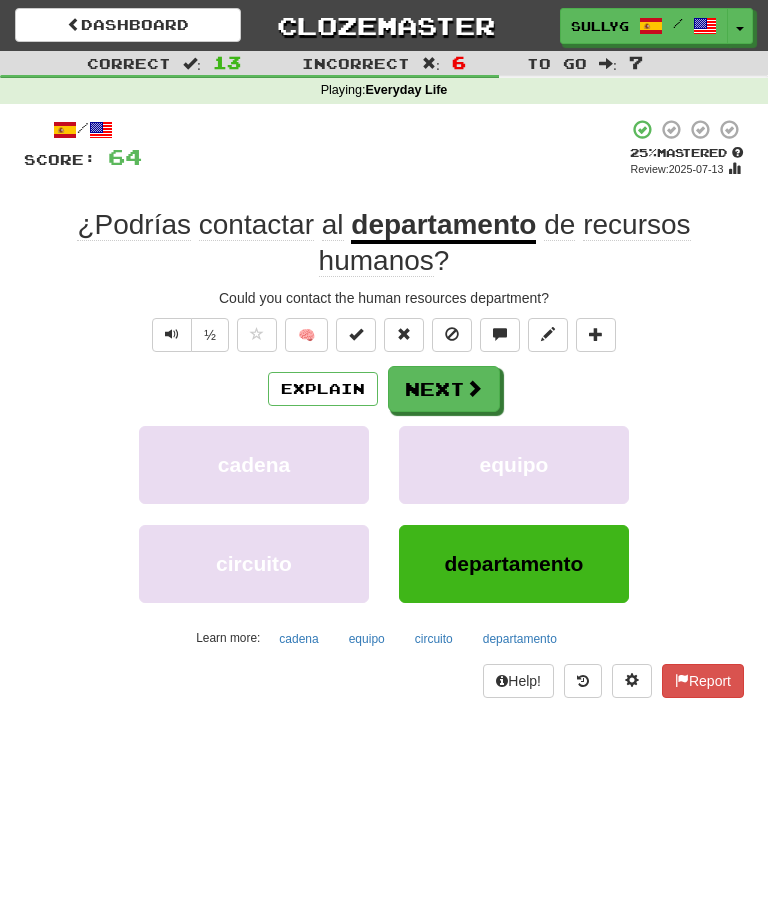 click on "Next" at bounding box center (444, 389) 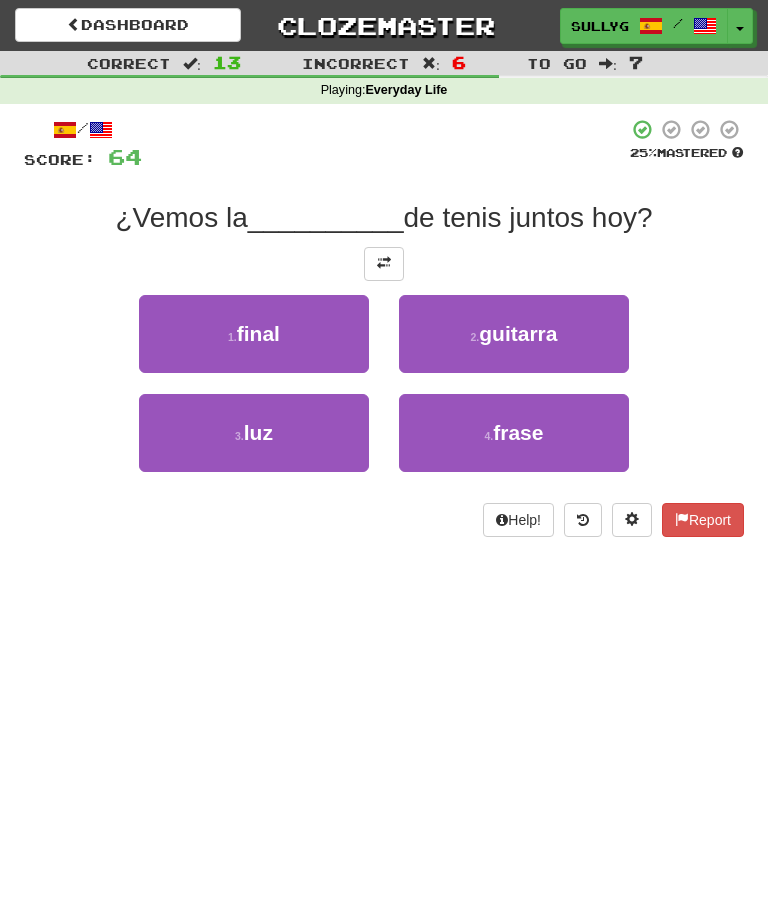 click on "1 .  final" at bounding box center (254, 334) 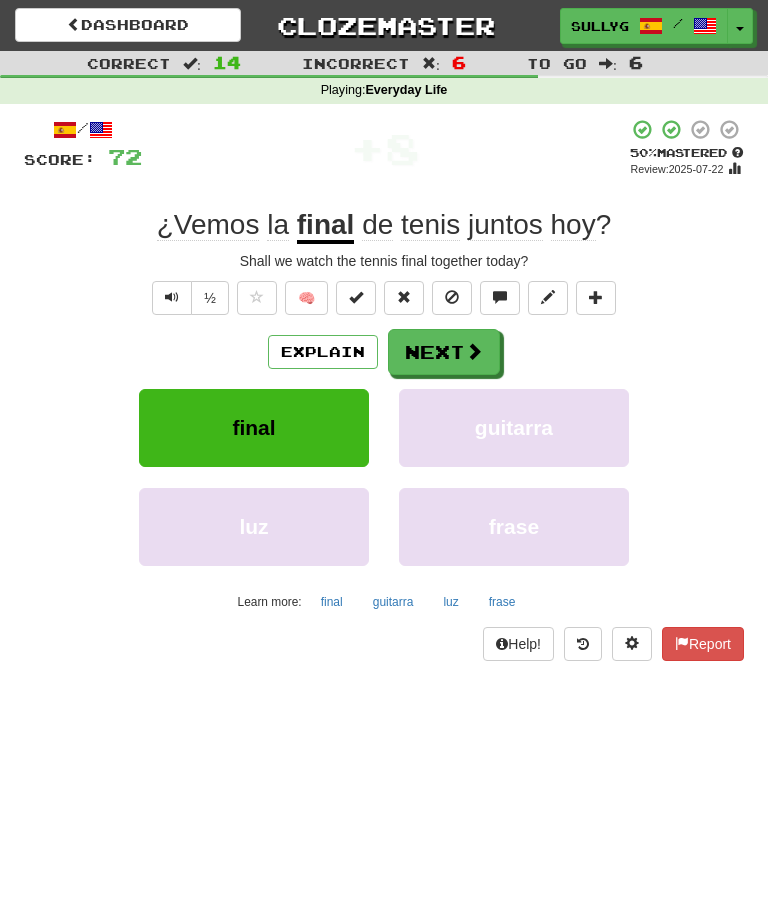 click on "Explain" at bounding box center (323, 352) 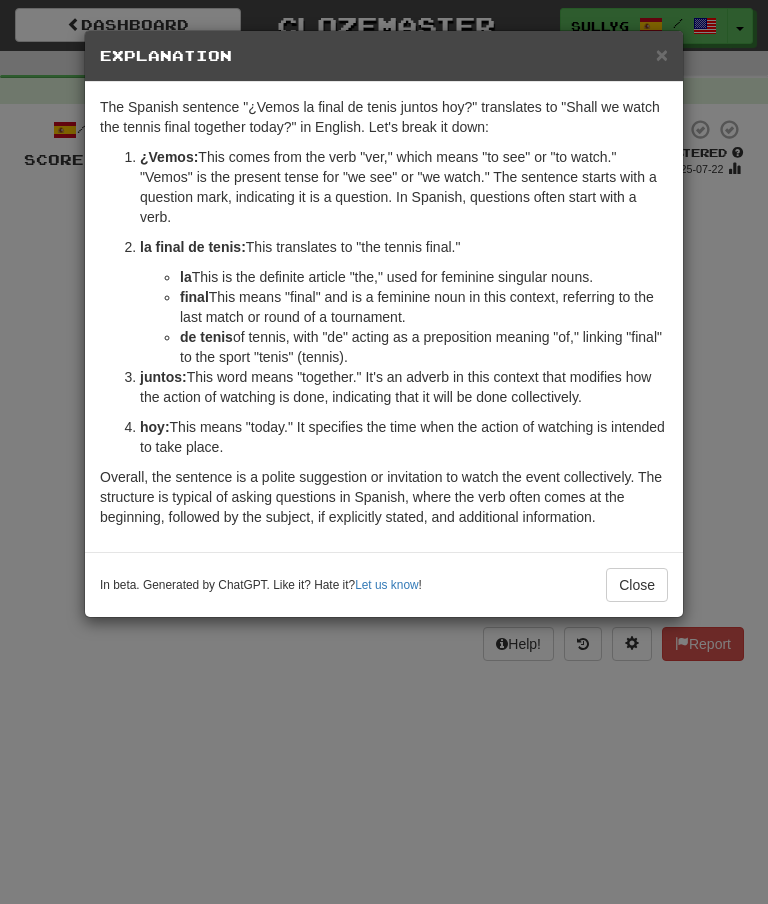 click on "Close" at bounding box center [637, 585] 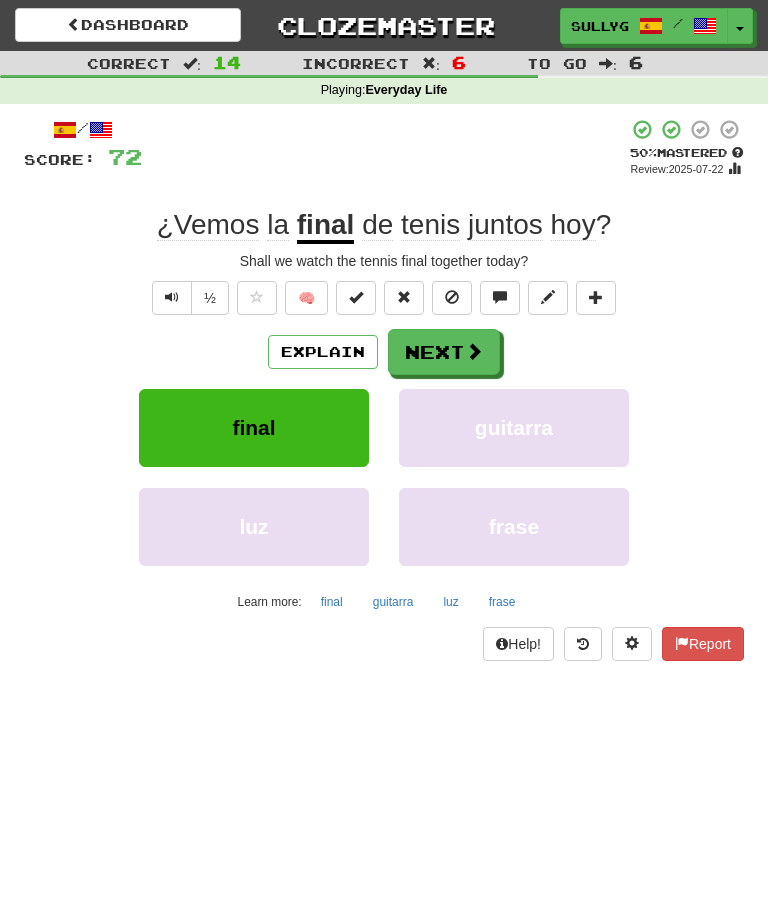 click at bounding box center [474, 351] 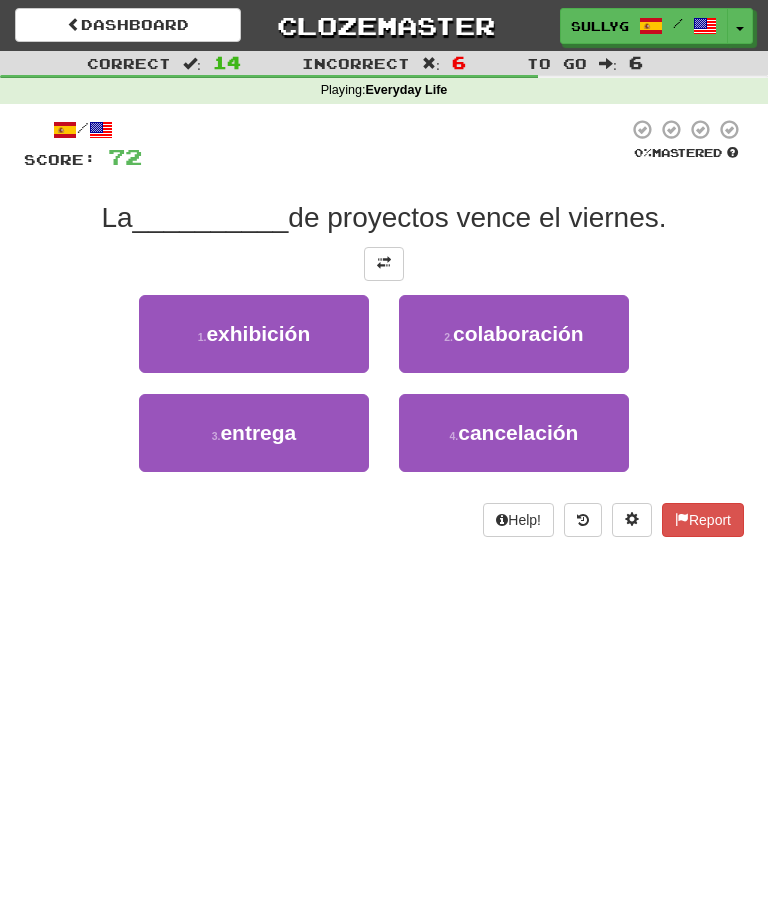 click on "3 .  entrega" at bounding box center (254, 433) 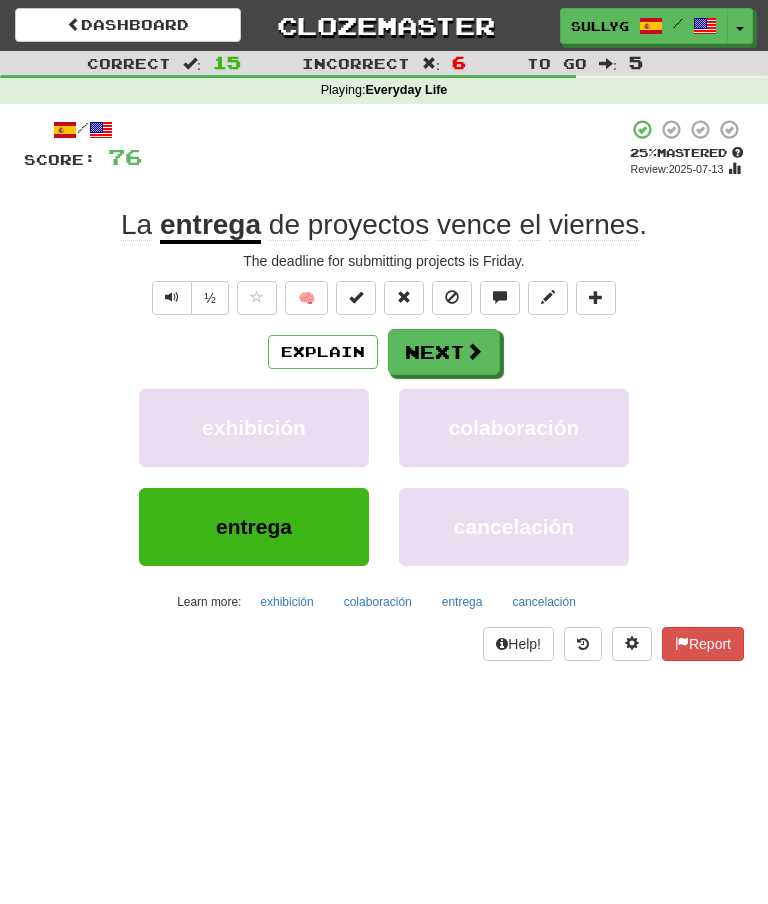 click at bounding box center [474, 351] 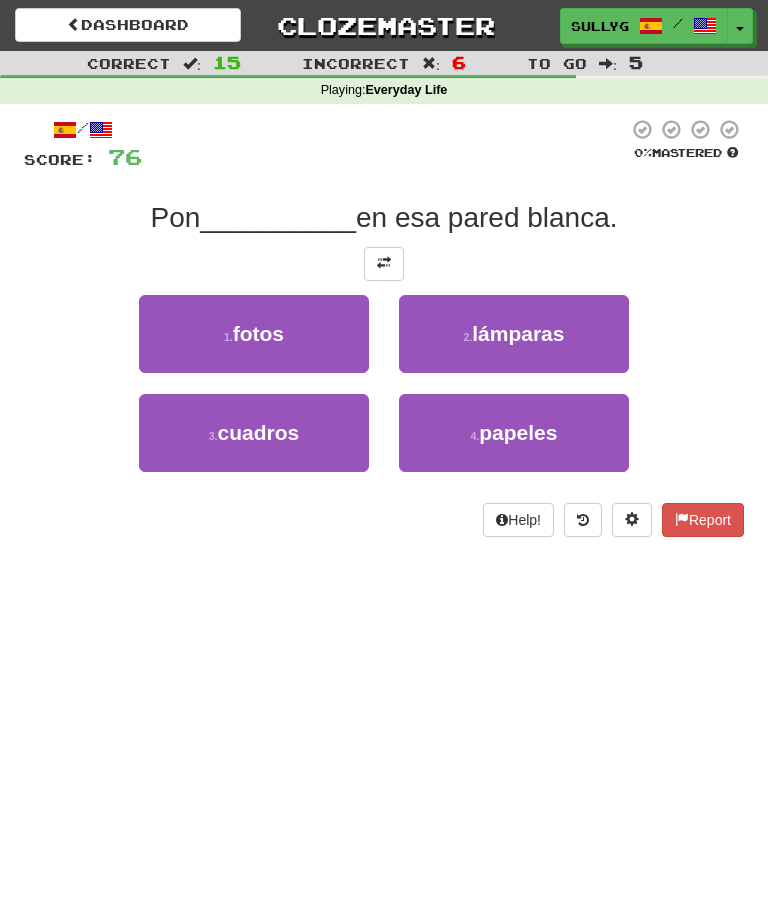 click on "3 .  cuadros" at bounding box center [254, 433] 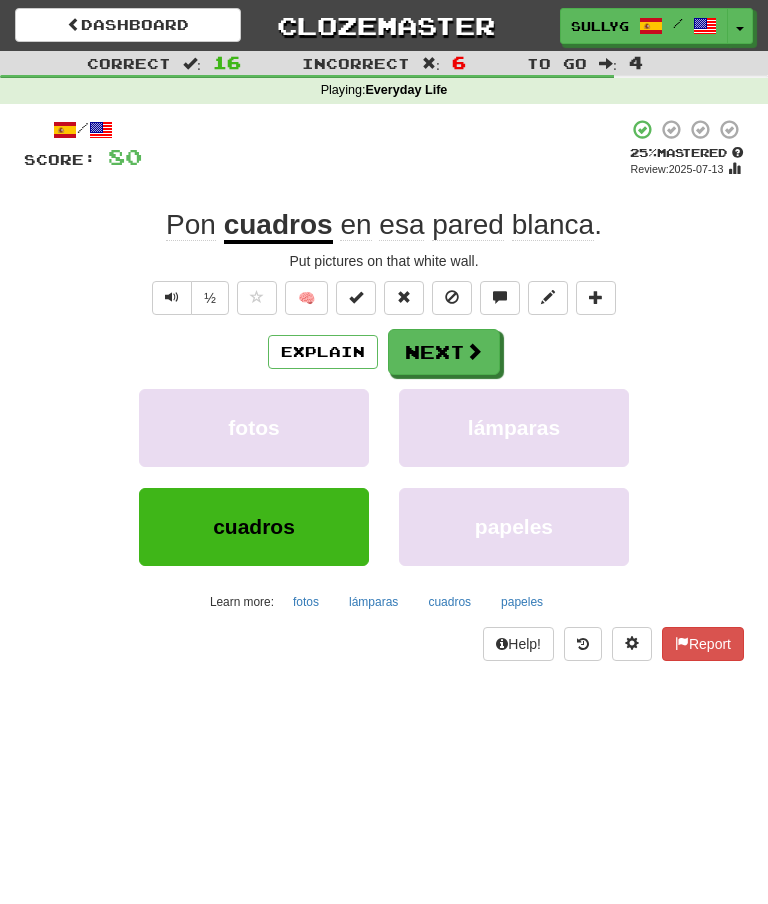 click on "Next" at bounding box center (444, 352) 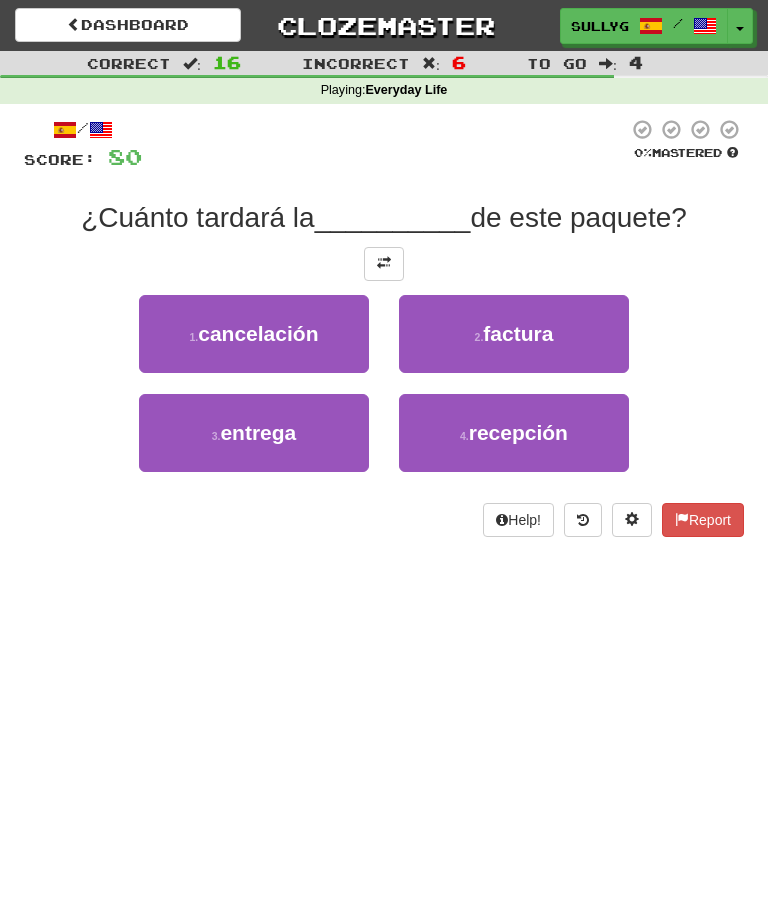 click on "2 .  factura" at bounding box center [514, 334] 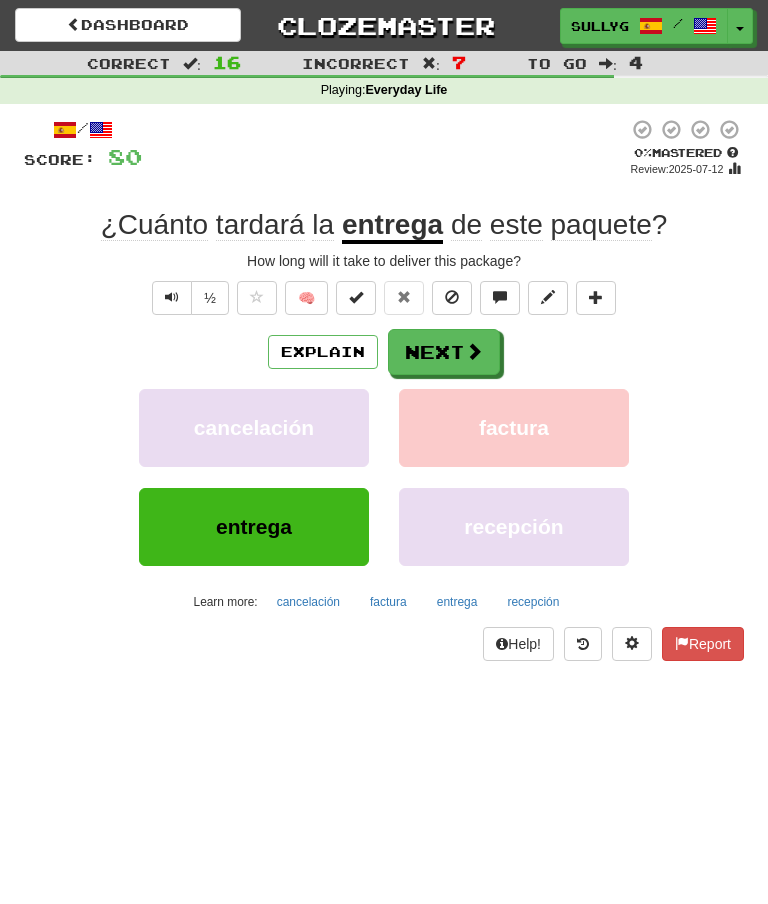 click on "Next" at bounding box center [444, 352] 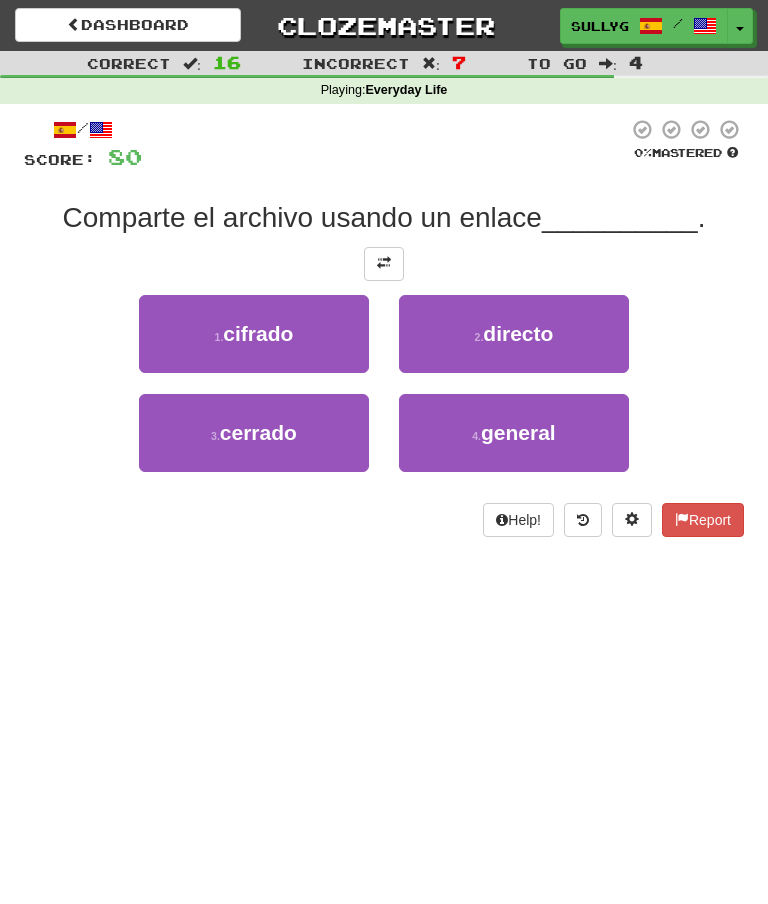 click on "2 .  directo" at bounding box center [514, 334] 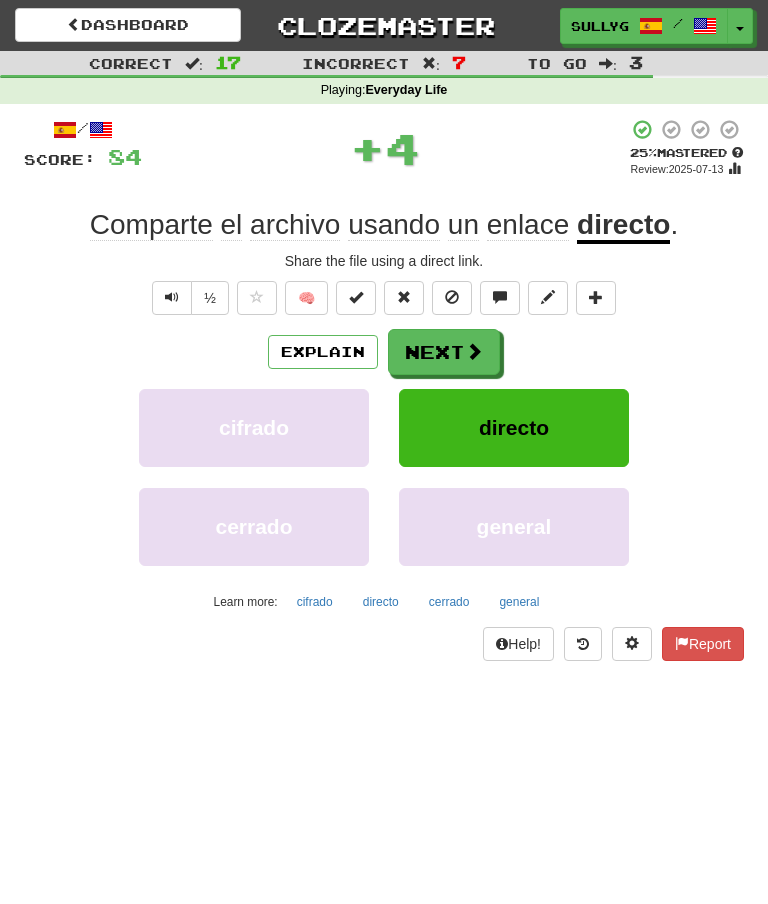 click at bounding box center [474, 351] 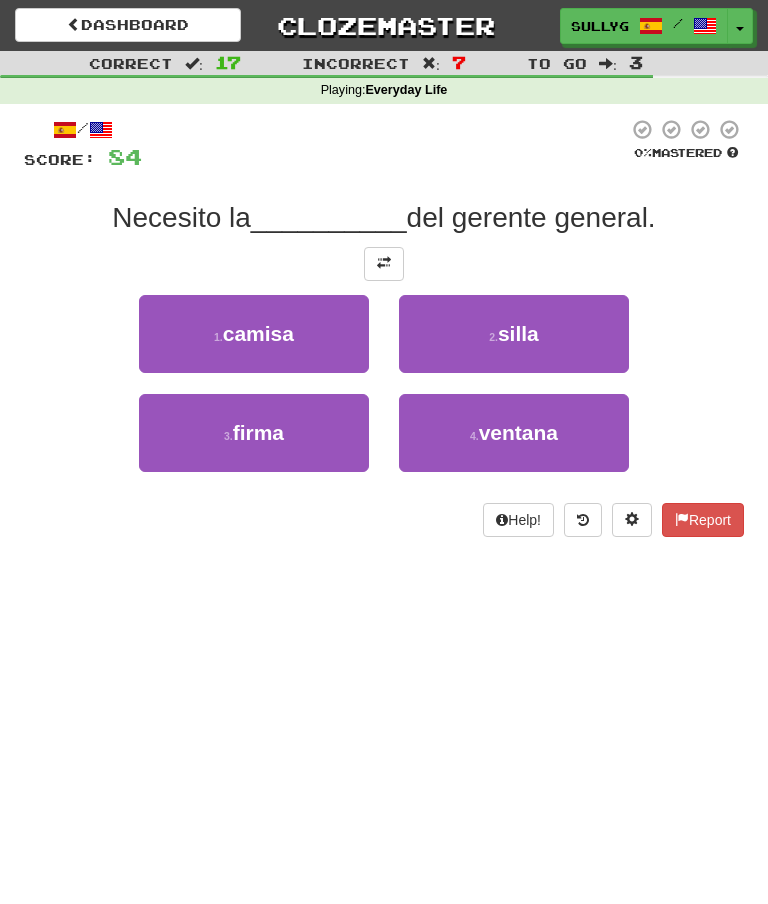 click on "3 .  firma" at bounding box center (254, 433) 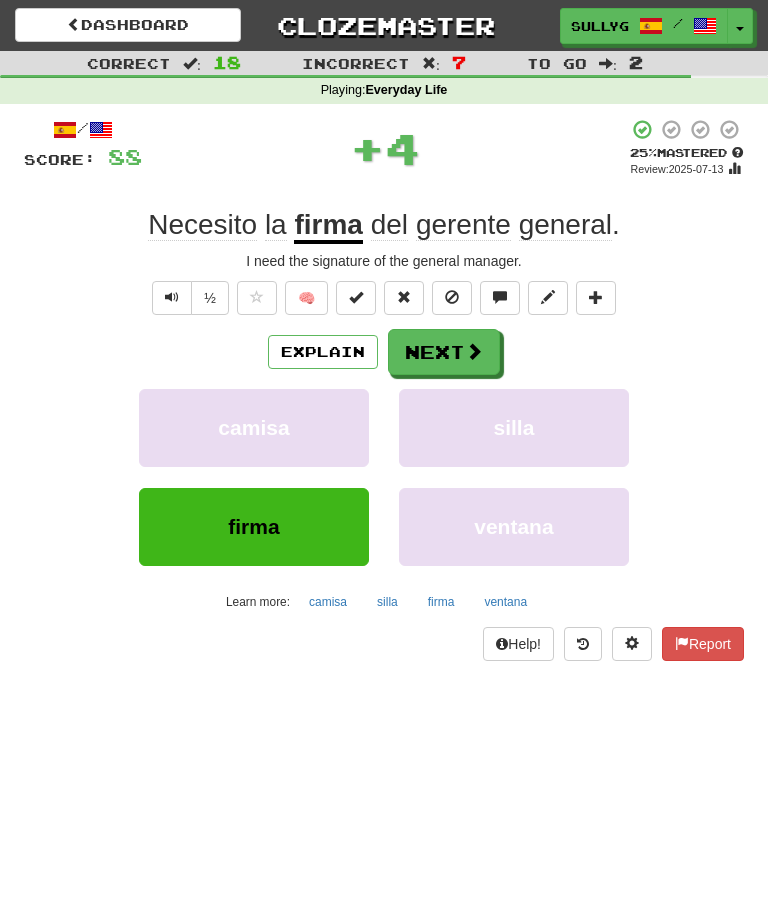 click at bounding box center (474, 351) 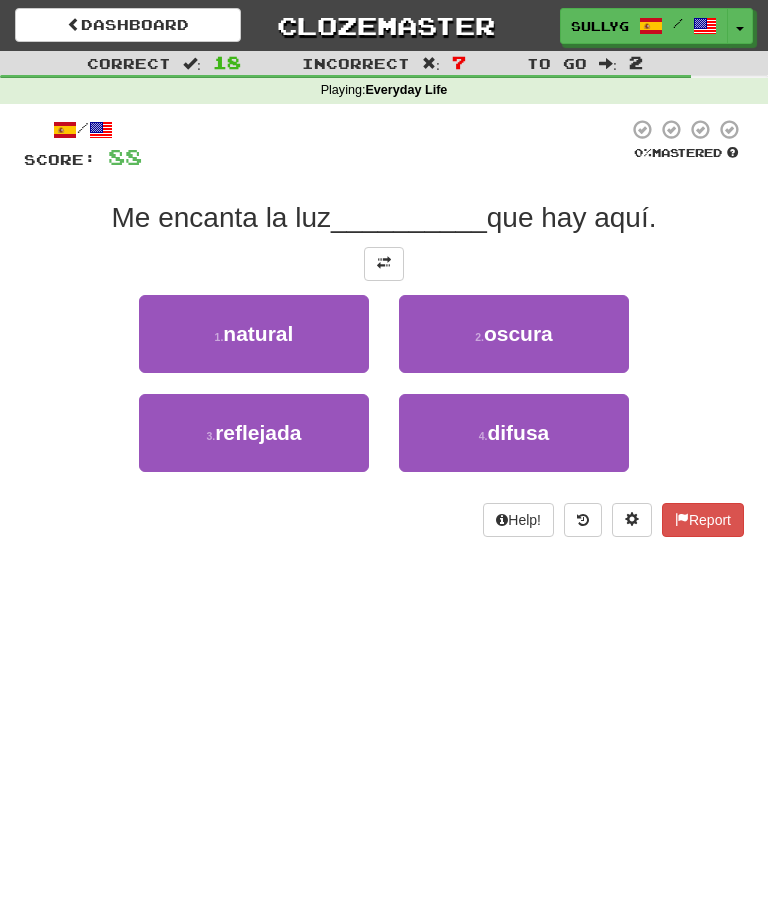 click on "1 .  natural" at bounding box center [254, 334] 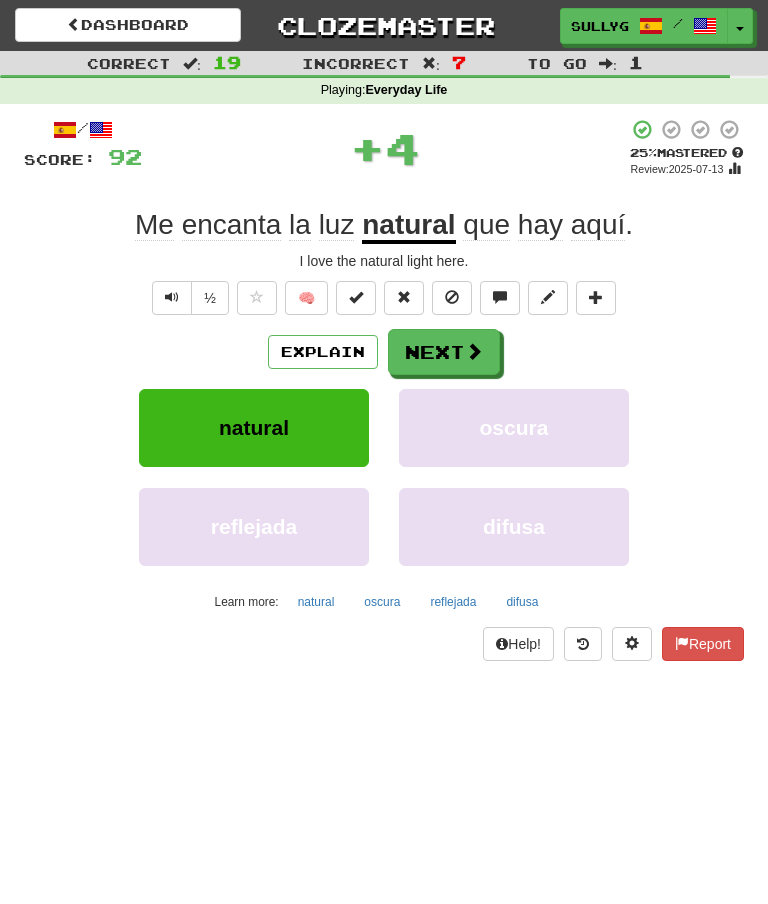 click at bounding box center (474, 351) 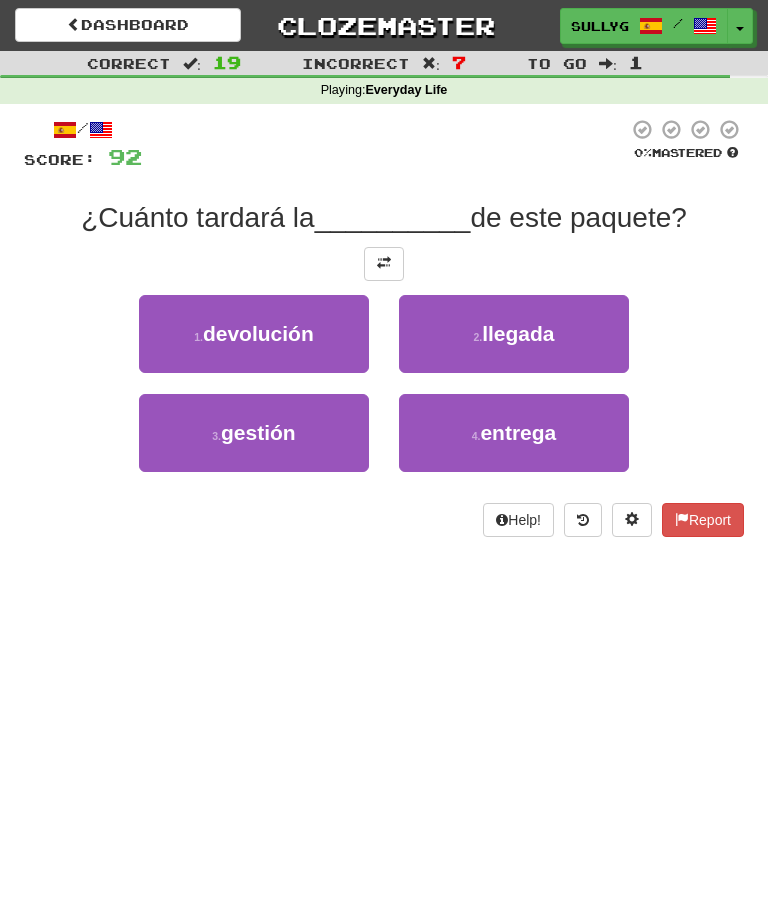 click on "4 .  entrega" at bounding box center (514, 433) 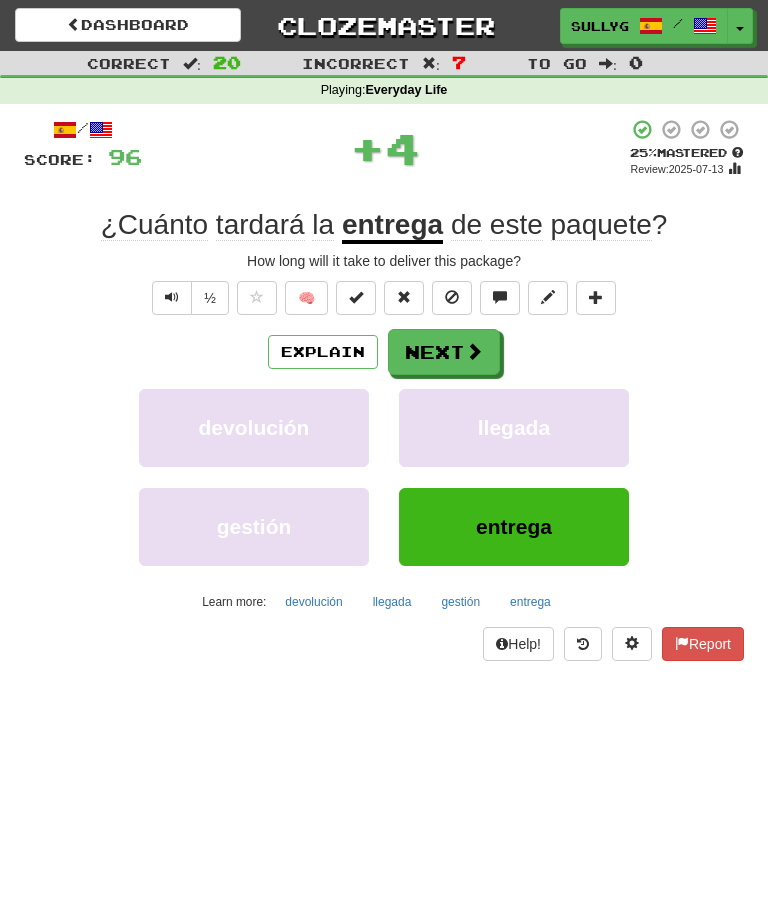 click on "Next" at bounding box center (444, 352) 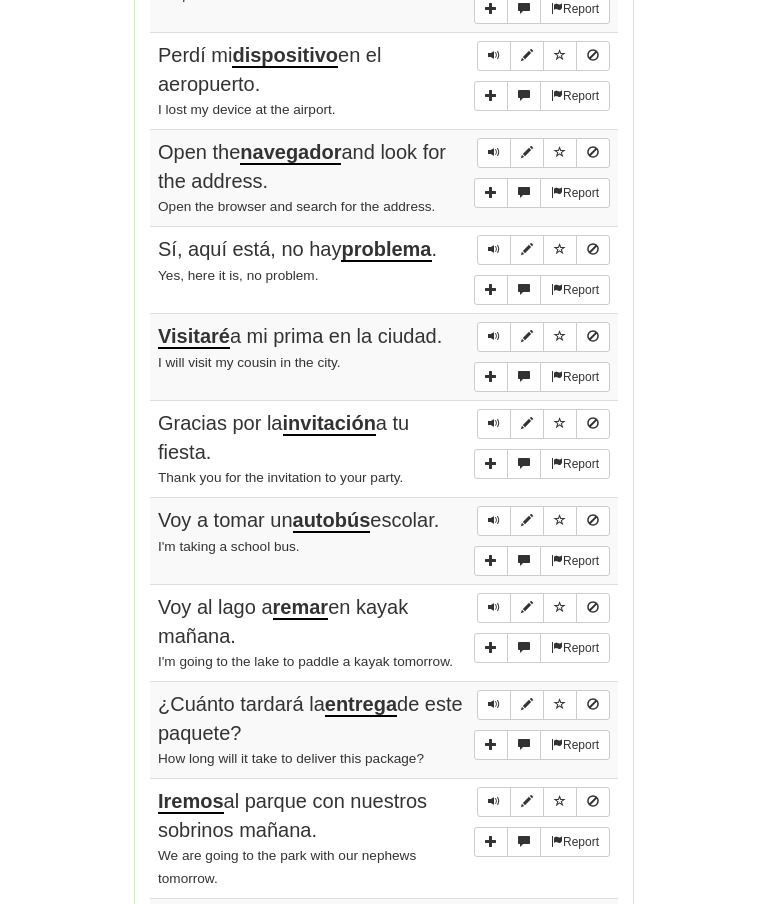 scroll, scrollTop: 1481, scrollLeft: 0, axis: vertical 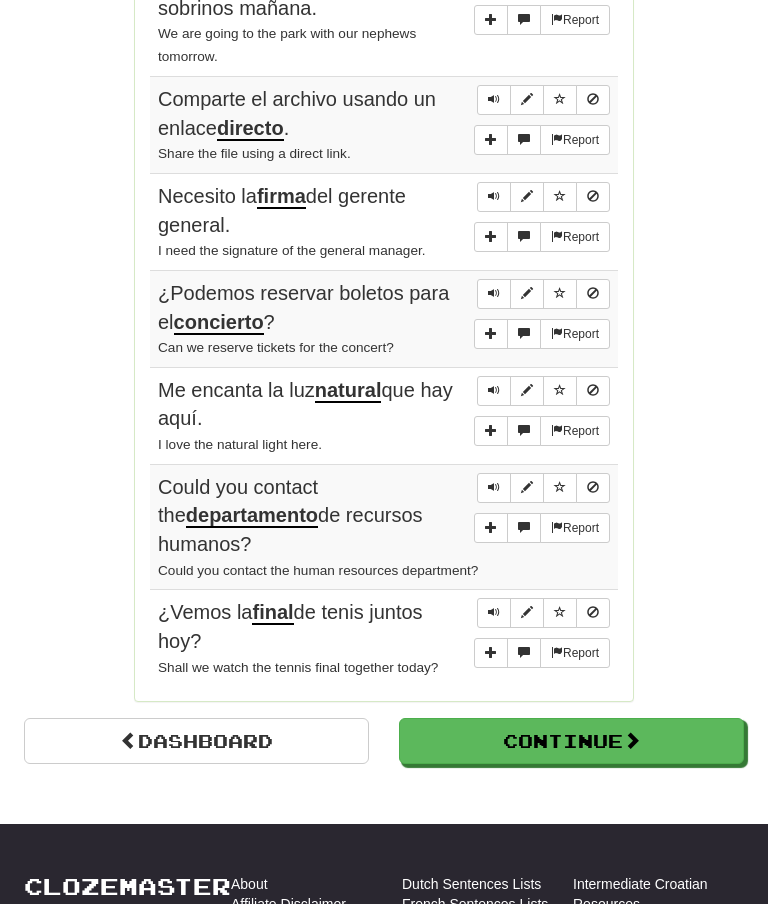 click on "Continue" at bounding box center [571, 742] 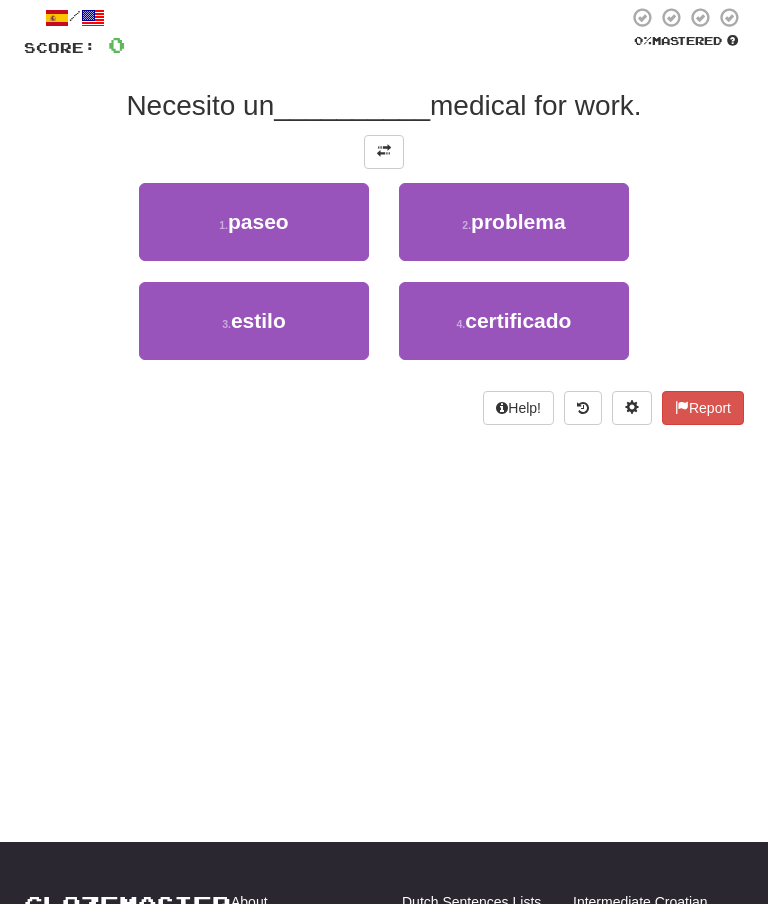 scroll, scrollTop: 0, scrollLeft: 0, axis: both 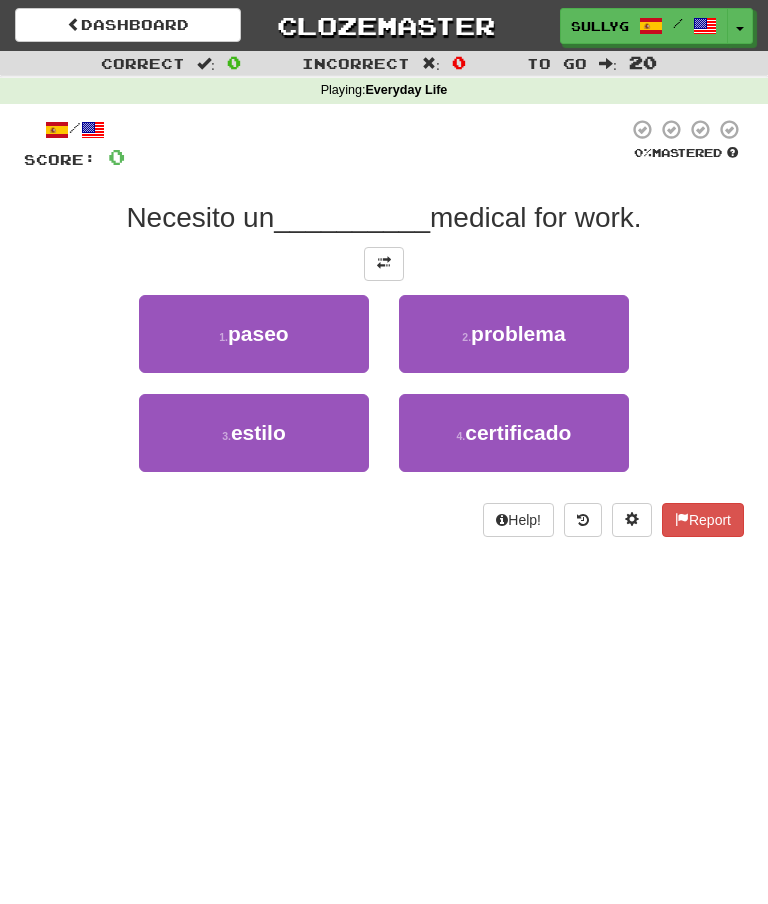 click on "certificado" at bounding box center [518, 432] 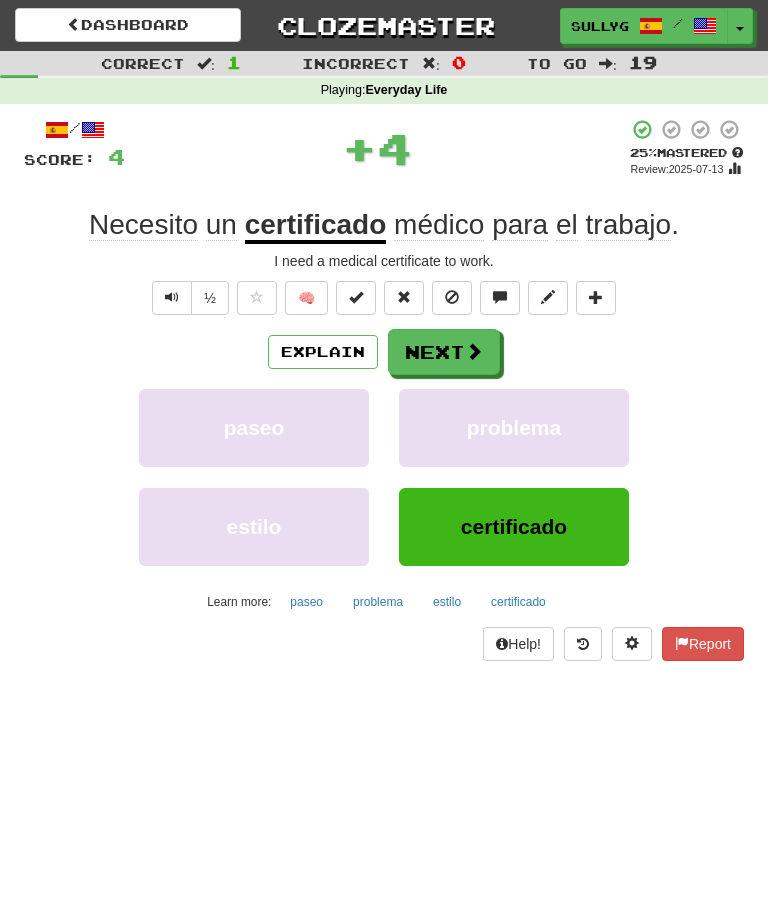 click on "Next" at bounding box center (444, 352) 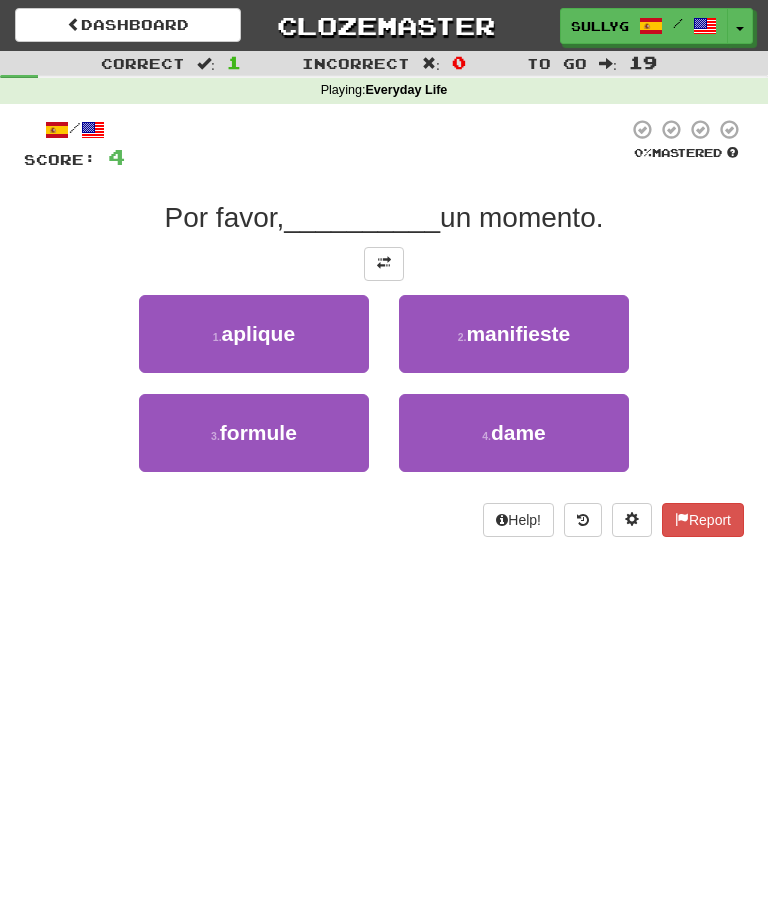 click on "dame" at bounding box center [518, 432] 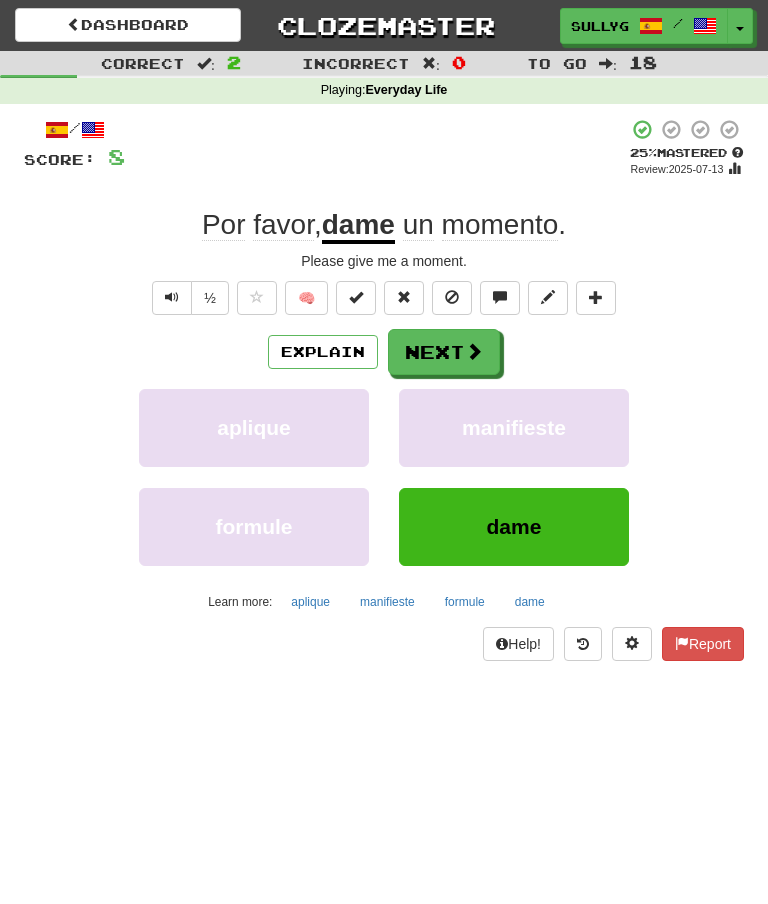 click on "Next" at bounding box center [444, 352] 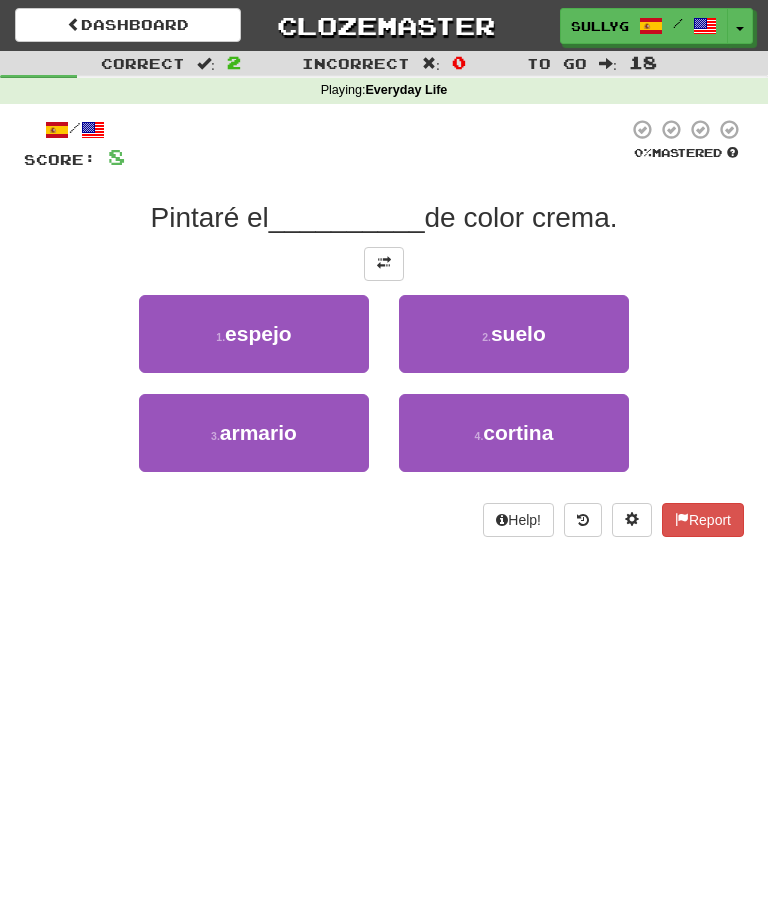 click on "3 .  armario" at bounding box center (254, 433) 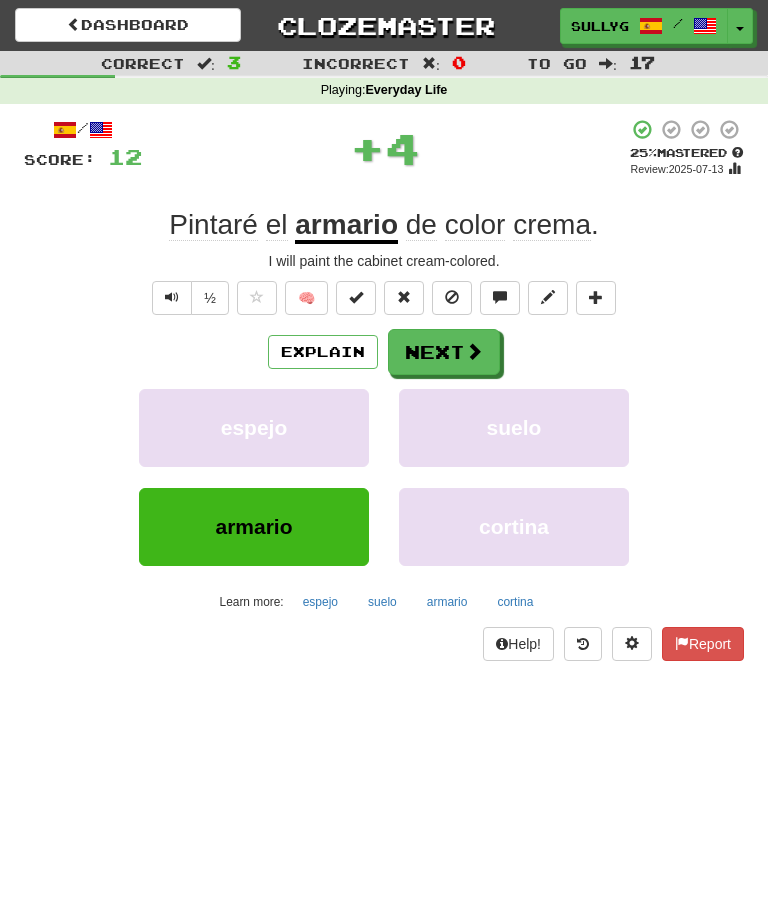 click at bounding box center (474, 351) 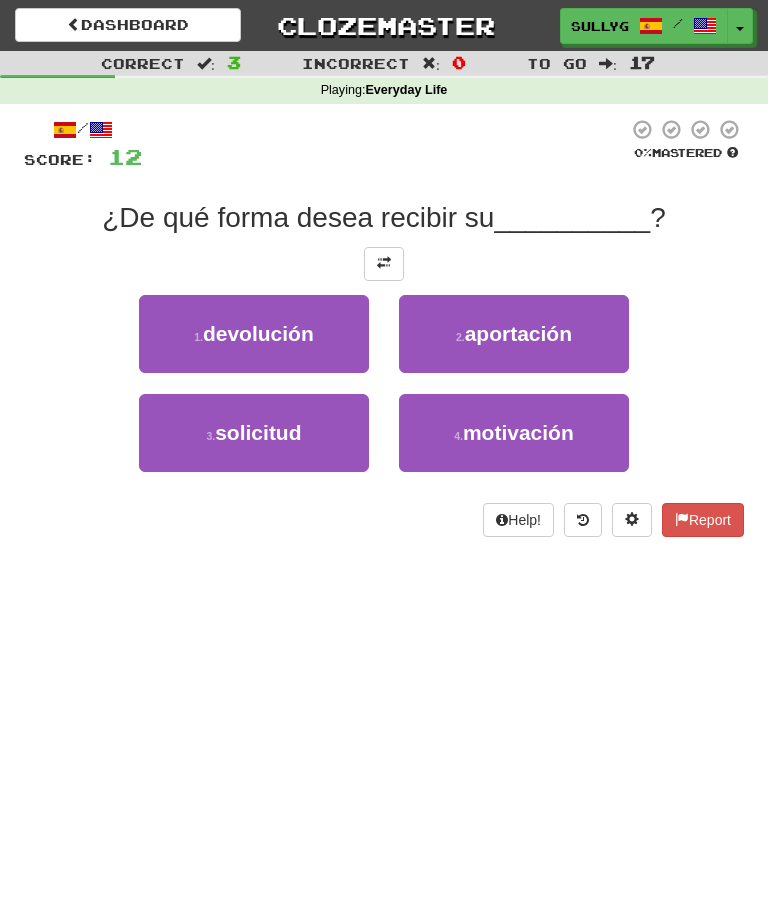click on "aportación" at bounding box center [518, 333] 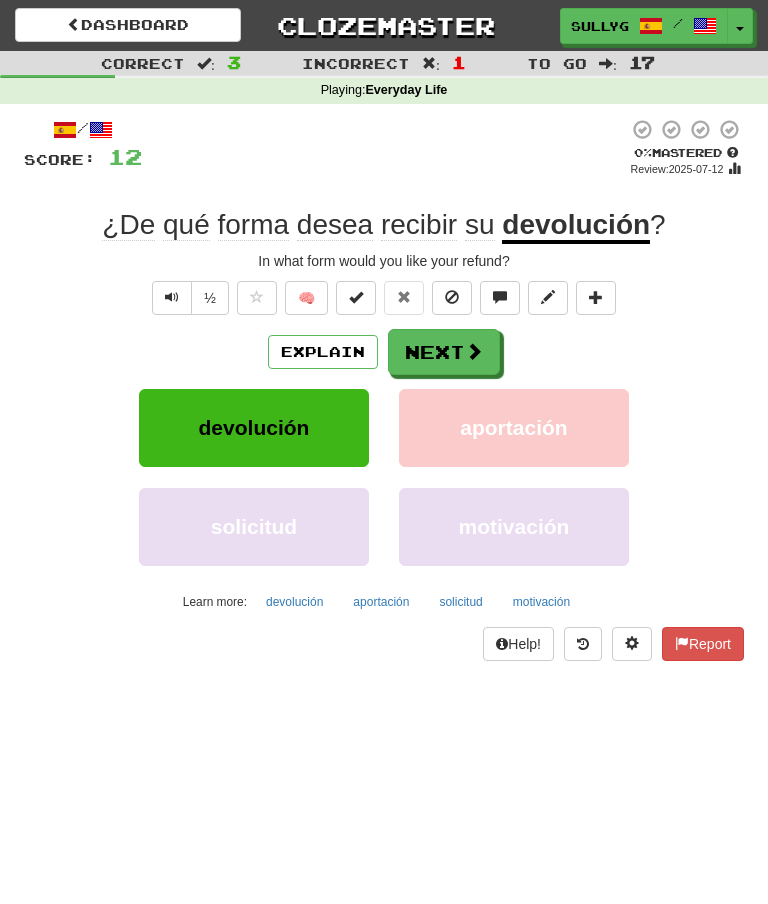 click on "Next" at bounding box center (444, 352) 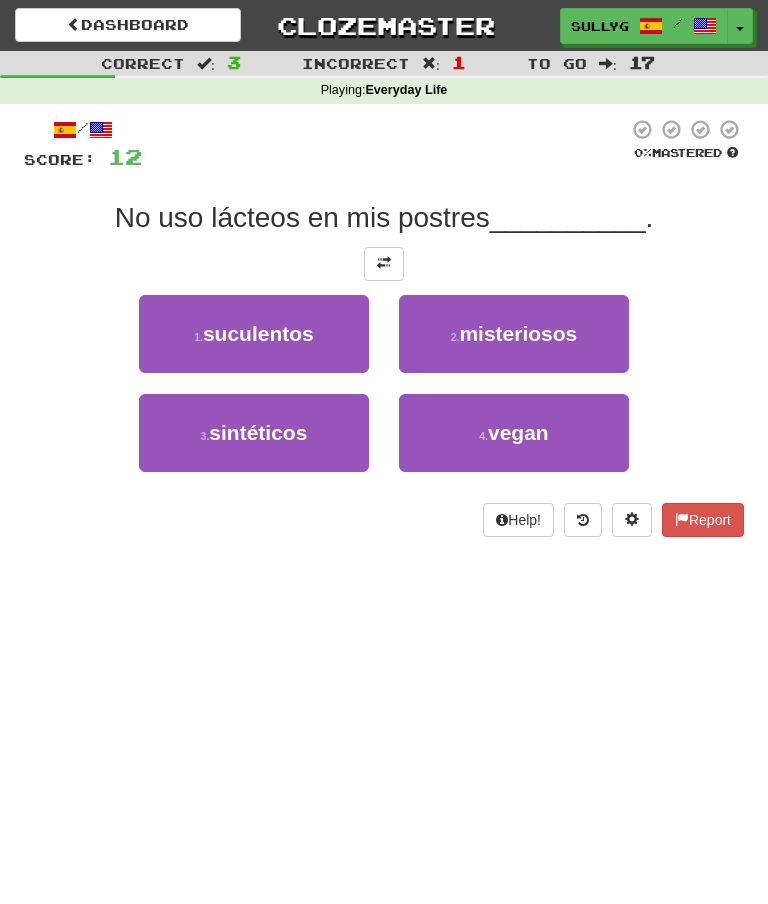 click on "4 .  veganos" at bounding box center (514, 433) 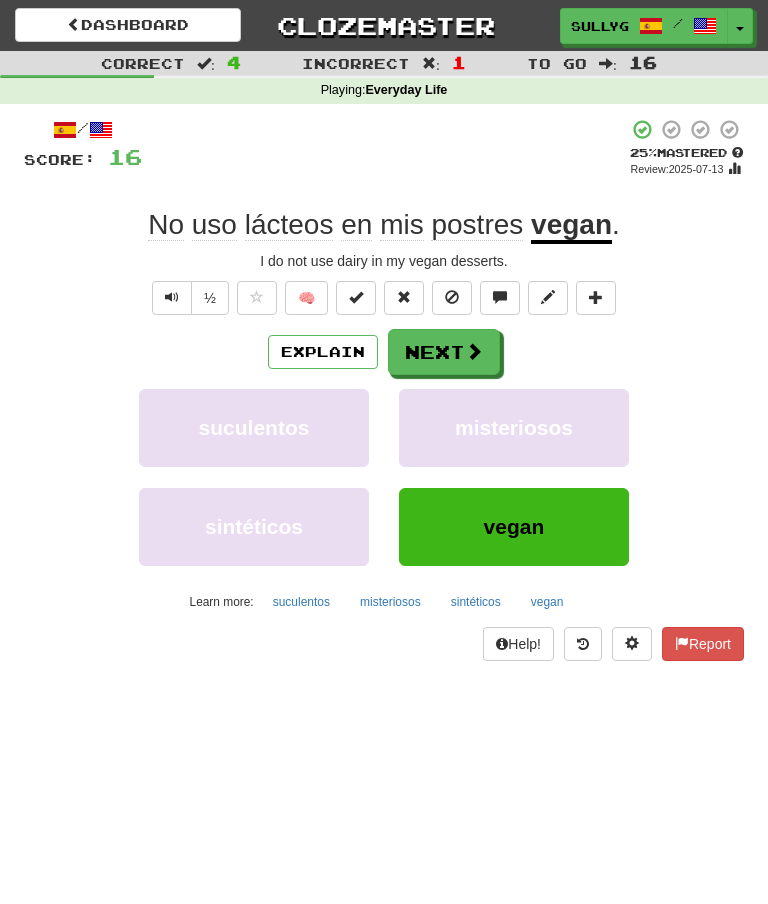 click at bounding box center [474, 351] 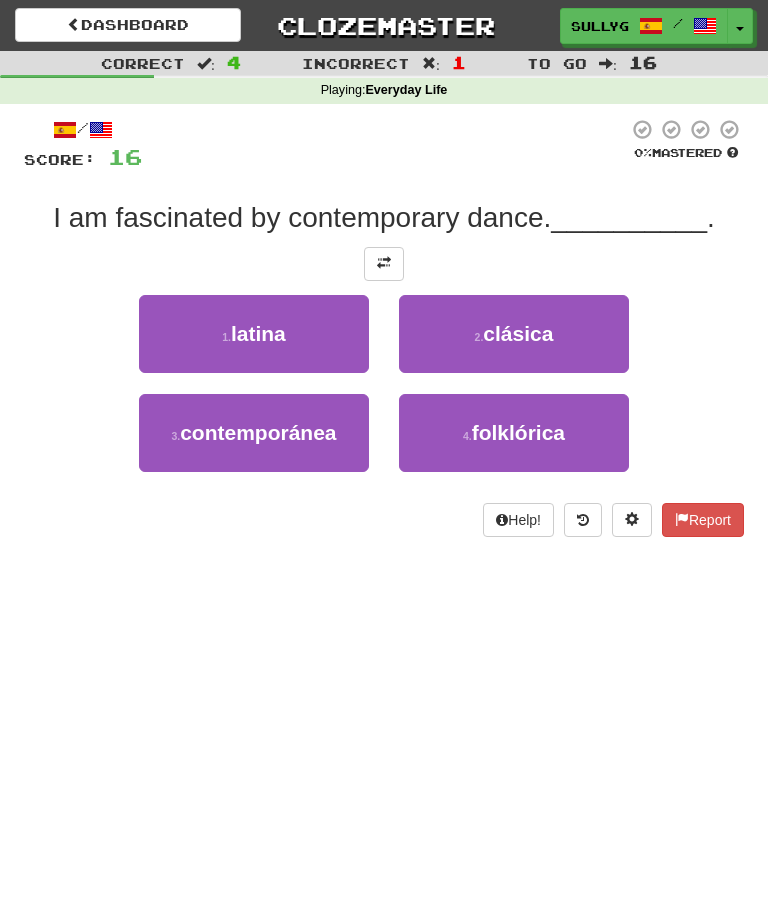 click on "folklórica" at bounding box center [518, 432] 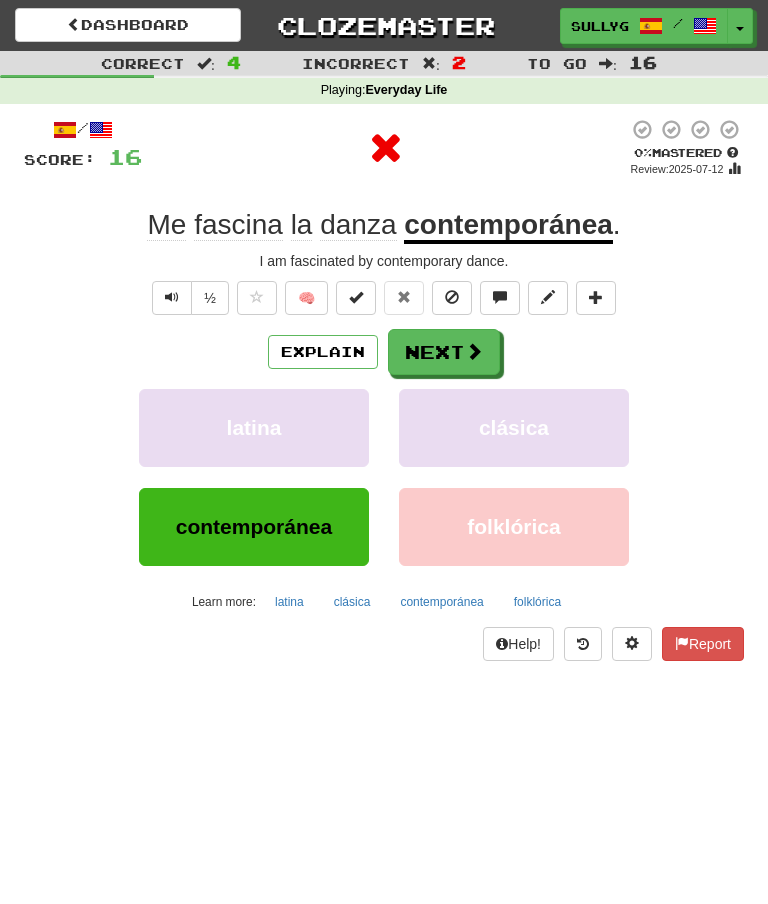 click at bounding box center (474, 351) 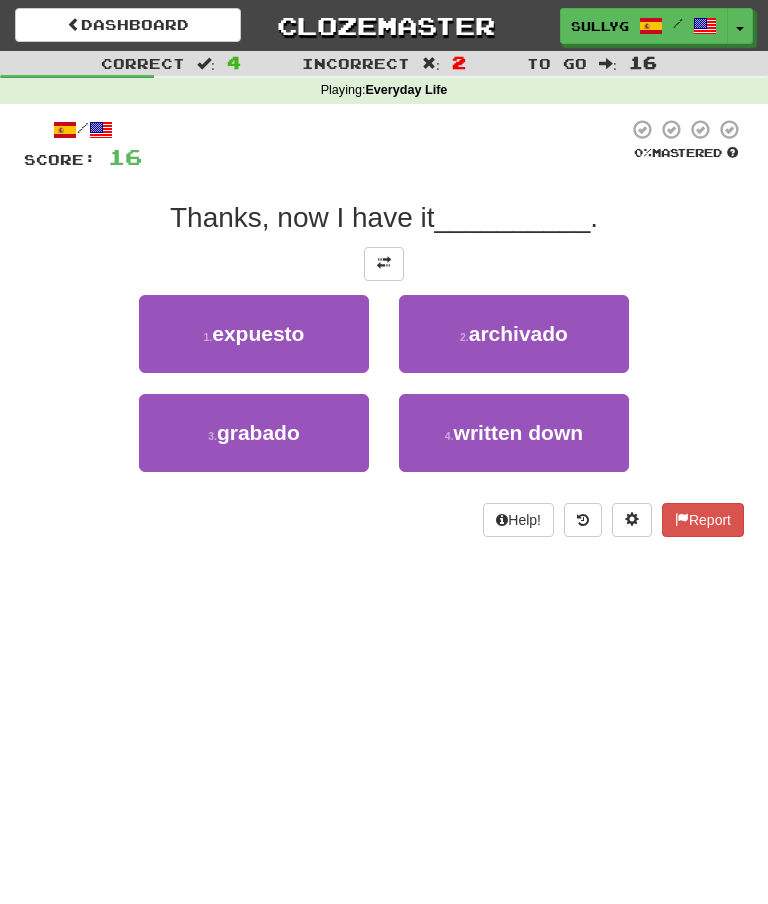 click on "1 .  expuesto" at bounding box center [254, 334] 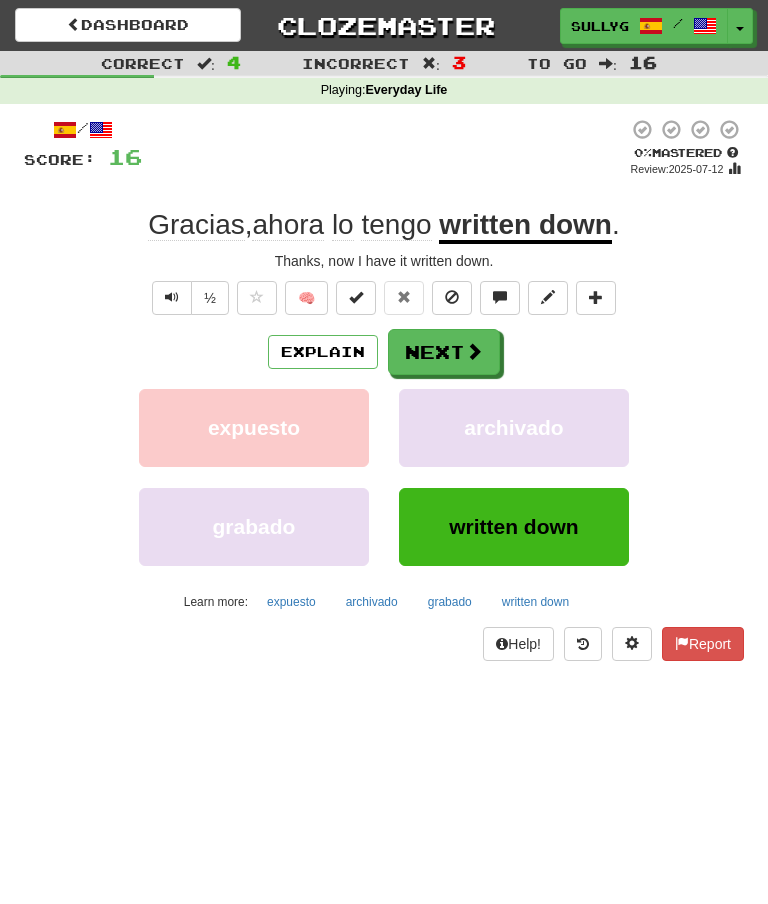 click at bounding box center [172, 297] 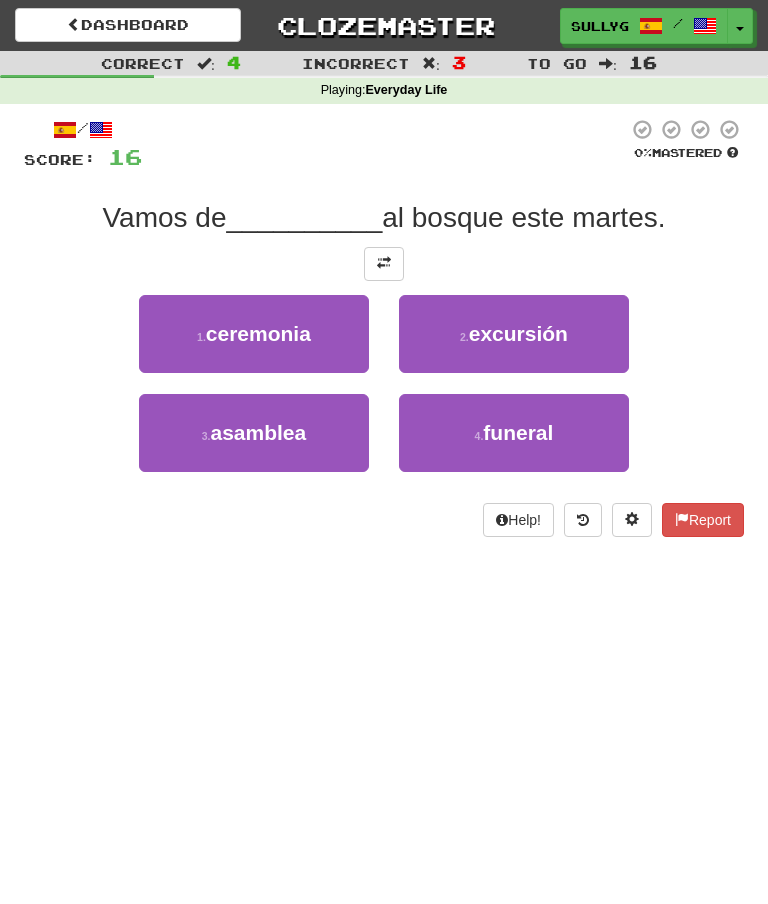 click on "ceremonia" at bounding box center [258, 333] 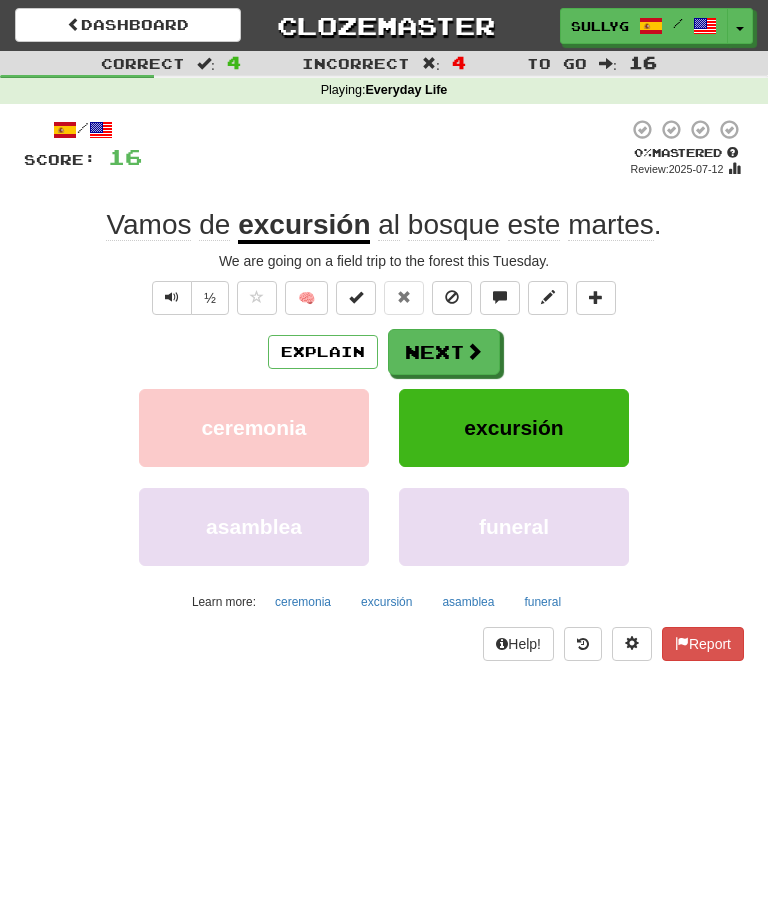 click on "Explain" at bounding box center (323, 352) 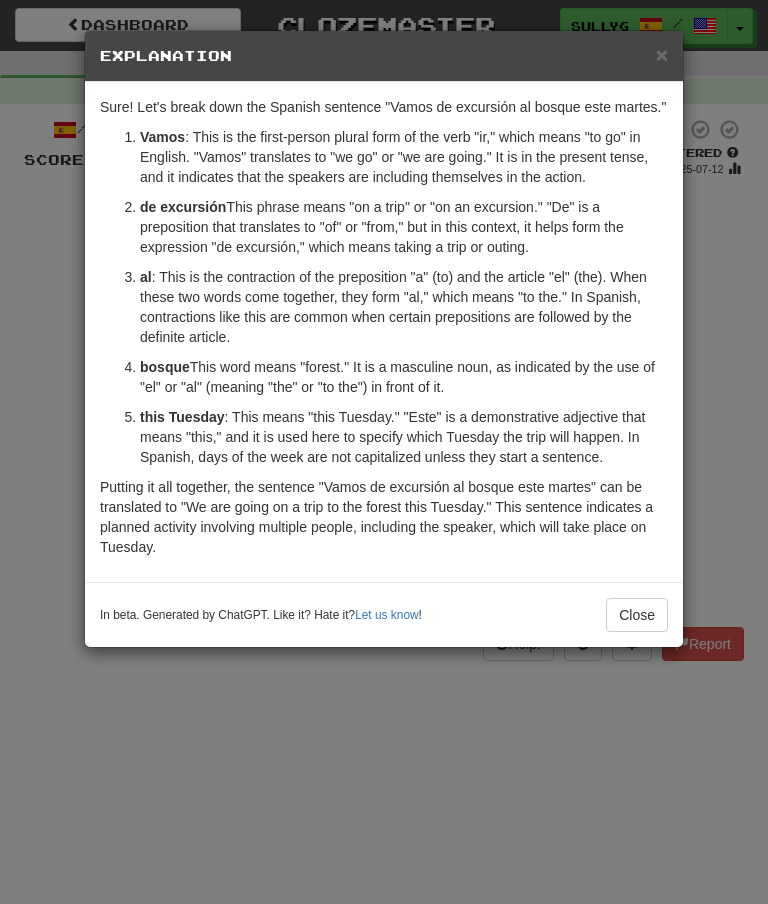 click on "Close" at bounding box center [637, 615] 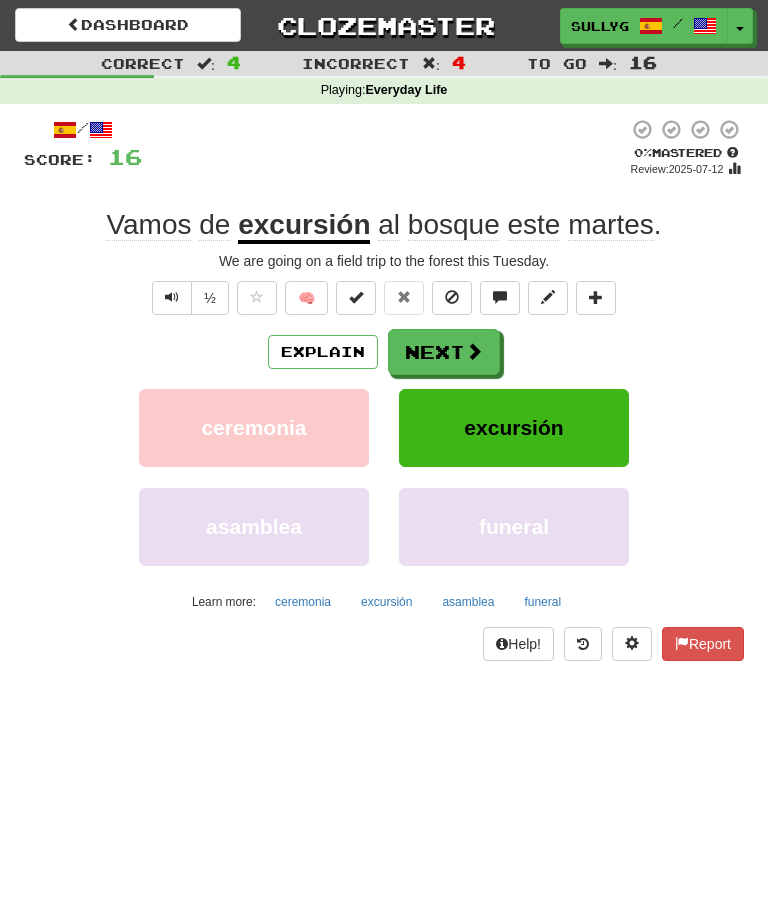 click at bounding box center (474, 351) 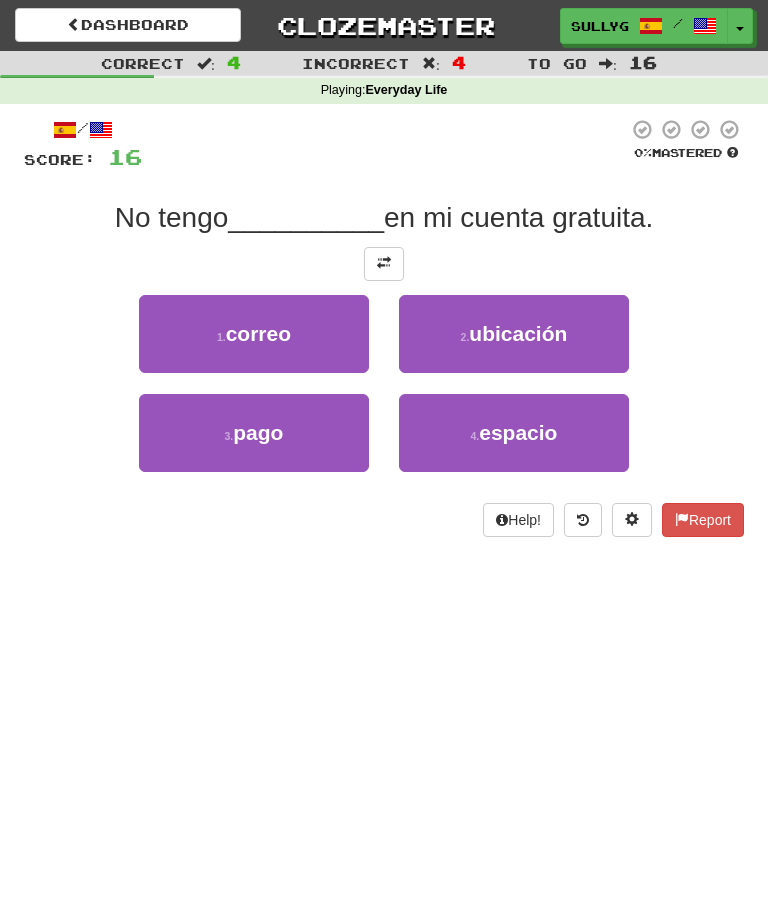 click on "4 .  espacio" at bounding box center [514, 433] 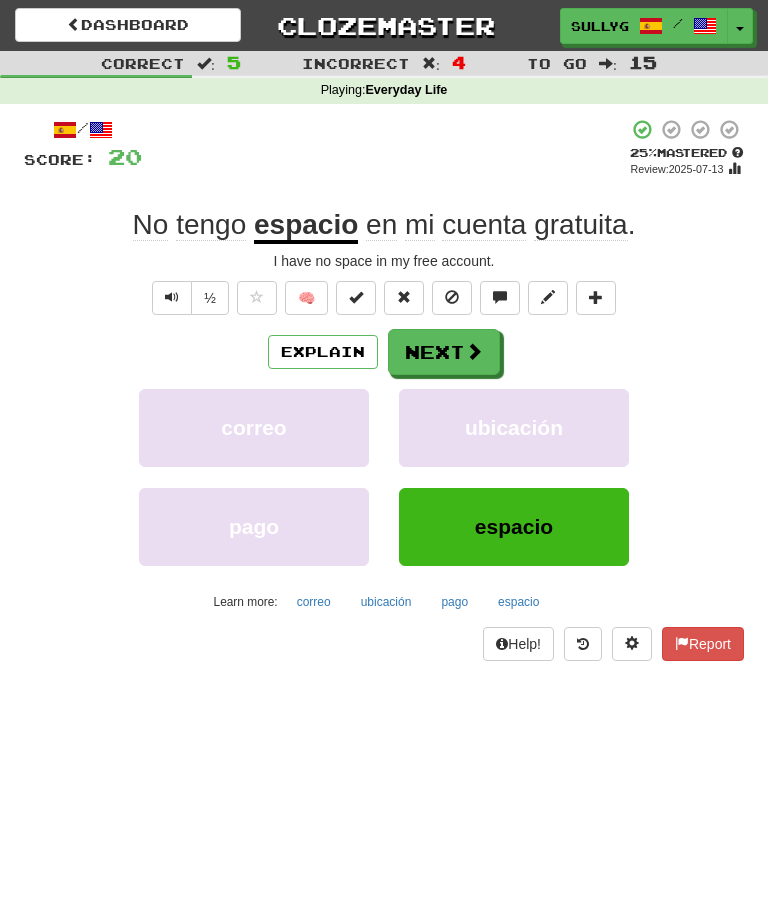 click on "Next" at bounding box center [444, 352] 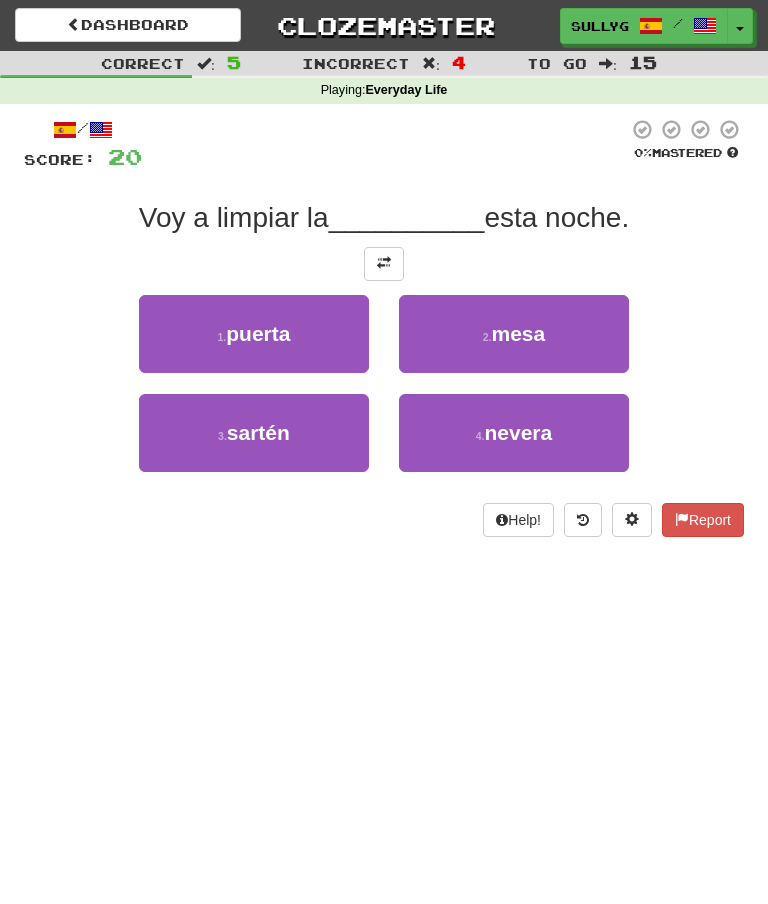 click on "2 .  mesa" at bounding box center [514, 334] 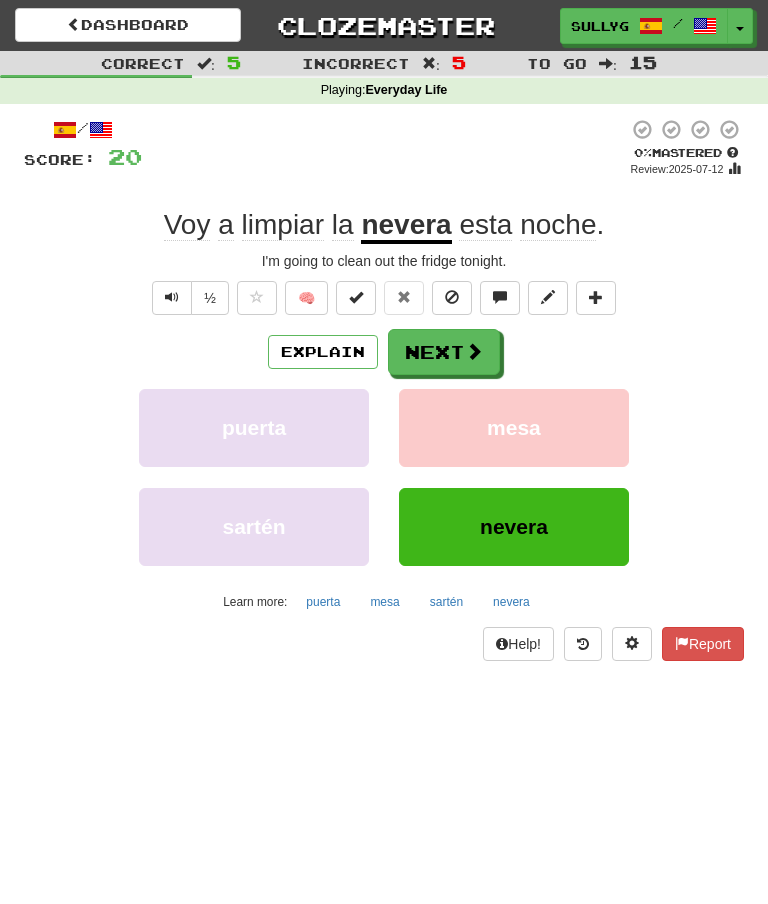 click on "Next" at bounding box center (444, 352) 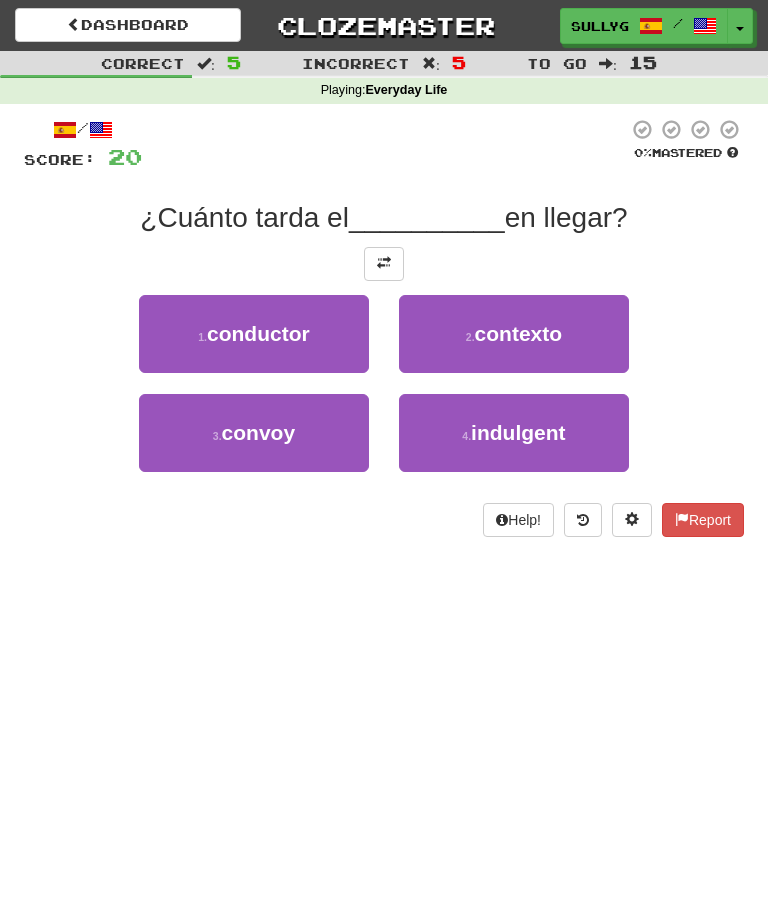 click on "3 .  convoy" at bounding box center (254, 433) 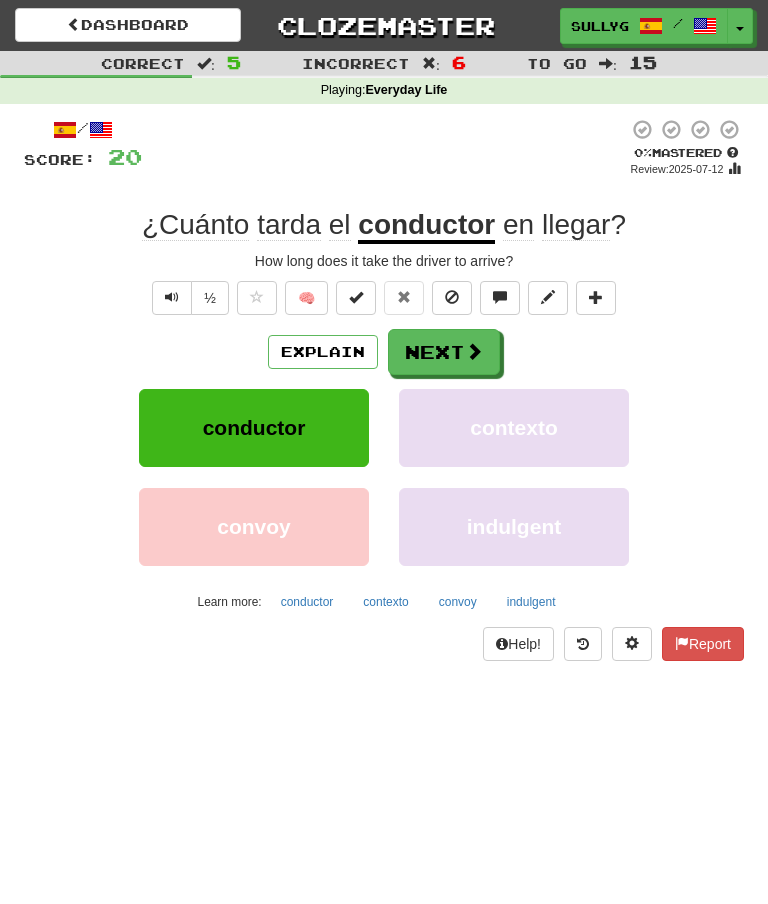 click at bounding box center (474, 351) 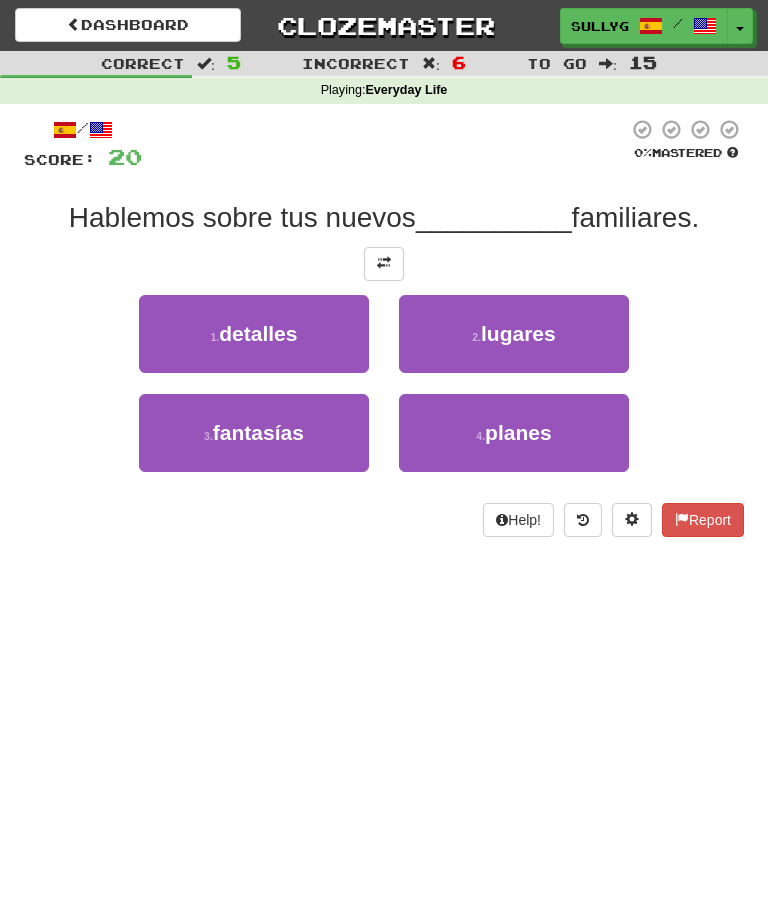 click on "2 .  lugares" at bounding box center (514, 334) 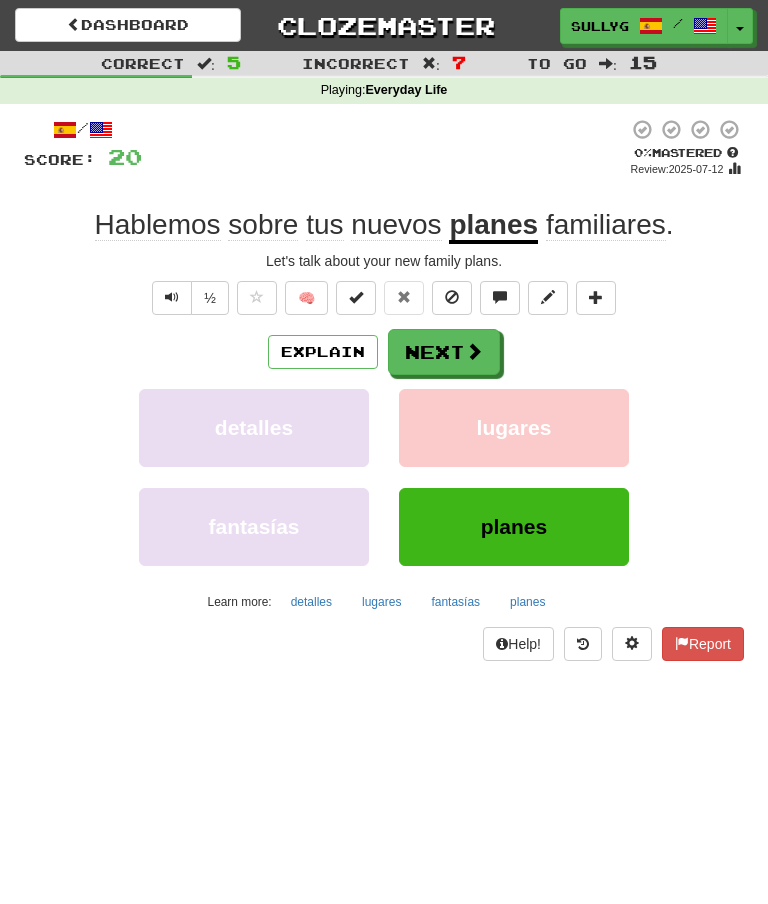 click at bounding box center [474, 351] 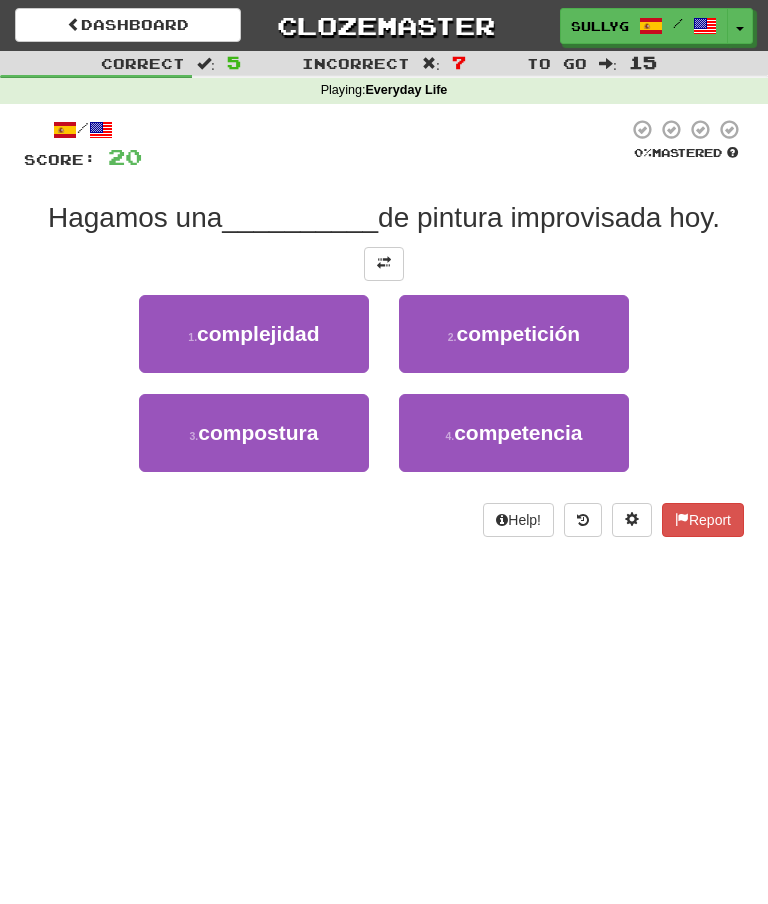 click on "2 .  competición" at bounding box center [514, 334] 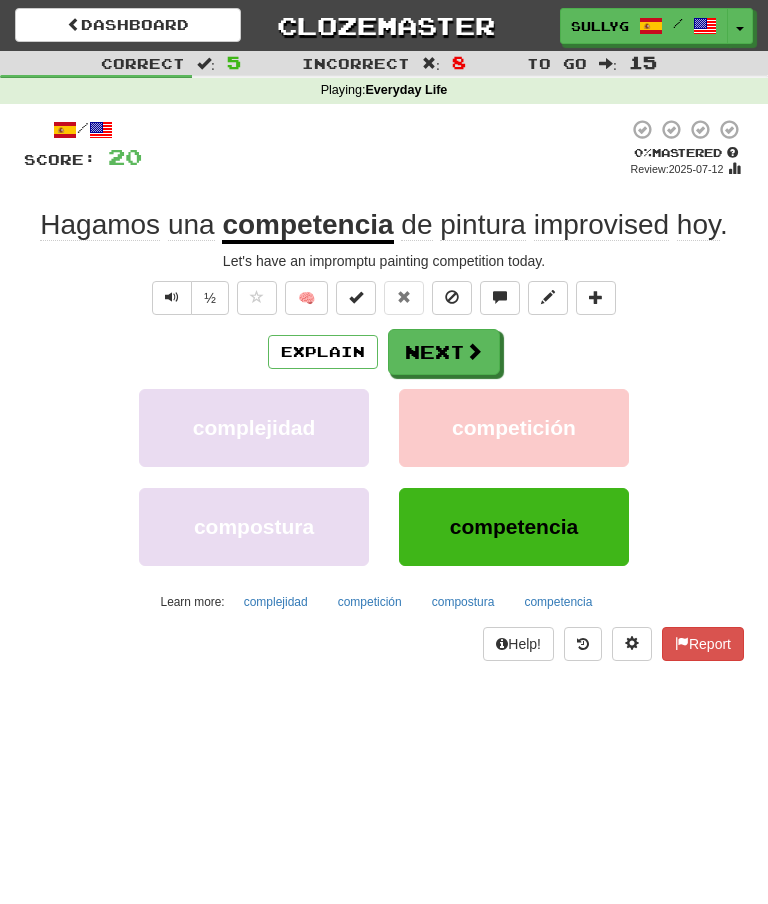 click at bounding box center (474, 351) 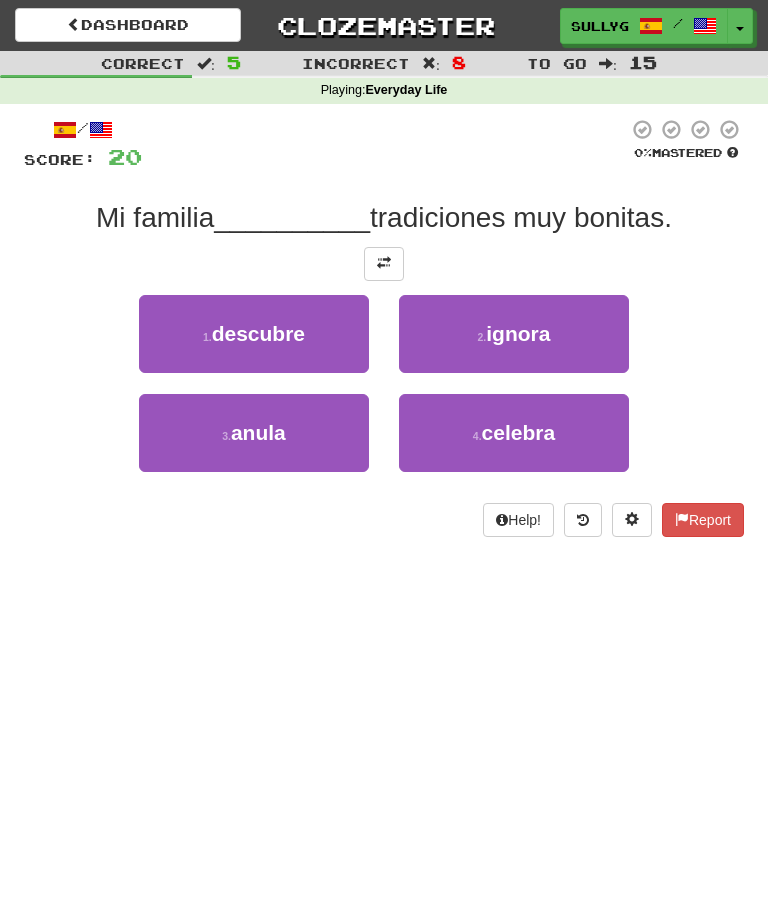 click on "4 .  celebra" at bounding box center (514, 433) 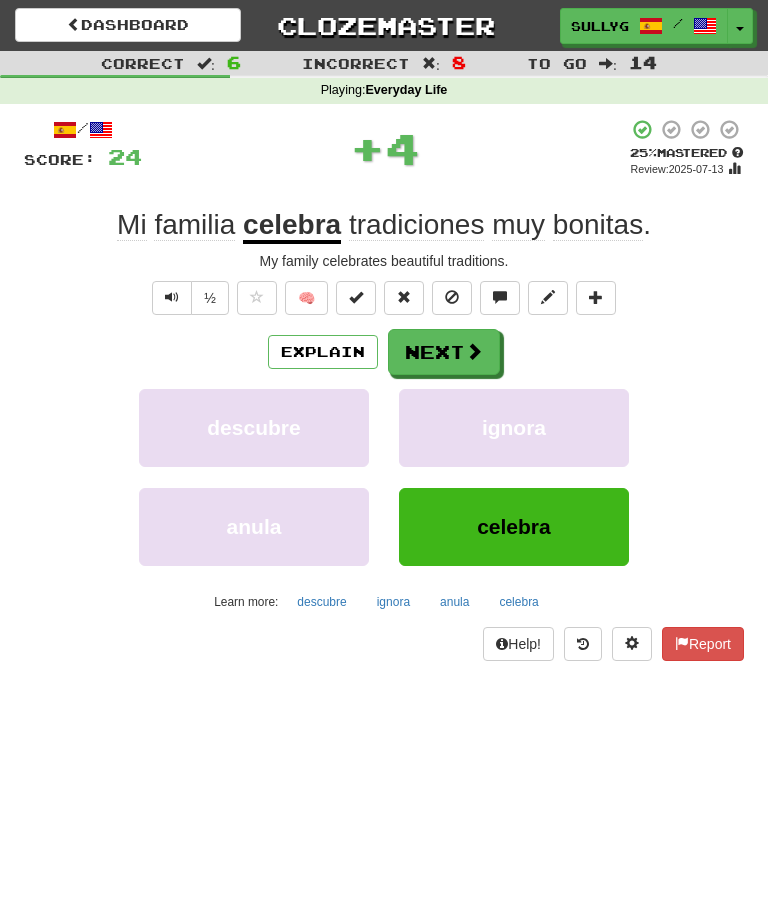 click at bounding box center (474, 351) 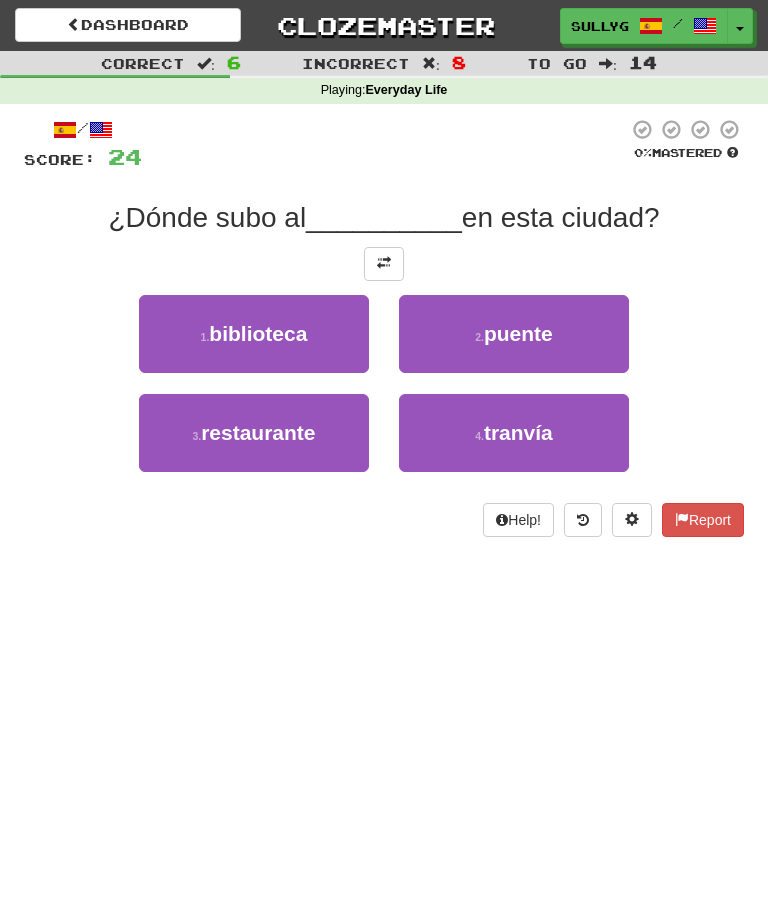 click on "biblioteca" at bounding box center (258, 333) 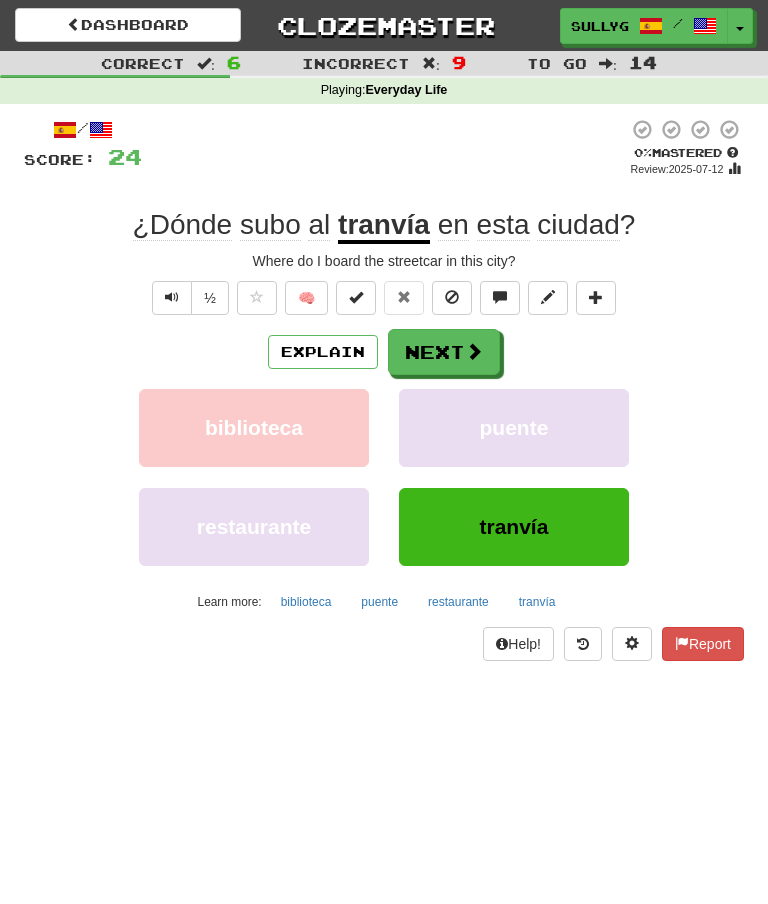 click on "Next" at bounding box center (444, 352) 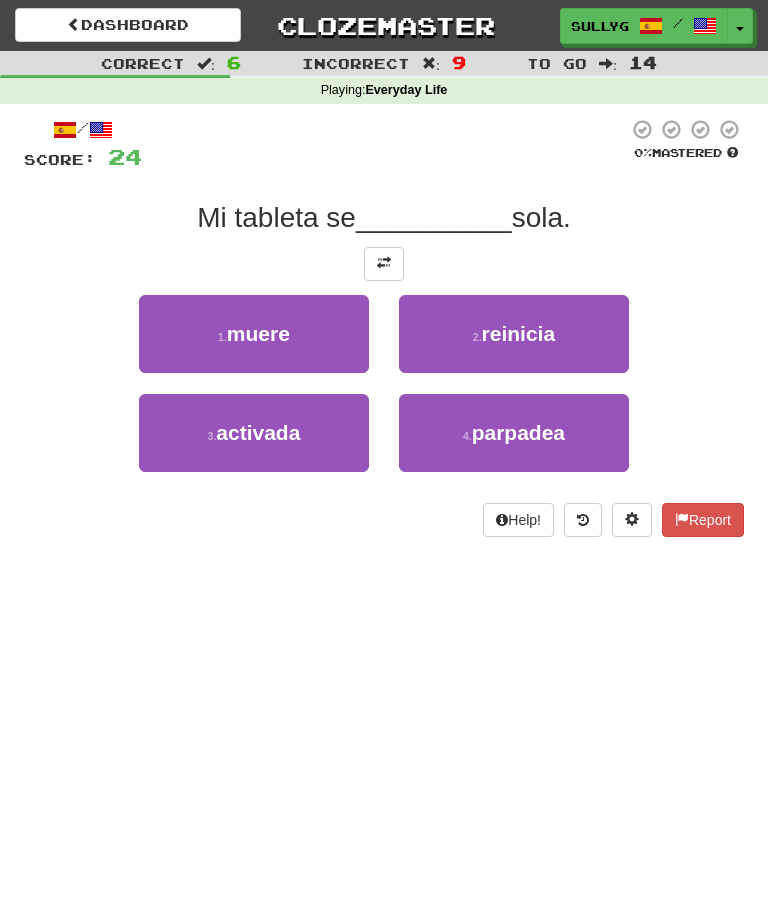 click on "1 .  muere" at bounding box center [254, 334] 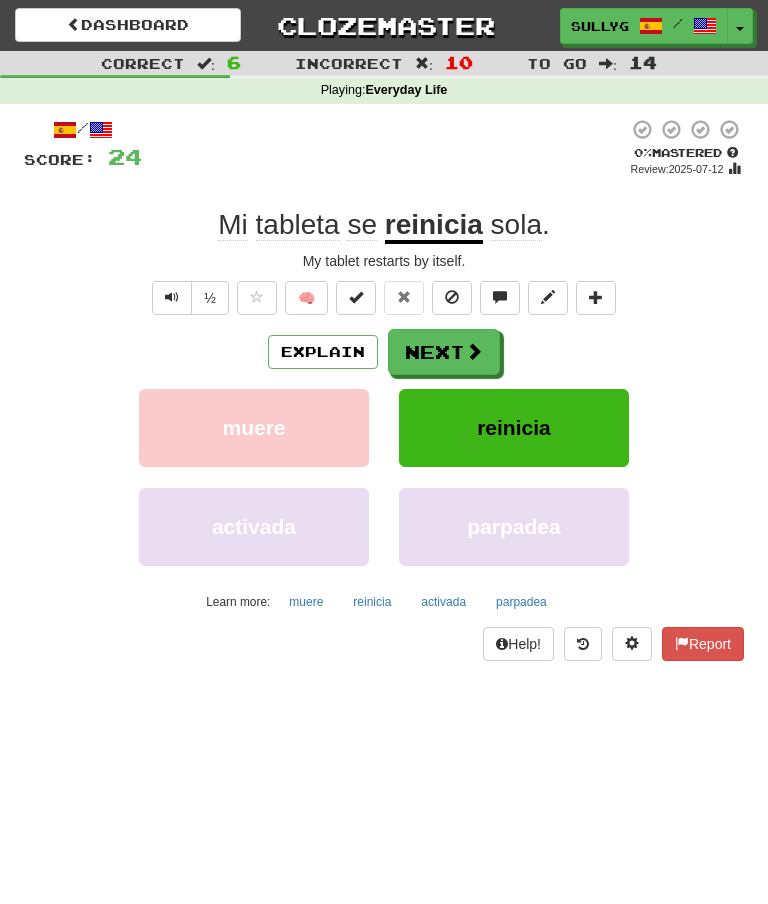 click on "Next" at bounding box center [444, 352] 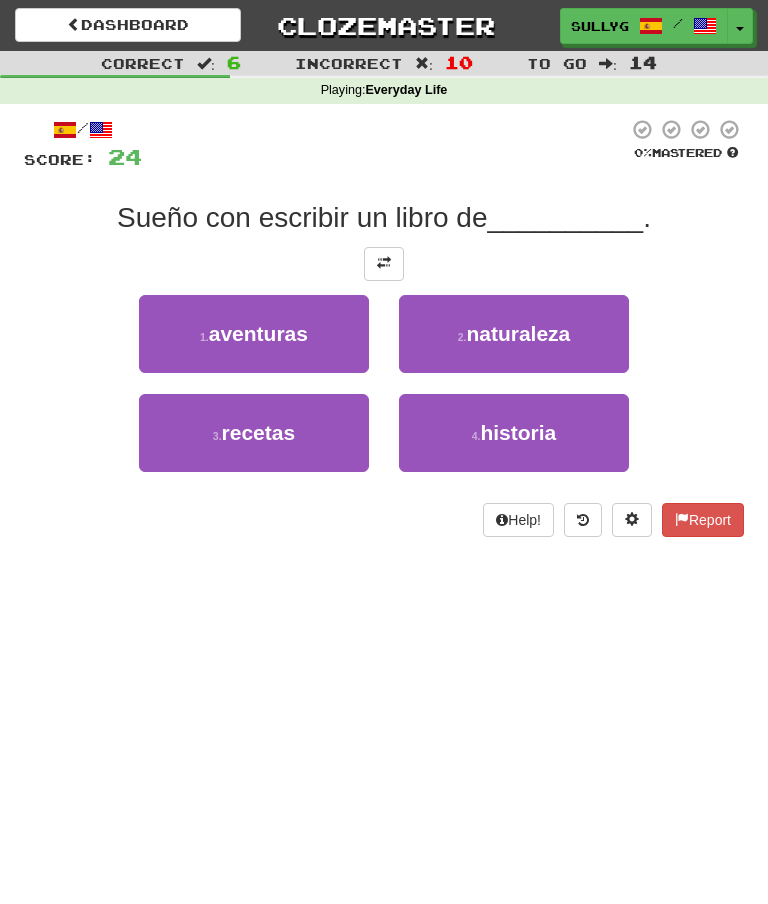 click on "aventuras" at bounding box center [258, 333] 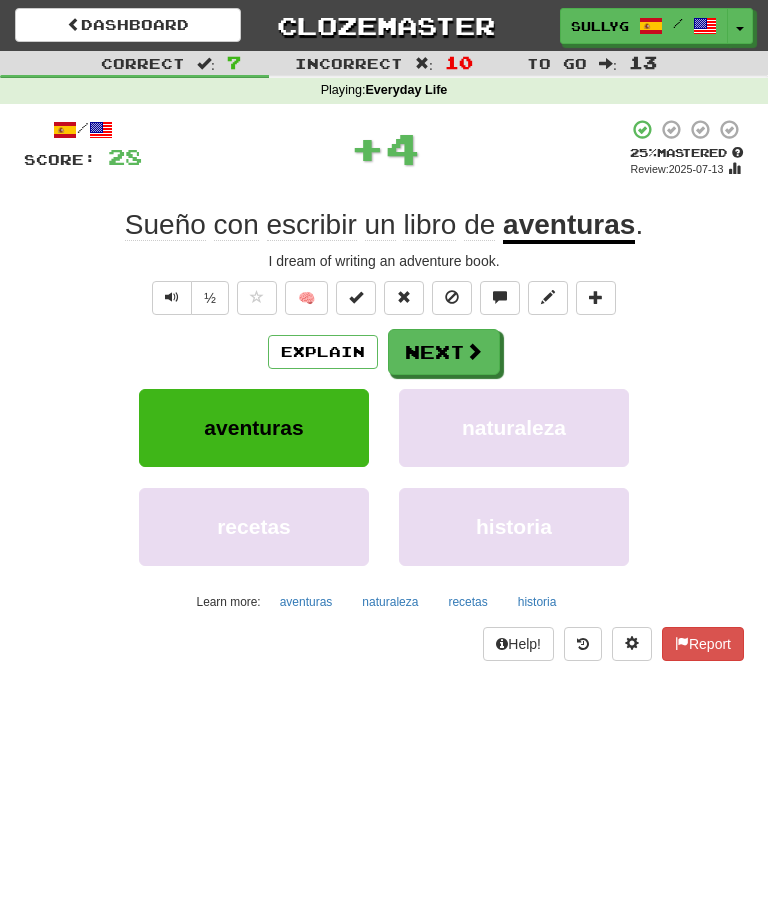 click at bounding box center (474, 351) 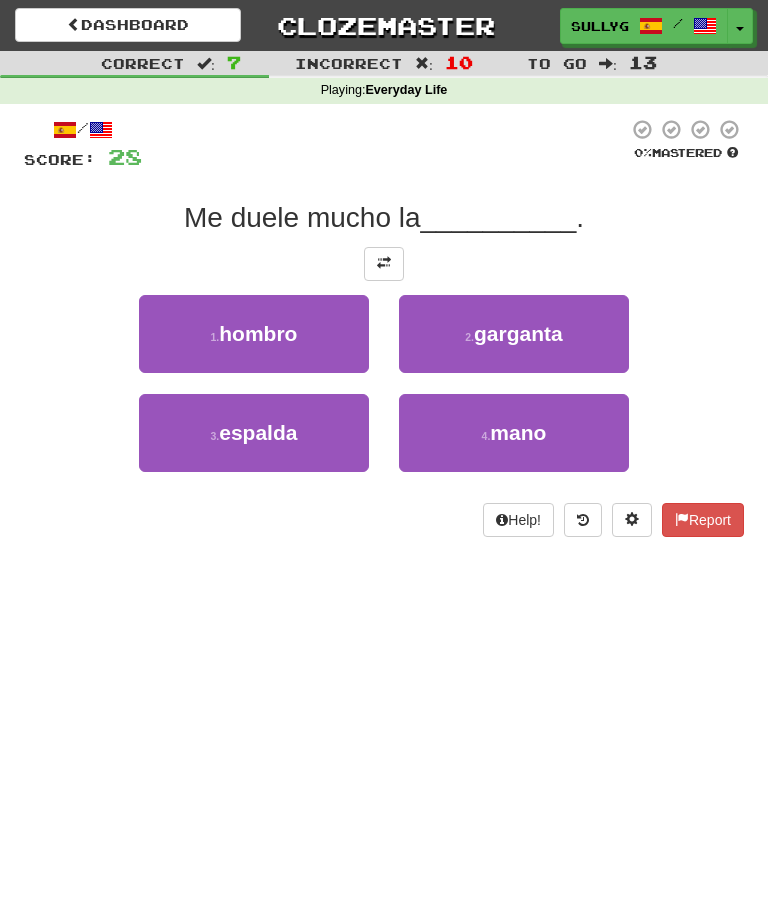 click on "espalda" at bounding box center [258, 432] 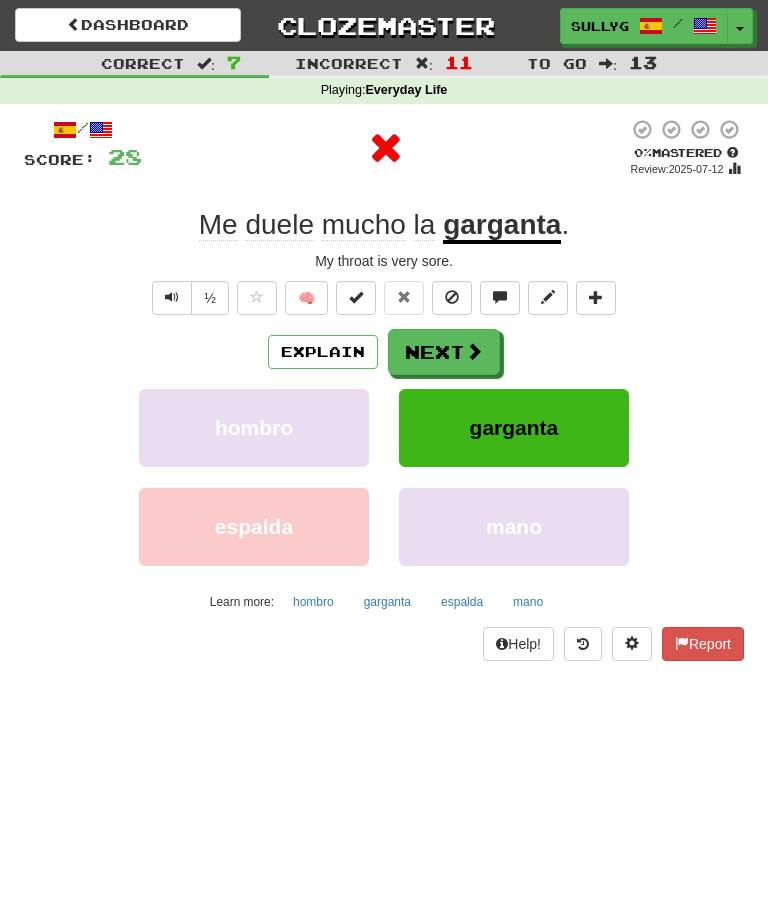 click on "Next" at bounding box center [444, 352] 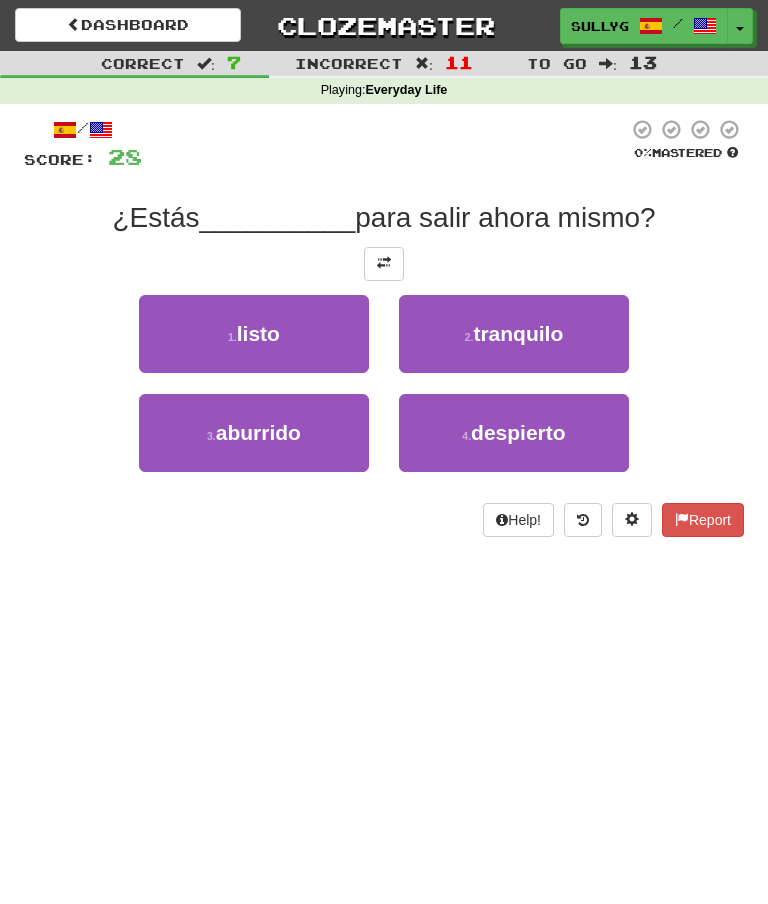 click on "1 .  listo" at bounding box center [254, 334] 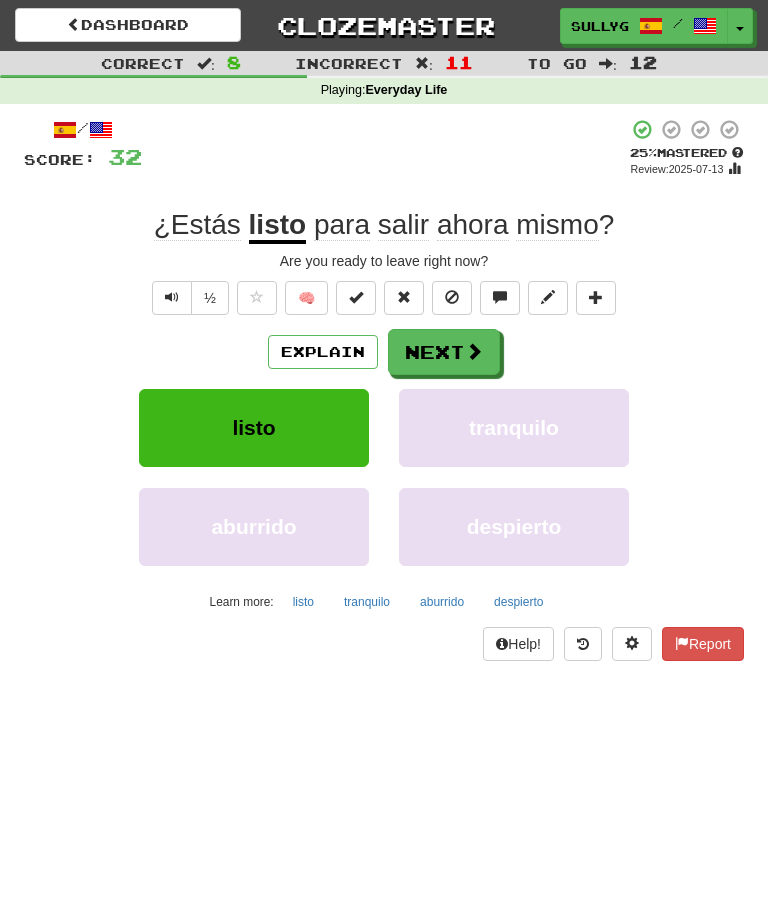 click on "Next" at bounding box center (444, 352) 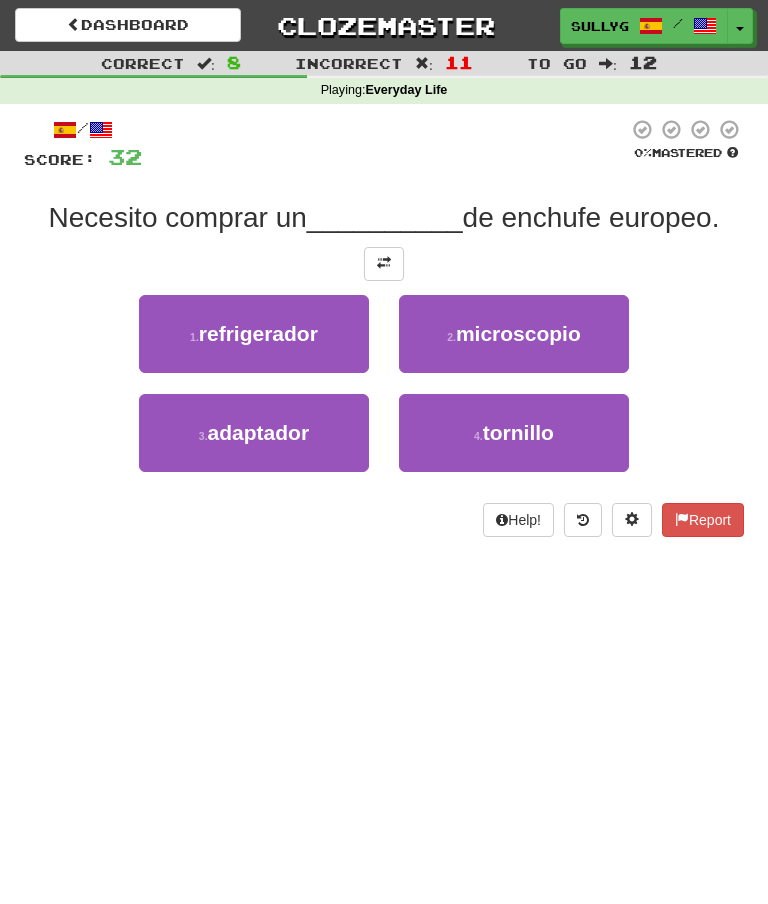 click on "adaptador" at bounding box center (259, 432) 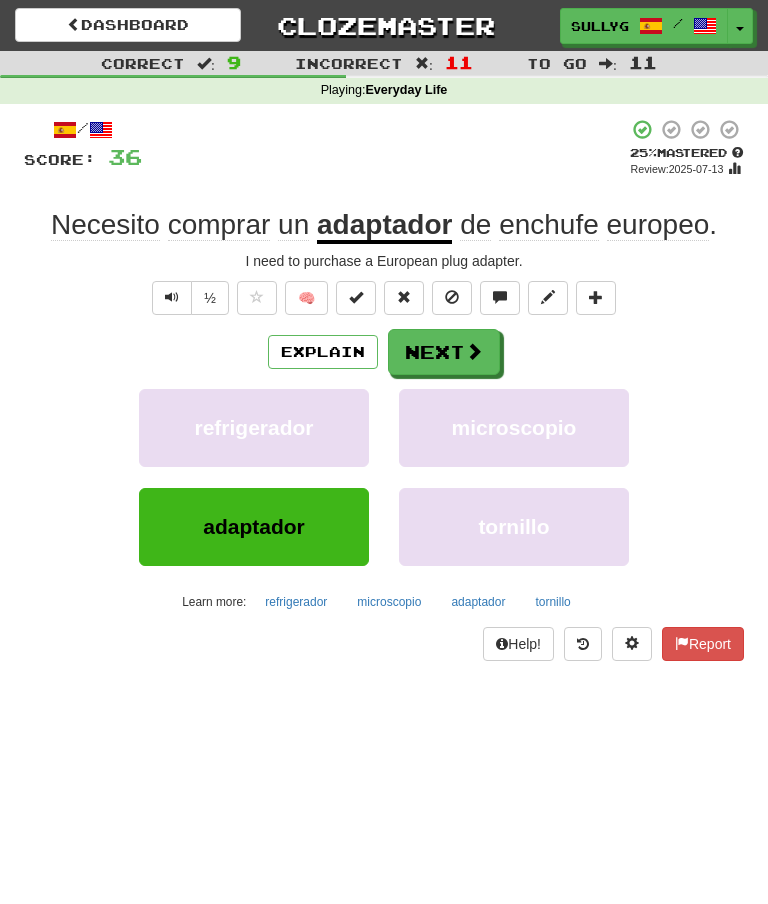 click on "Next" at bounding box center [444, 352] 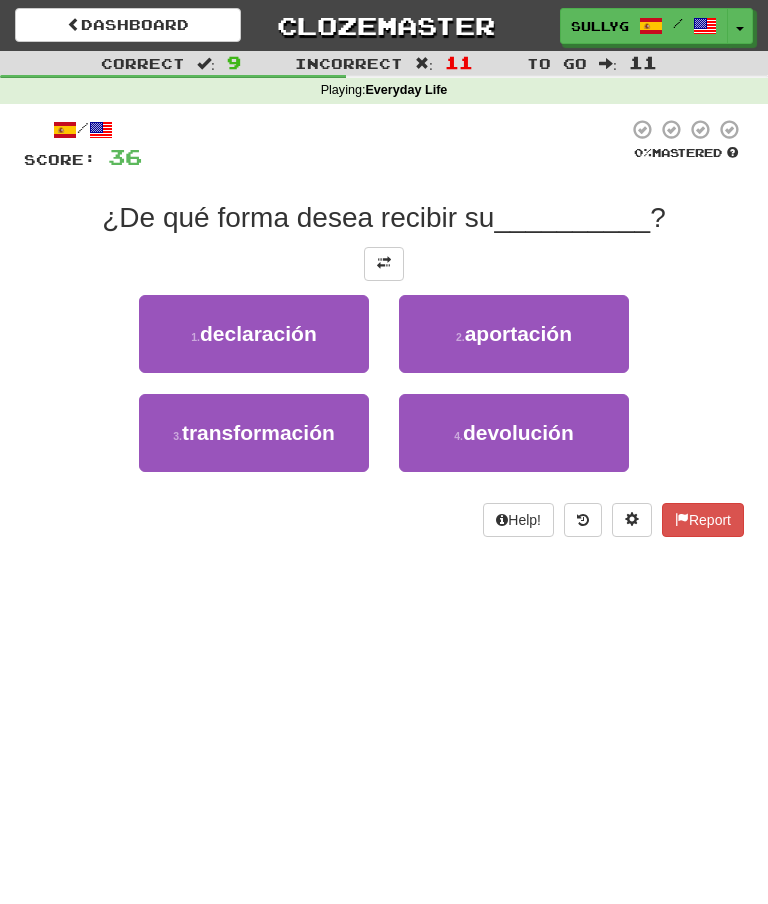 click on "devolución" at bounding box center (518, 432) 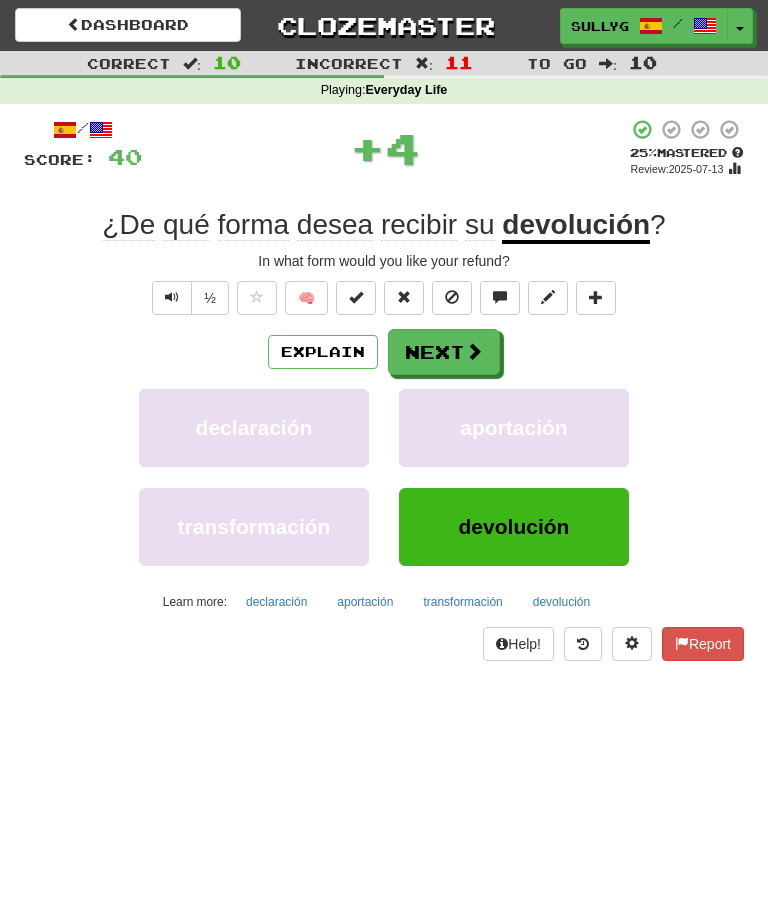 click on "Next" at bounding box center (444, 352) 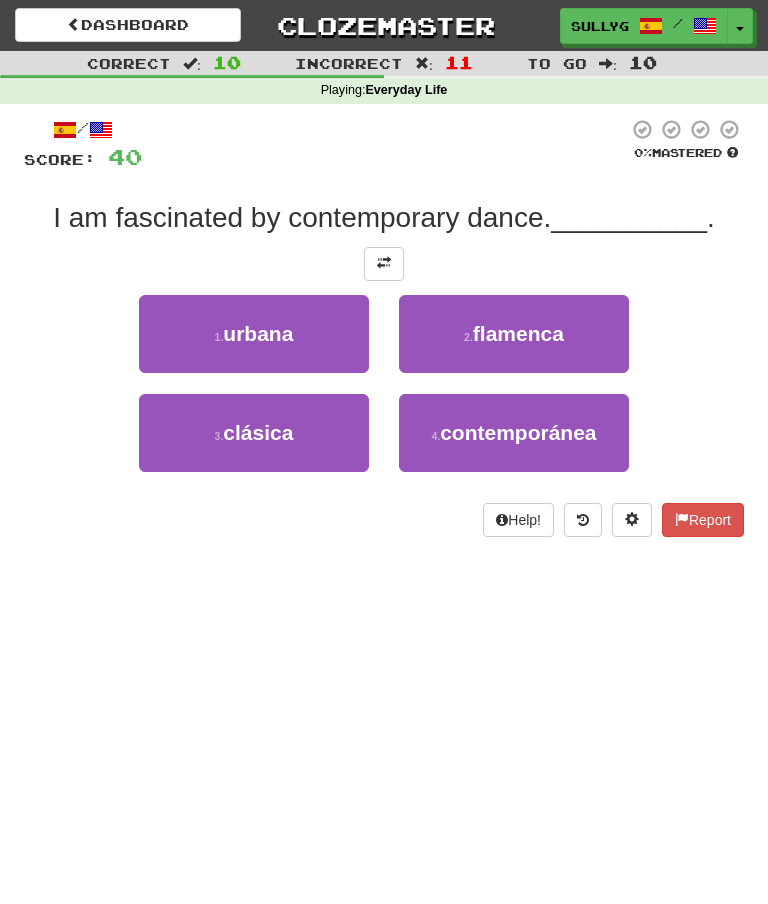 click on "contemporánea" at bounding box center (518, 432) 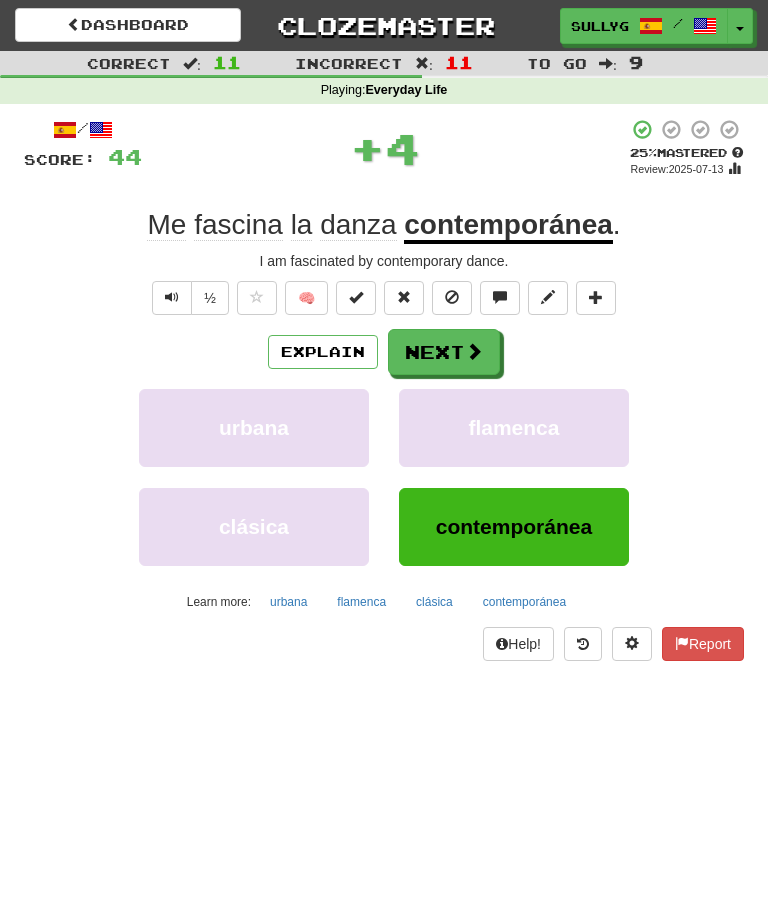 click on "Next" at bounding box center [444, 352] 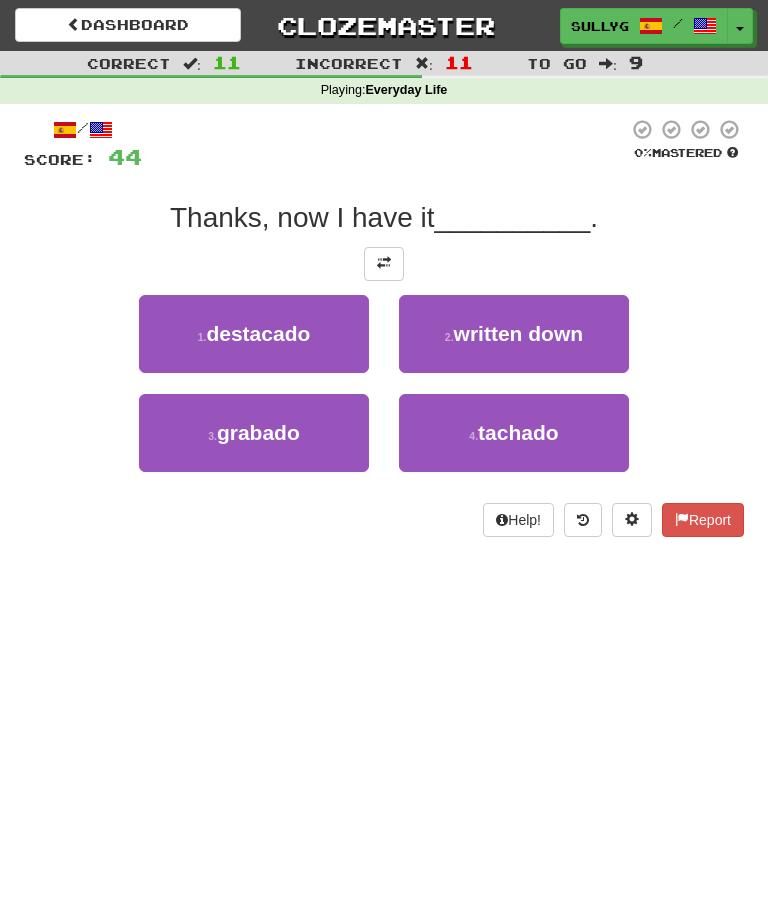 click on "written down" at bounding box center [519, 333] 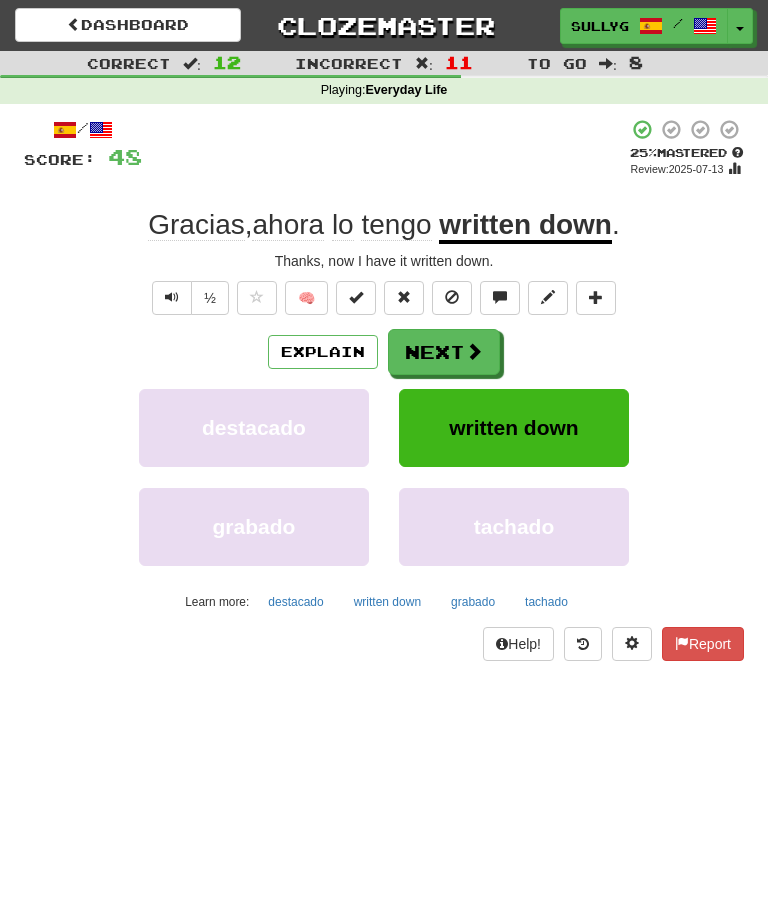 click on "Next" at bounding box center (444, 352) 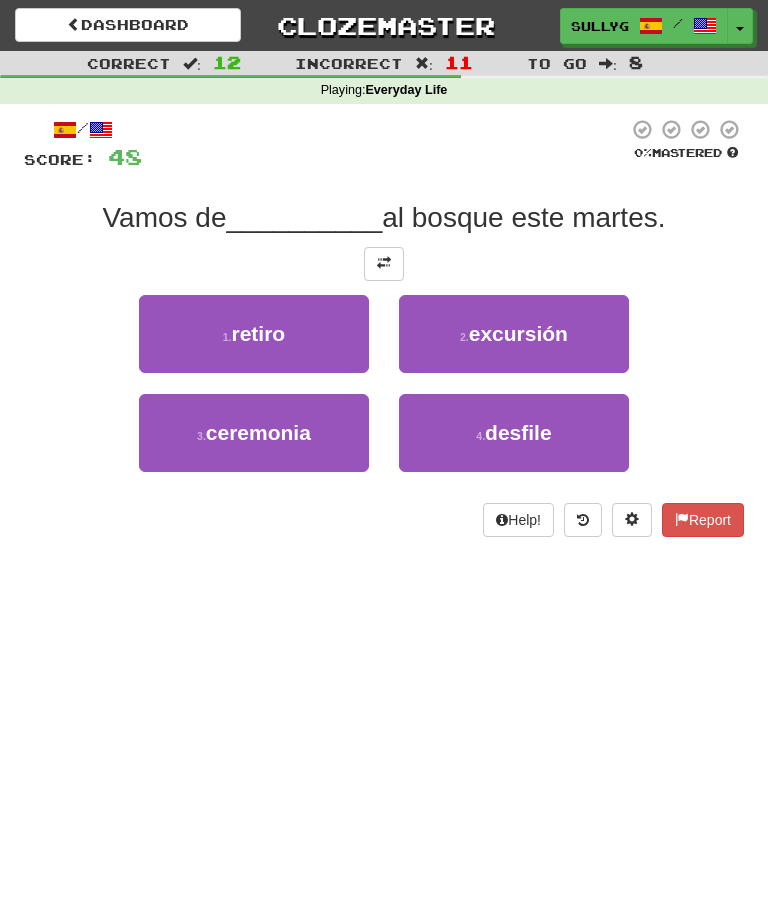click on "excursión" at bounding box center (518, 333) 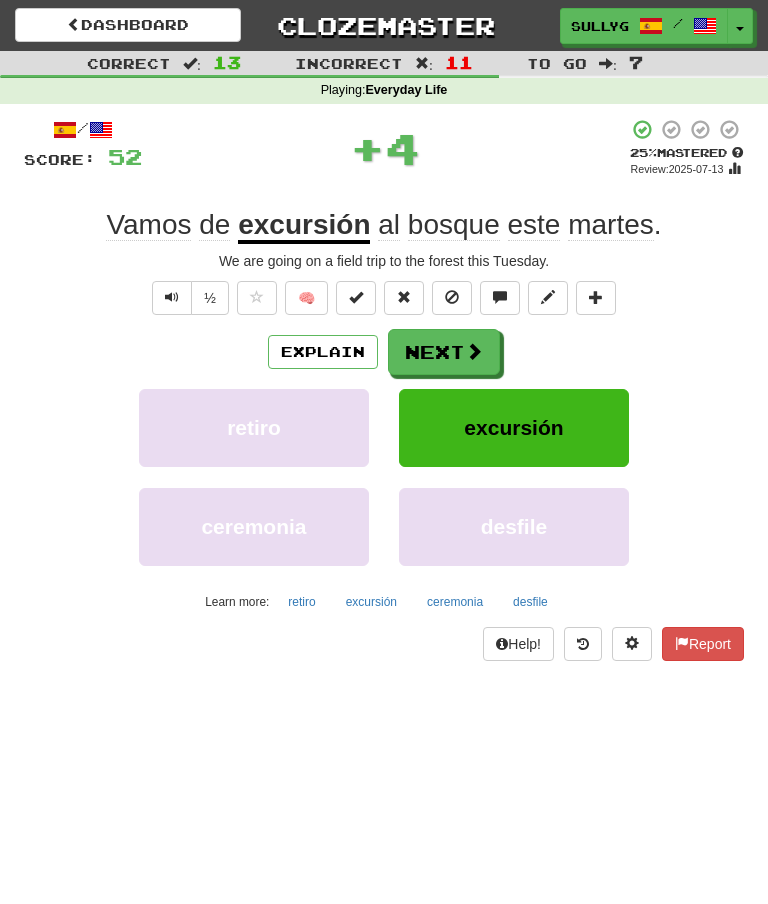 click on "Next" at bounding box center (444, 352) 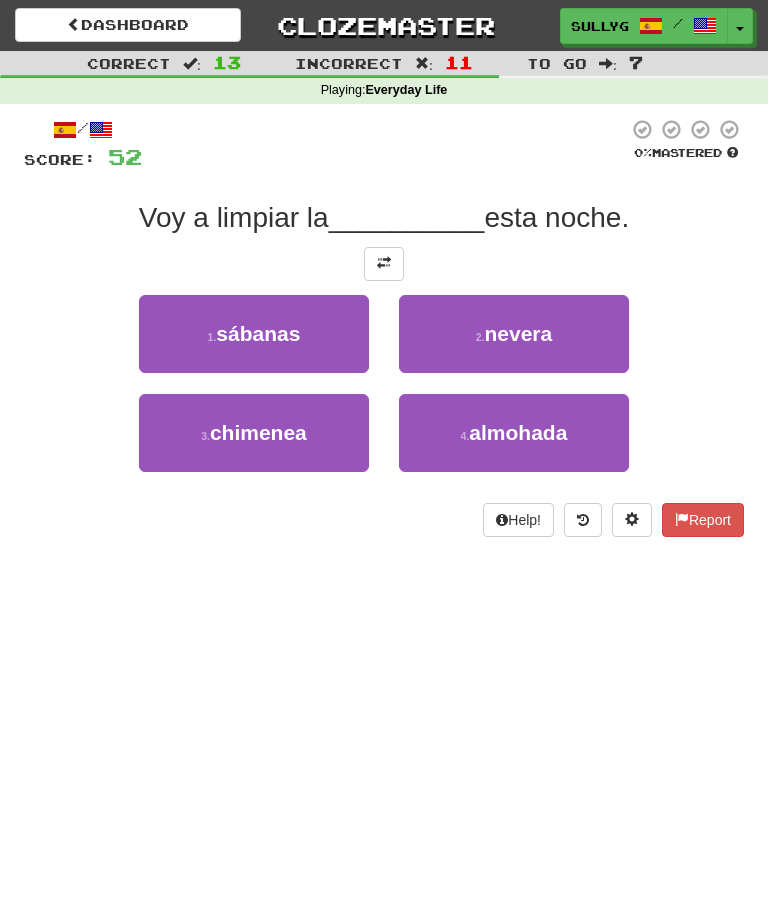 click on "2 .  nevera" at bounding box center [514, 334] 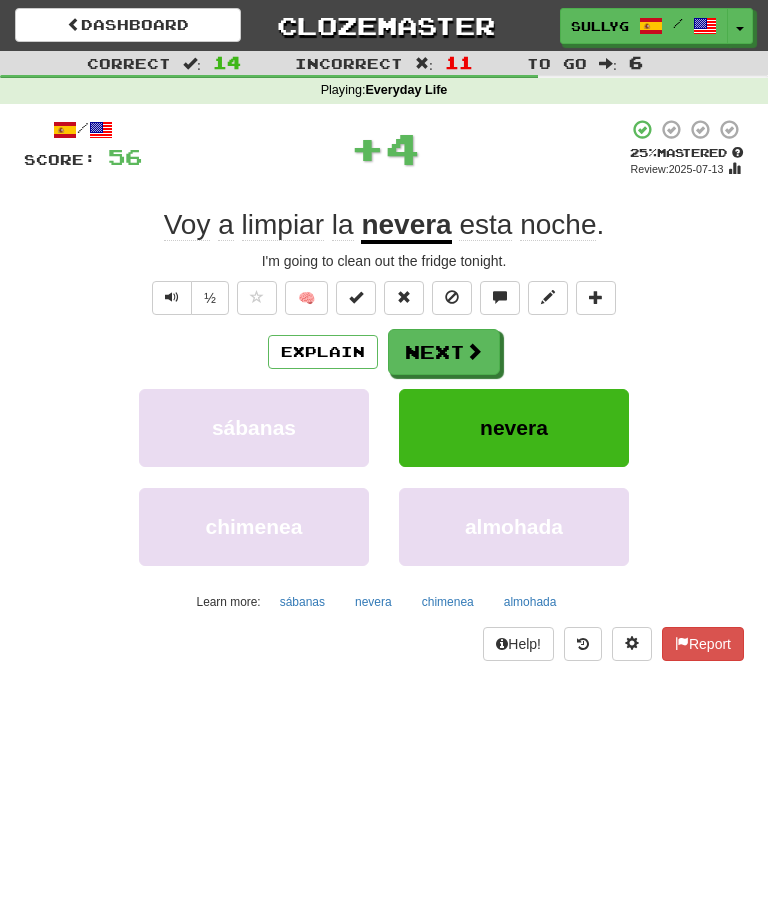 click at bounding box center (474, 351) 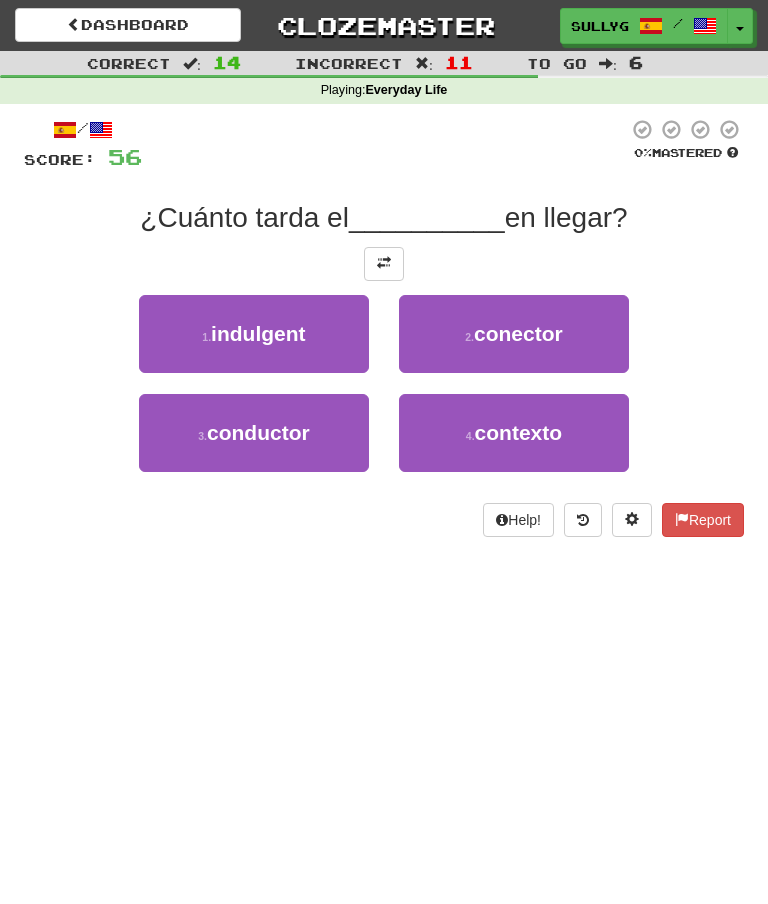 click on "conductor" at bounding box center [258, 432] 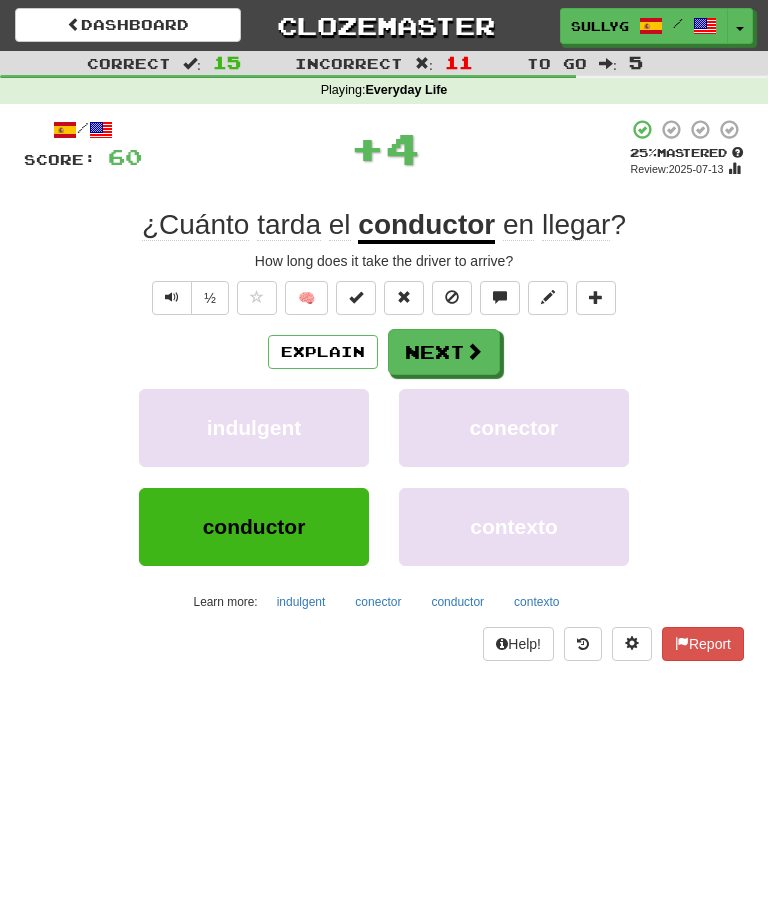 click at bounding box center (474, 351) 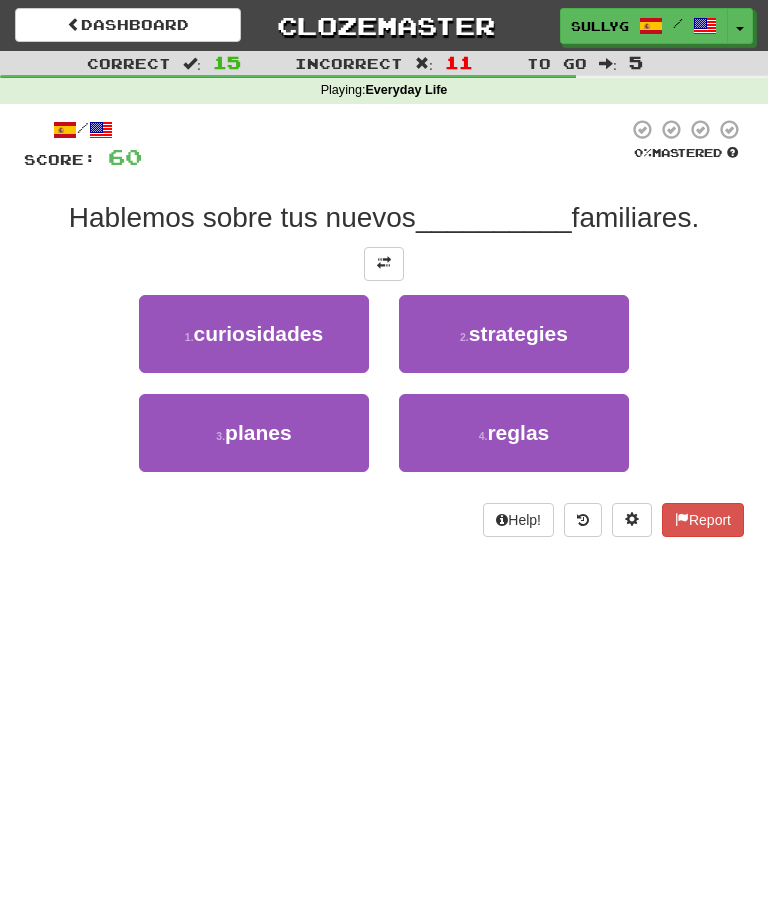 click on "3 .  planes" at bounding box center (254, 433) 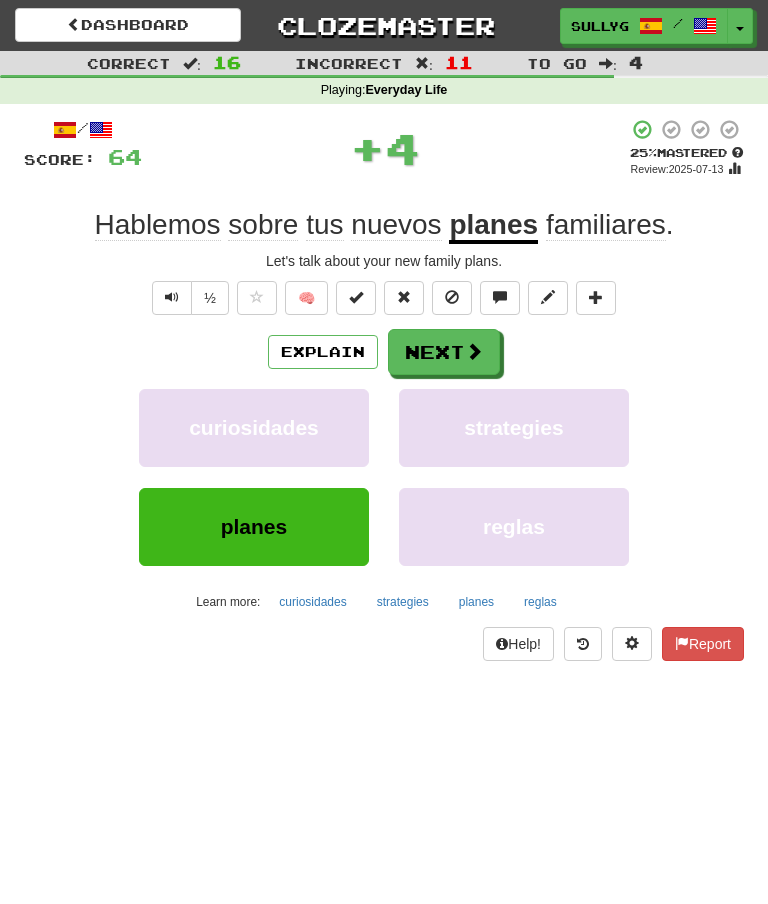 click on "Next" at bounding box center (444, 352) 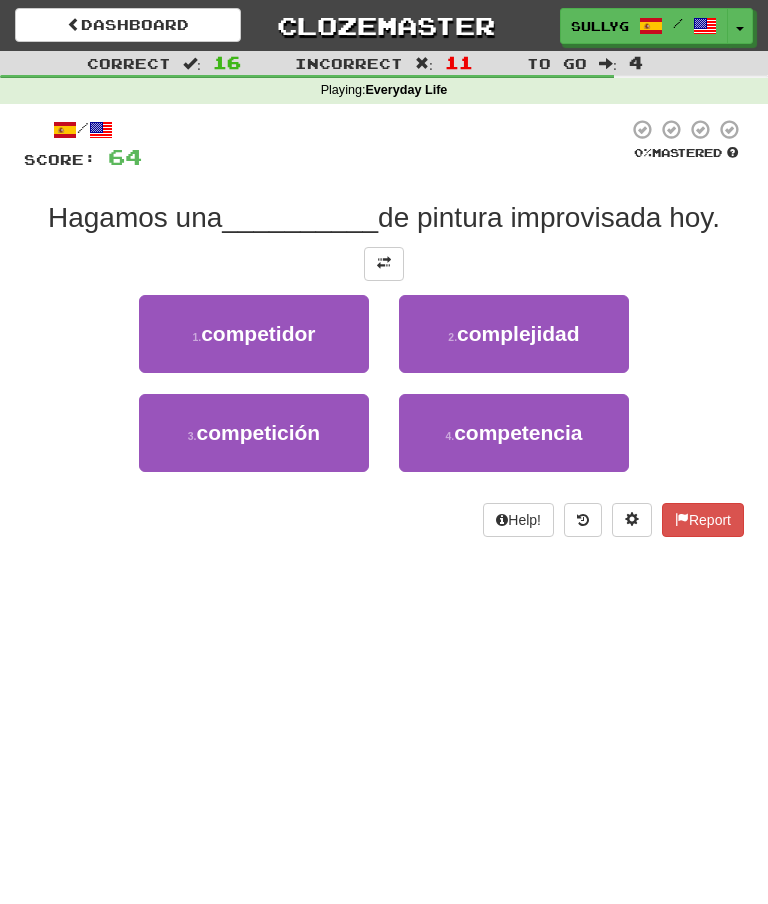 click on "competencia" at bounding box center (518, 432) 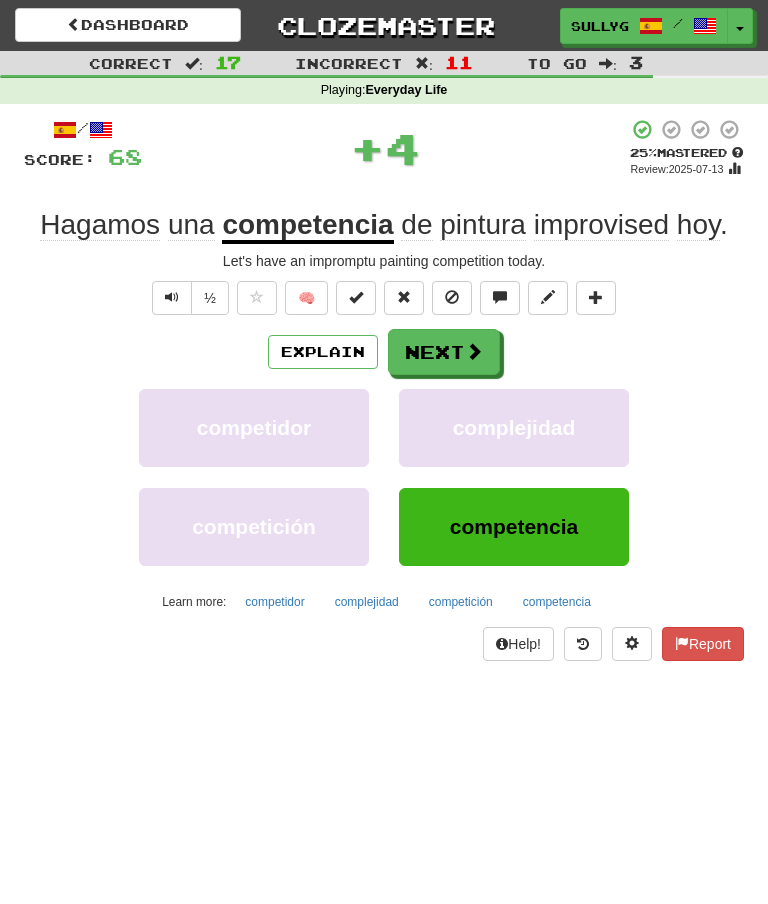 click on "Next" at bounding box center [444, 352] 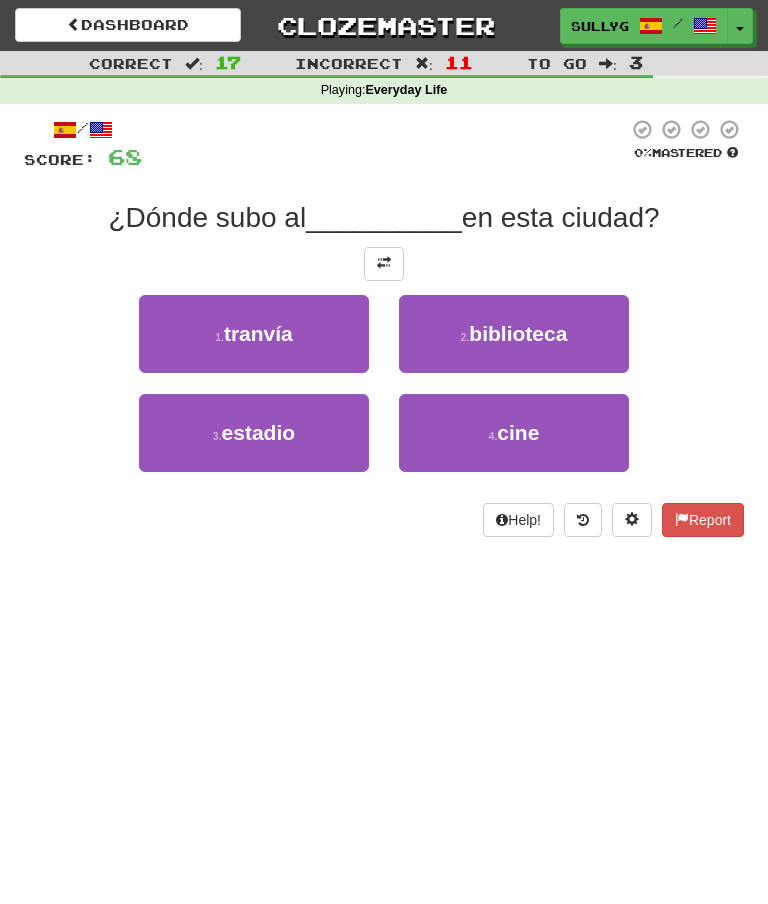 click on "1 .  tranvía" at bounding box center (254, 334) 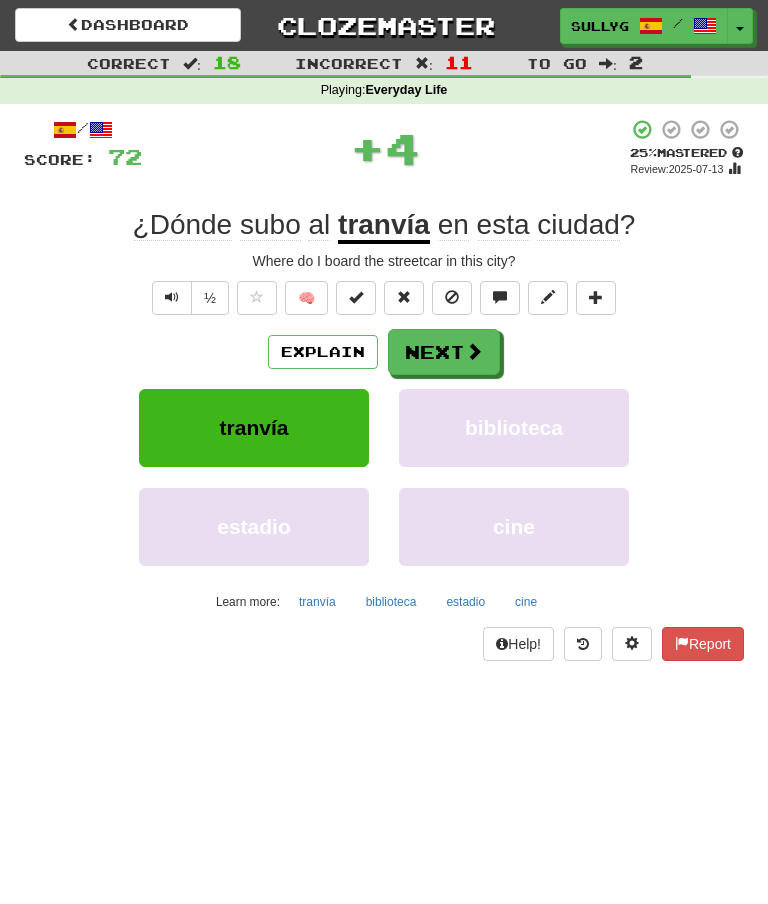 click at bounding box center [474, 351] 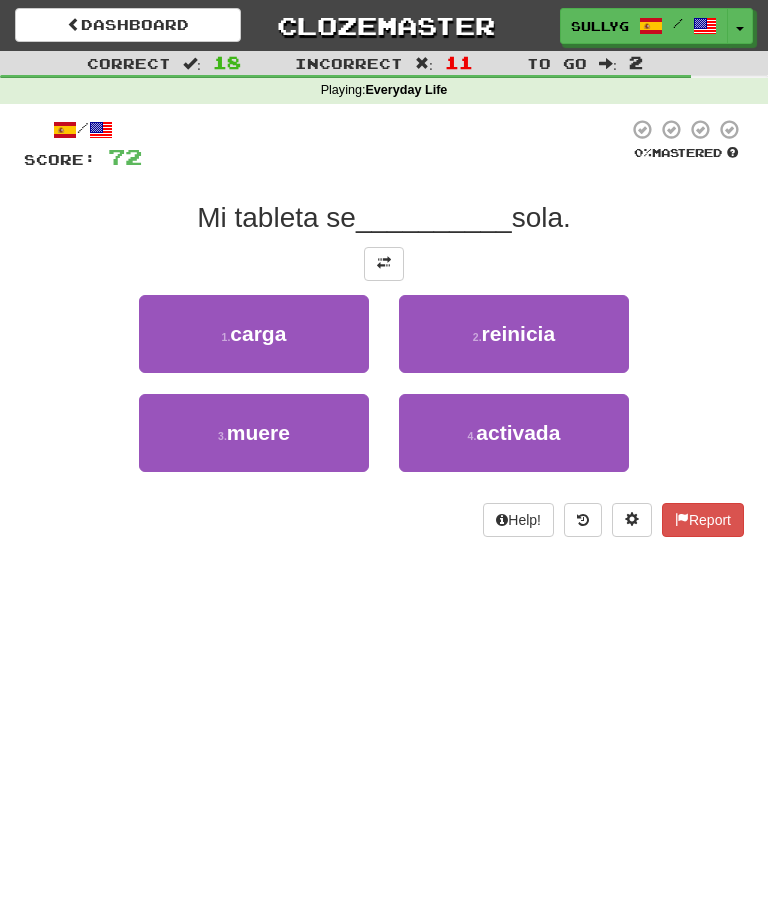 click on "reinicia" at bounding box center (519, 333) 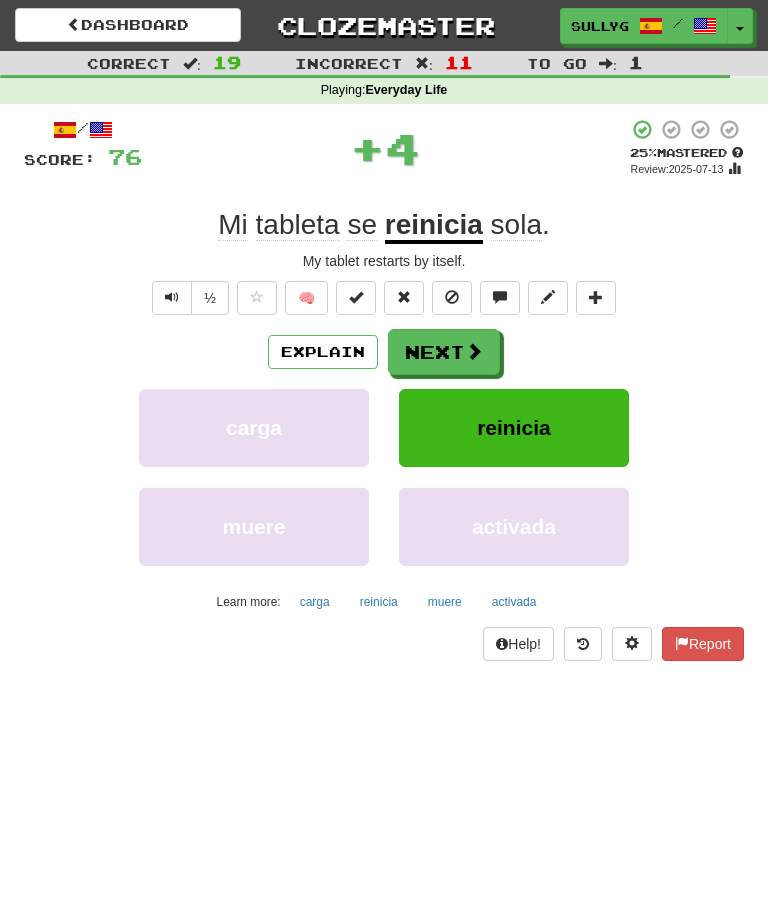 click on "Next" at bounding box center [444, 352] 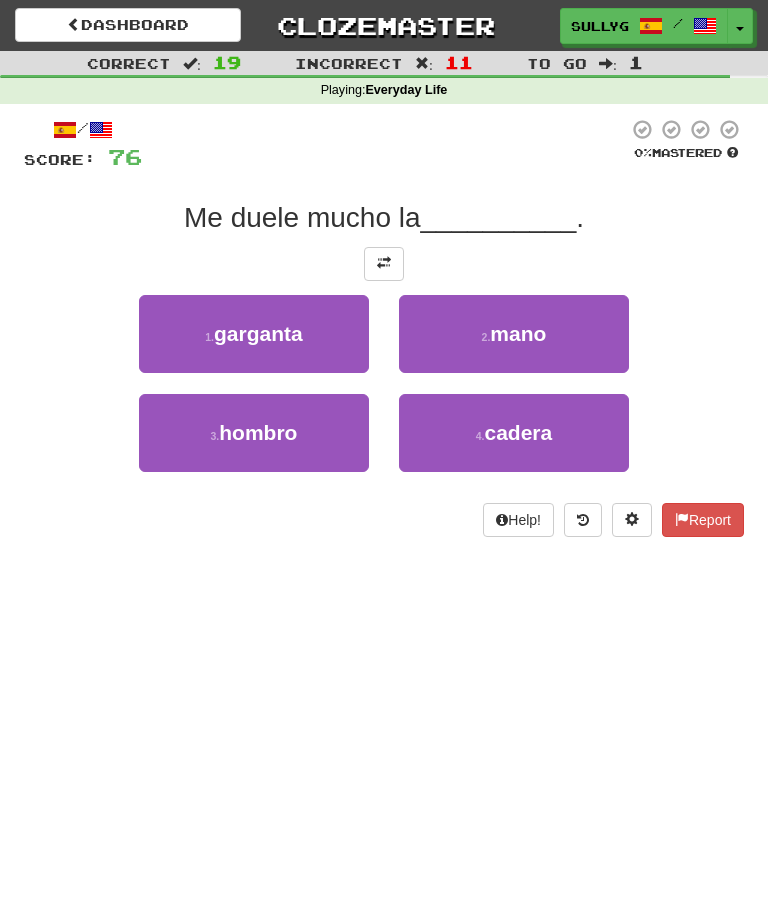 click on "1 .  garganta" at bounding box center (254, 334) 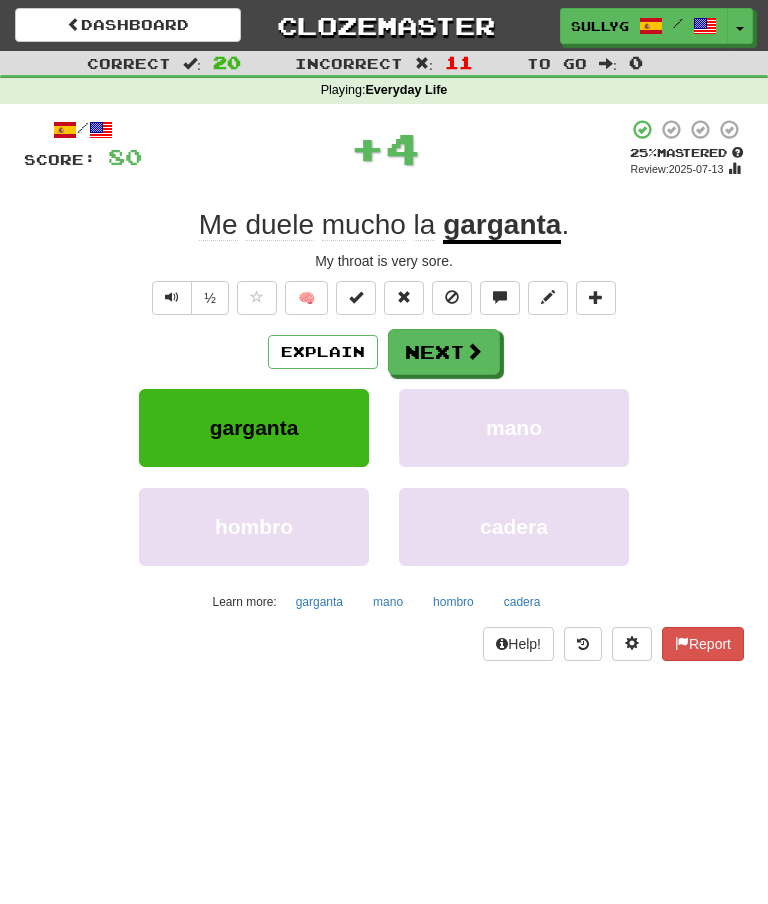 click on "Next" at bounding box center (444, 352) 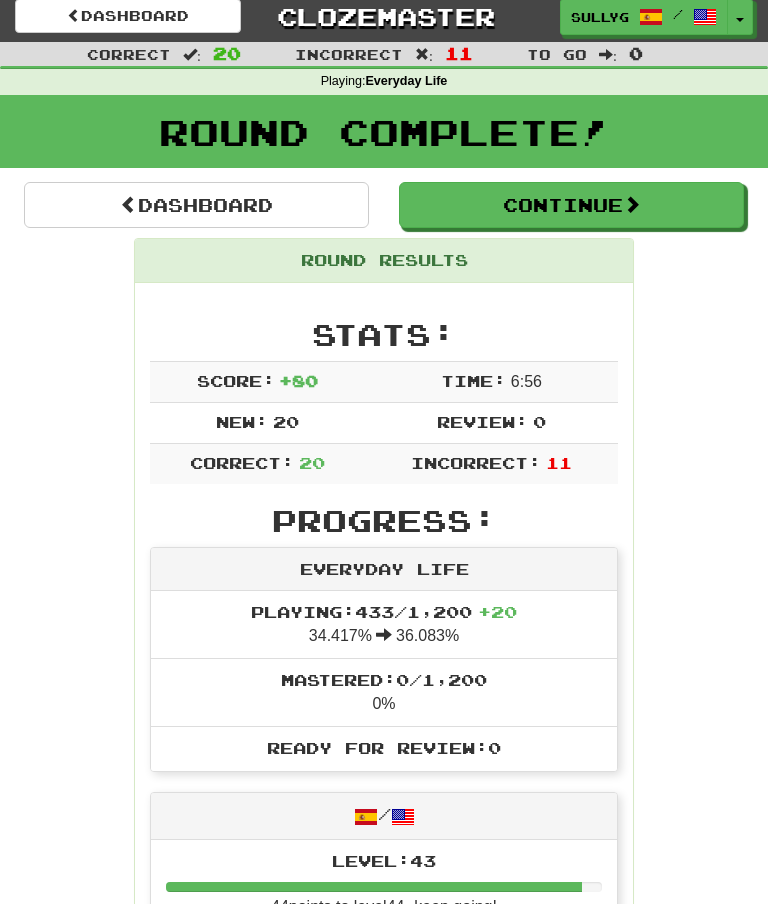 scroll, scrollTop: 0, scrollLeft: 0, axis: both 